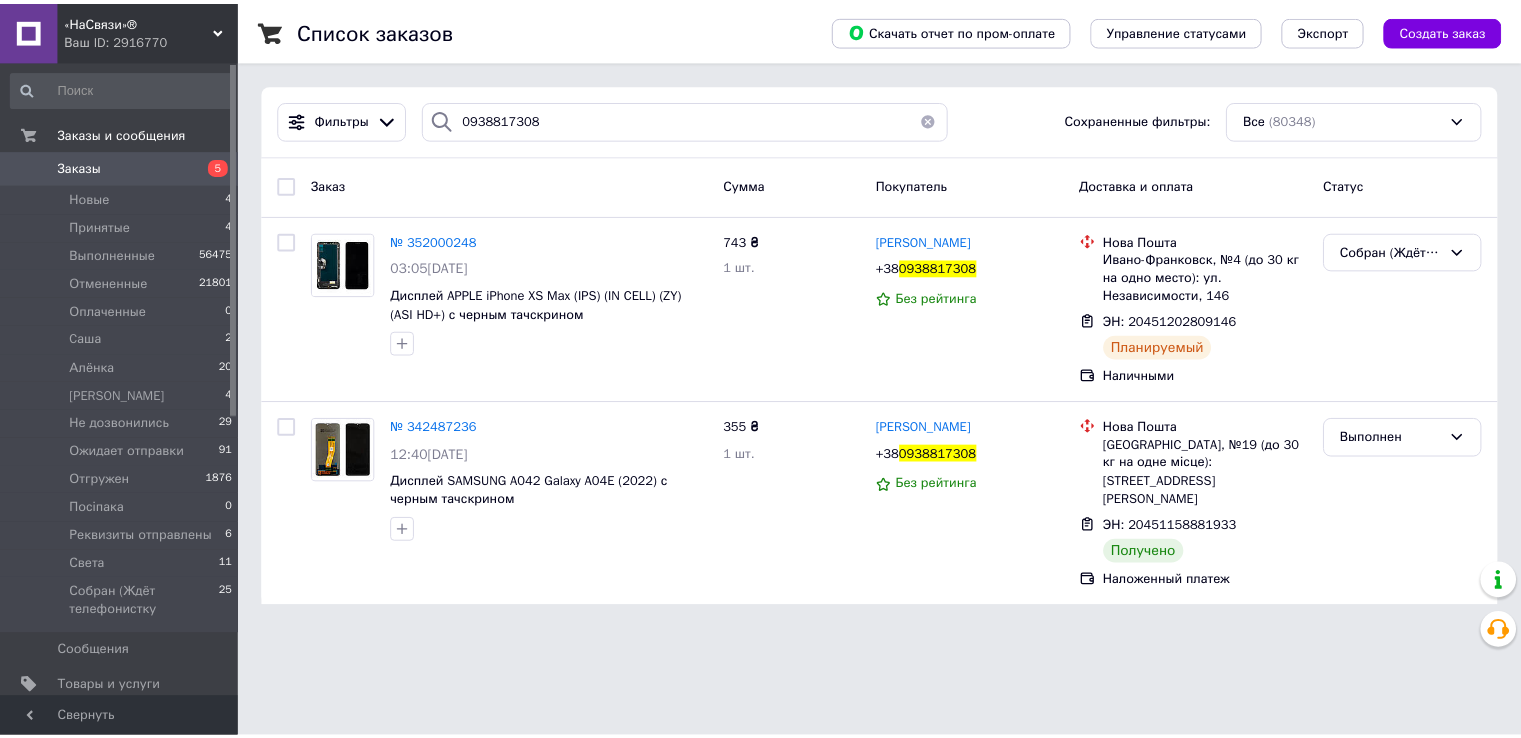 scroll, scrollTop: 0, scrollLeft: 0, axis: both 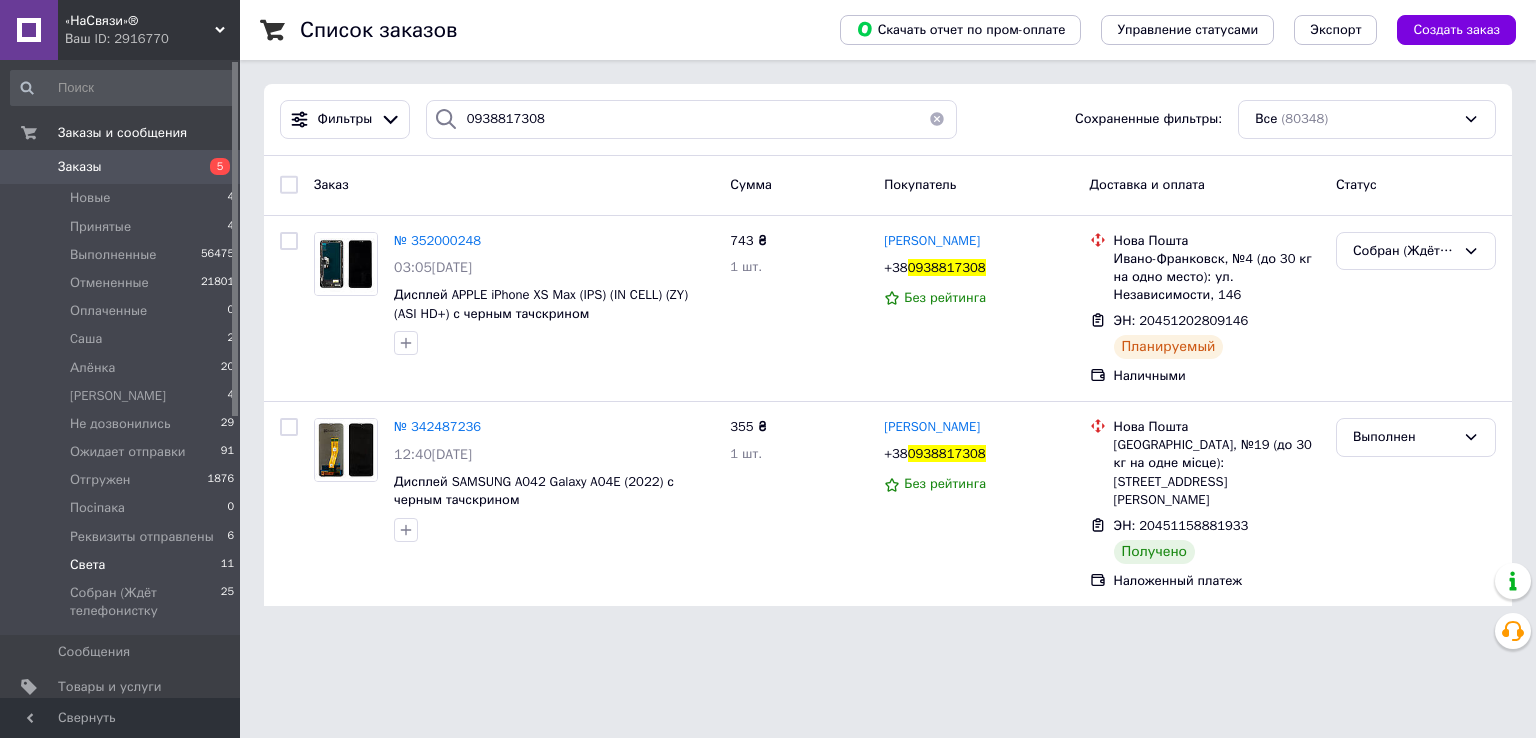 click on "Света 11" at bounding box center [123, 565] 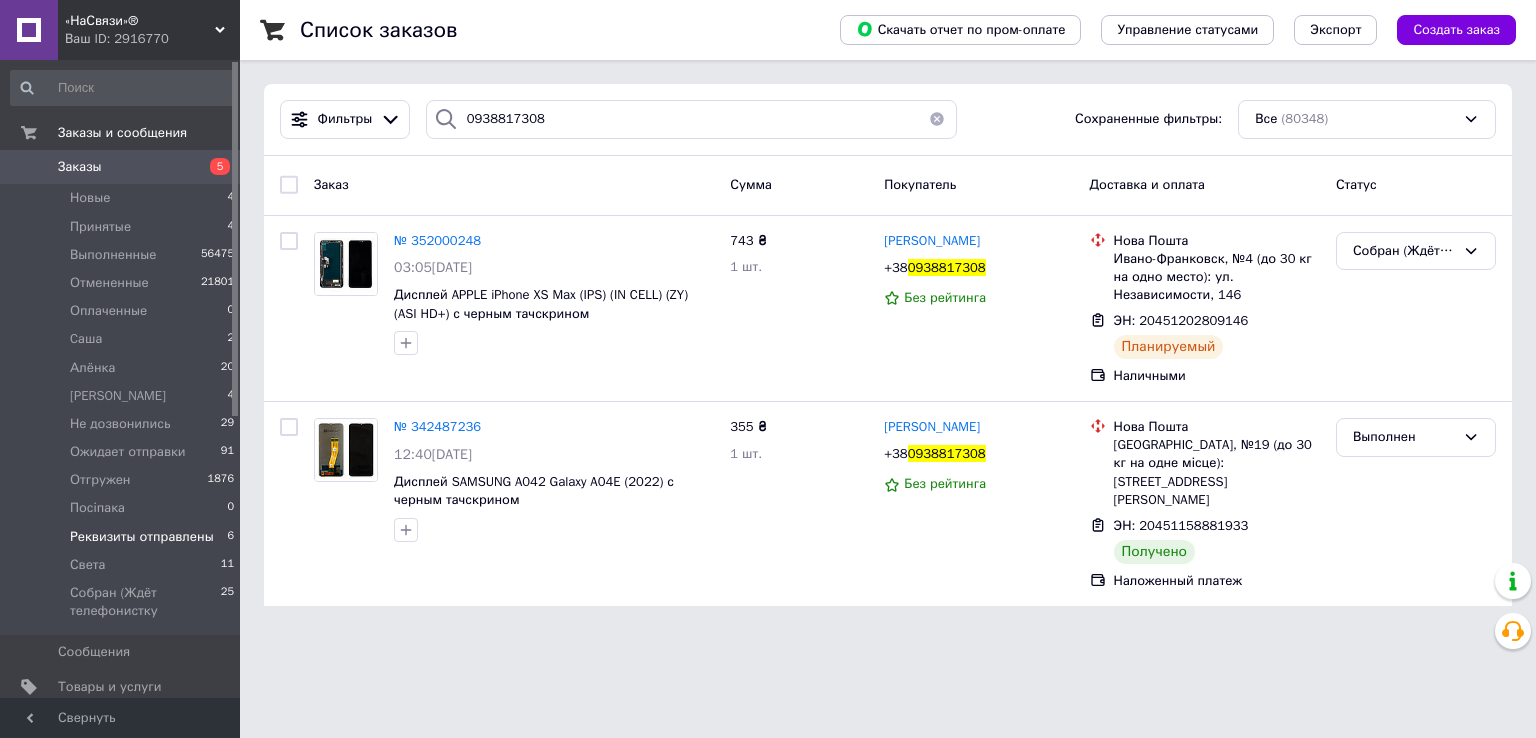 type 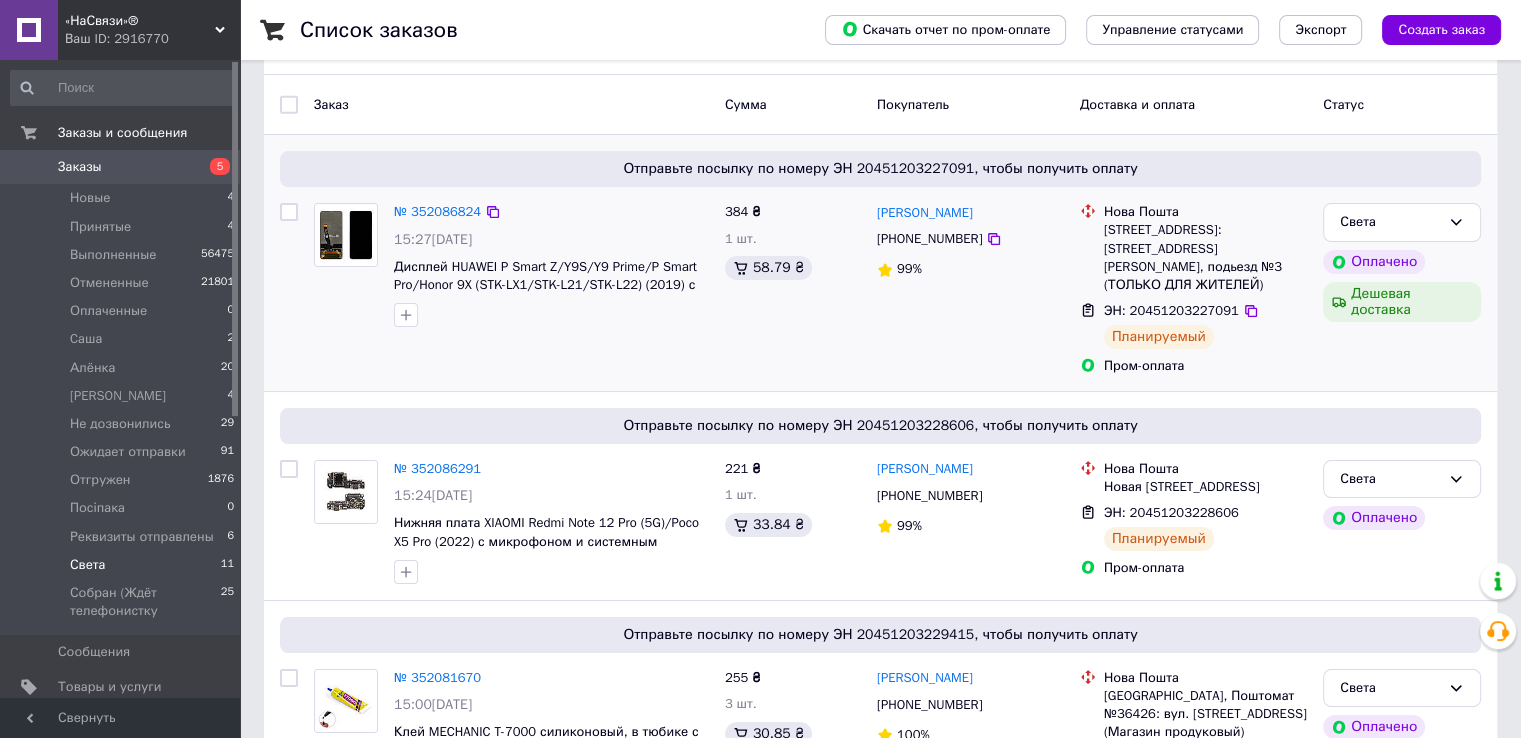 scroll, scrollTop: 0, scrollLeft: 0, axis: both 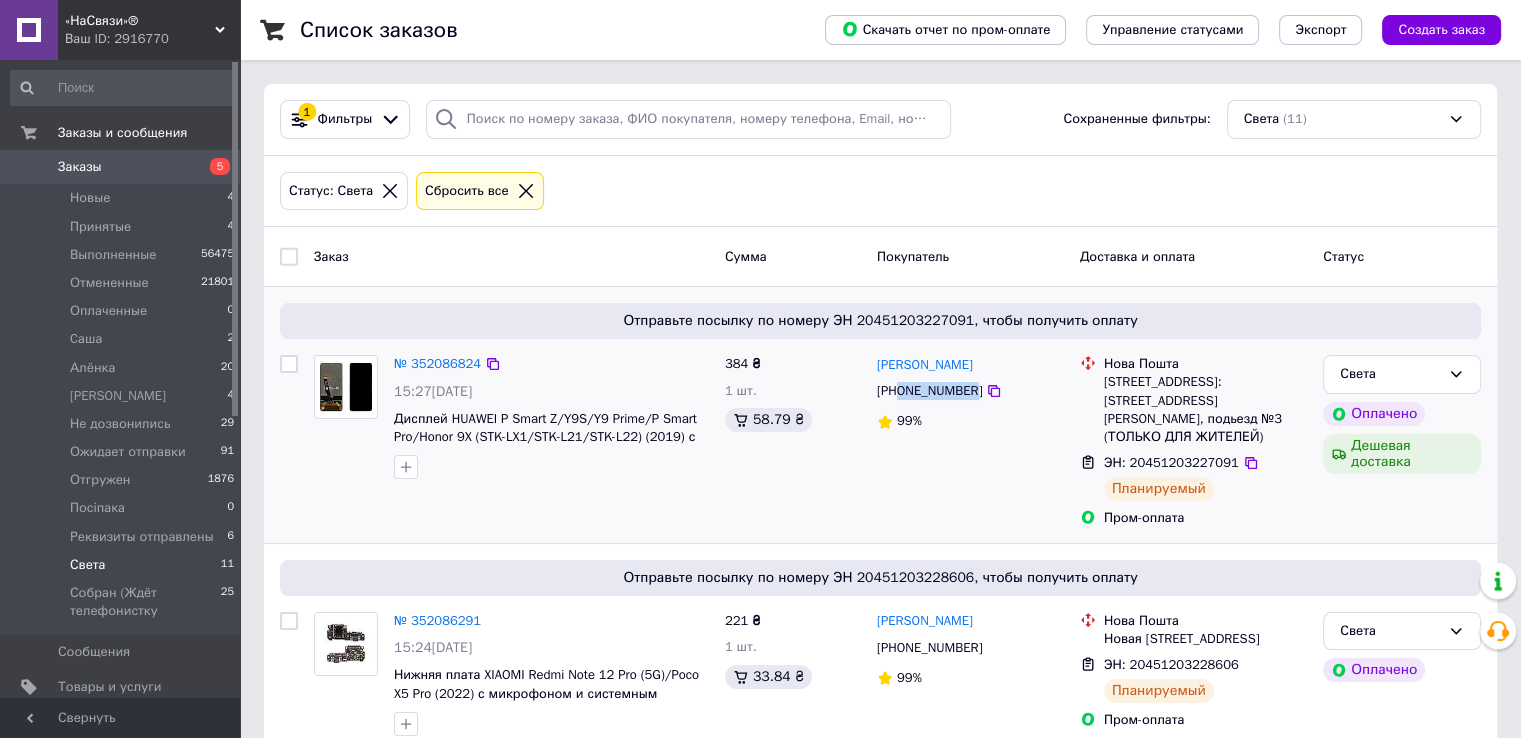 drag, startPoint x: 899, startPoint y: 395, endPoint x: 928, endPoint y: 378, distance: 33.61547 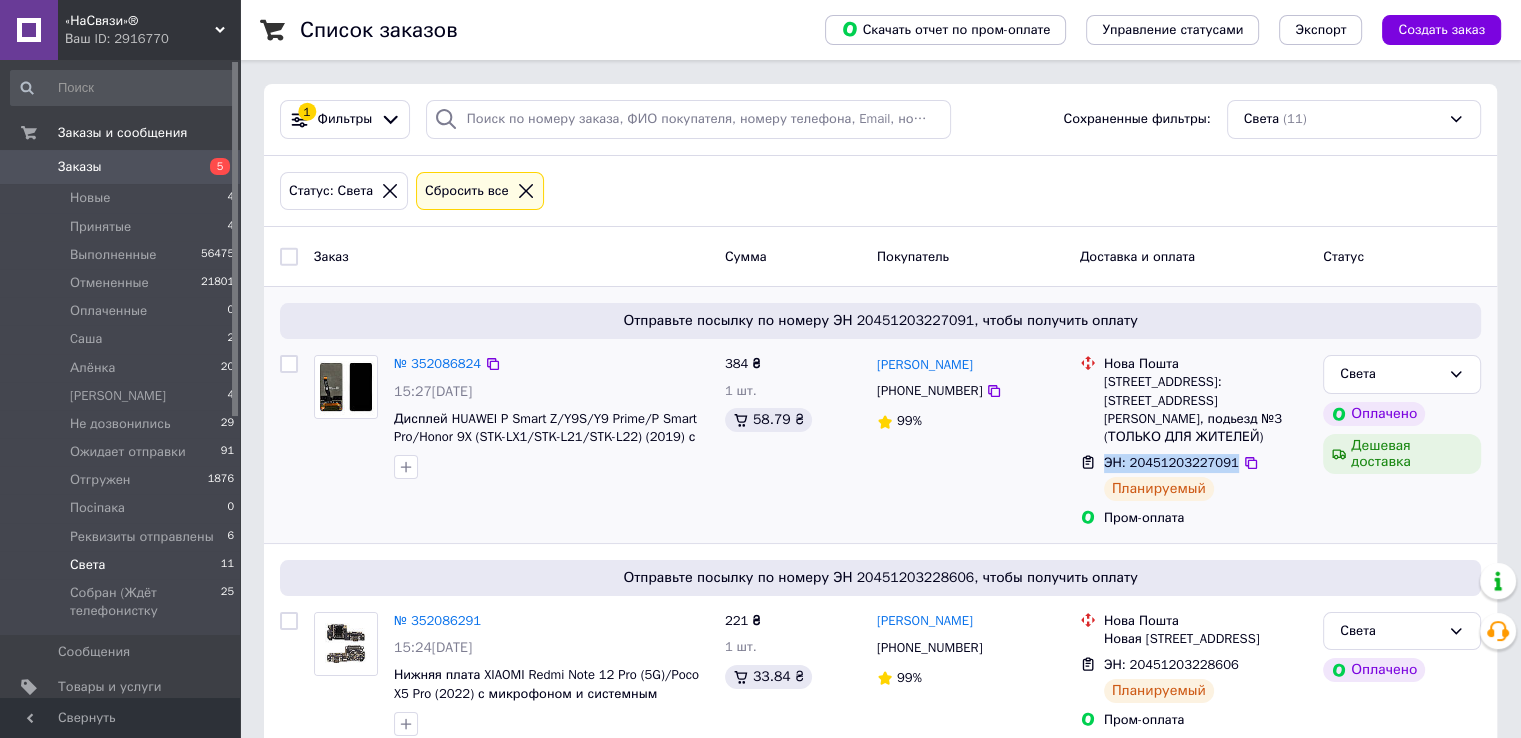 drag, startPoint x: 1102, startPoint y: 462, endPoint x: 1224, endPoint y: 462, distance: 122 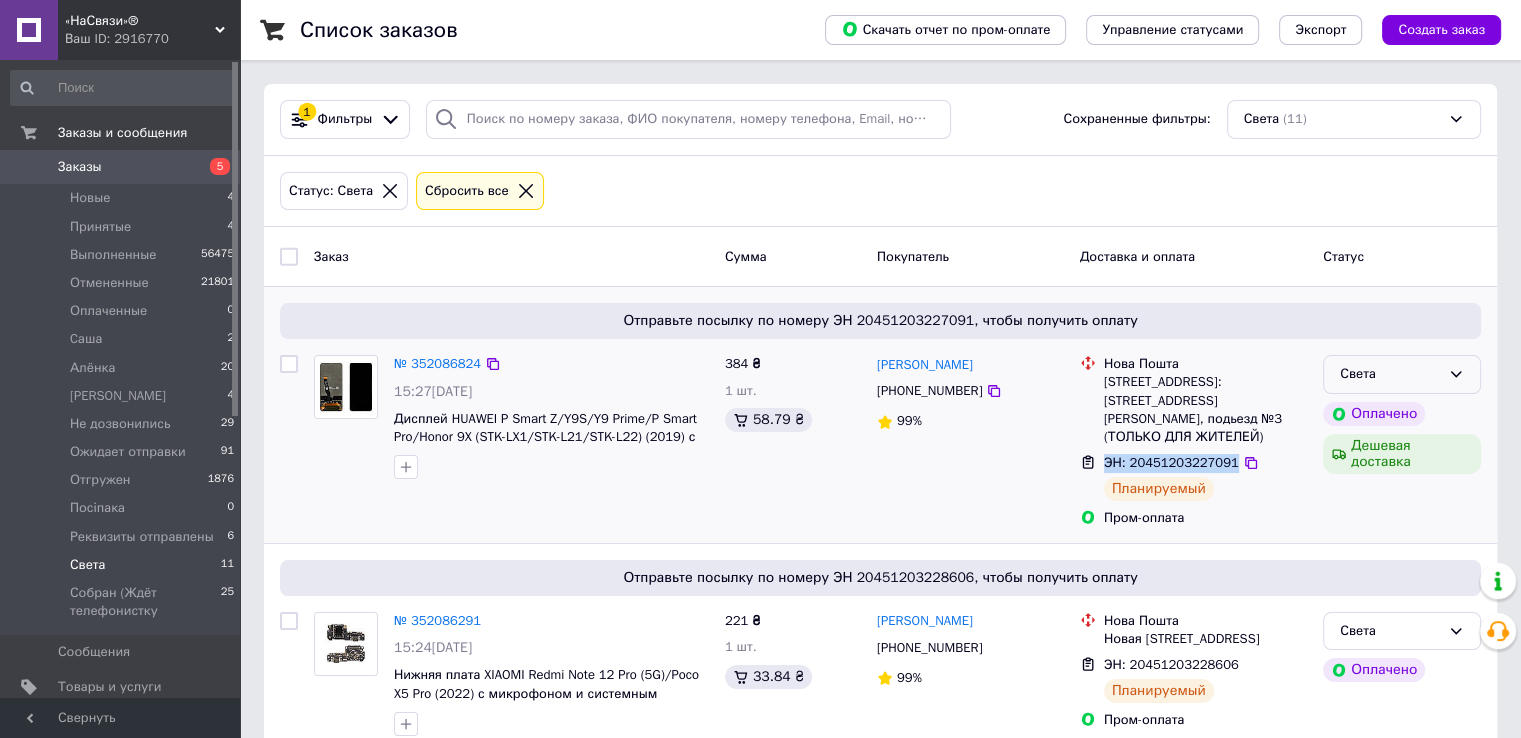 click on "Света" at bounding box center (1402, 374) 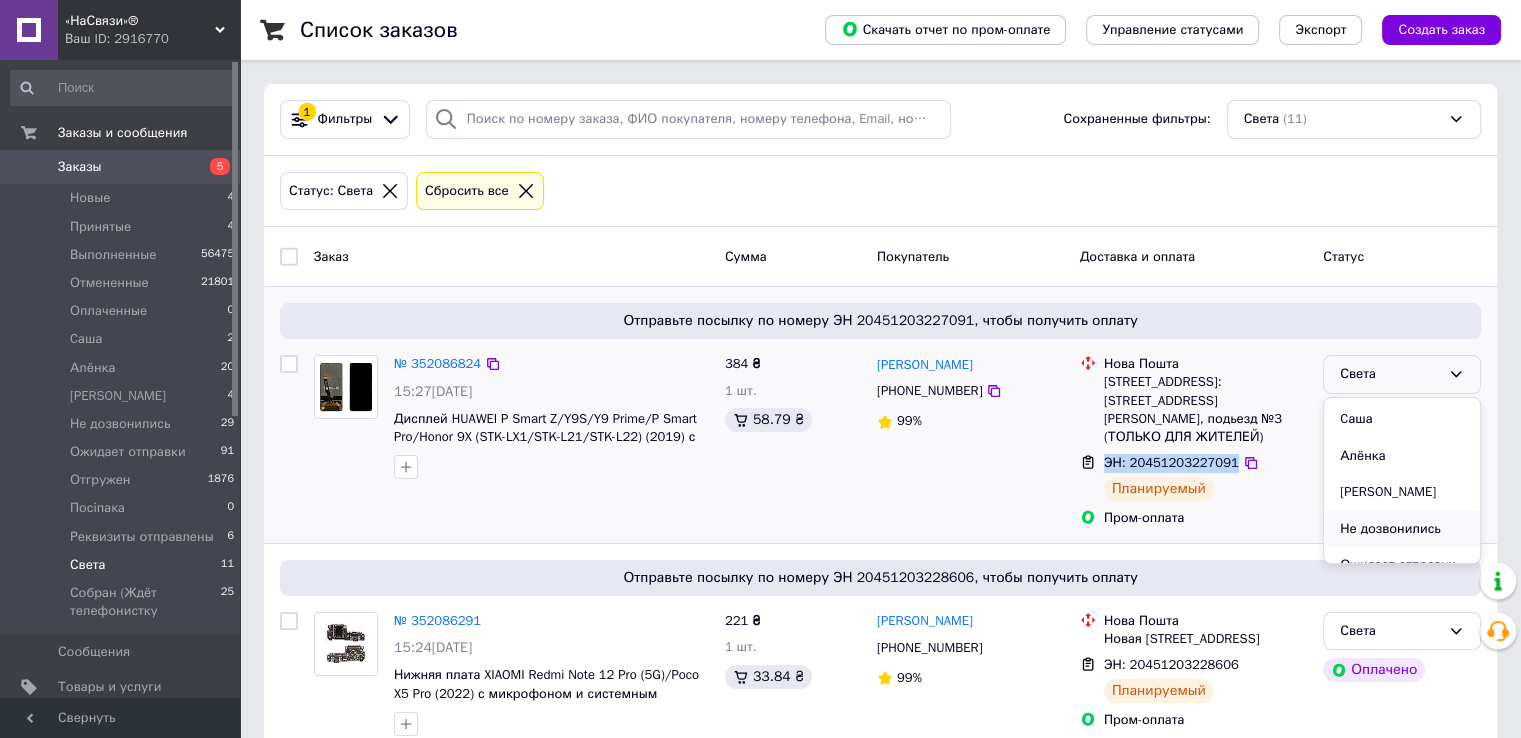 scroll, scrollTop: 200, scrollLeft: 0, axis: vertical 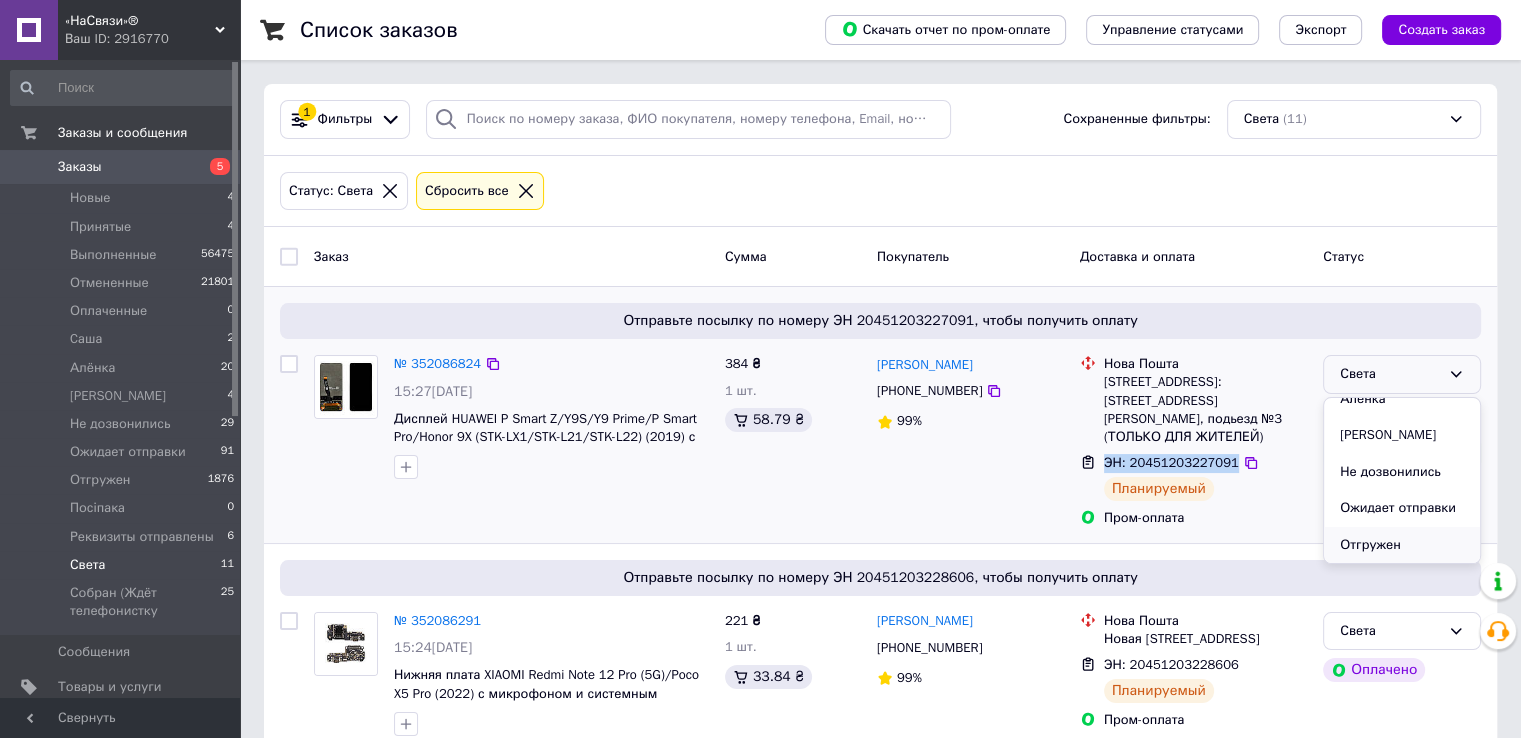 click on "Отгружен" at bounding box center (1402, 545) 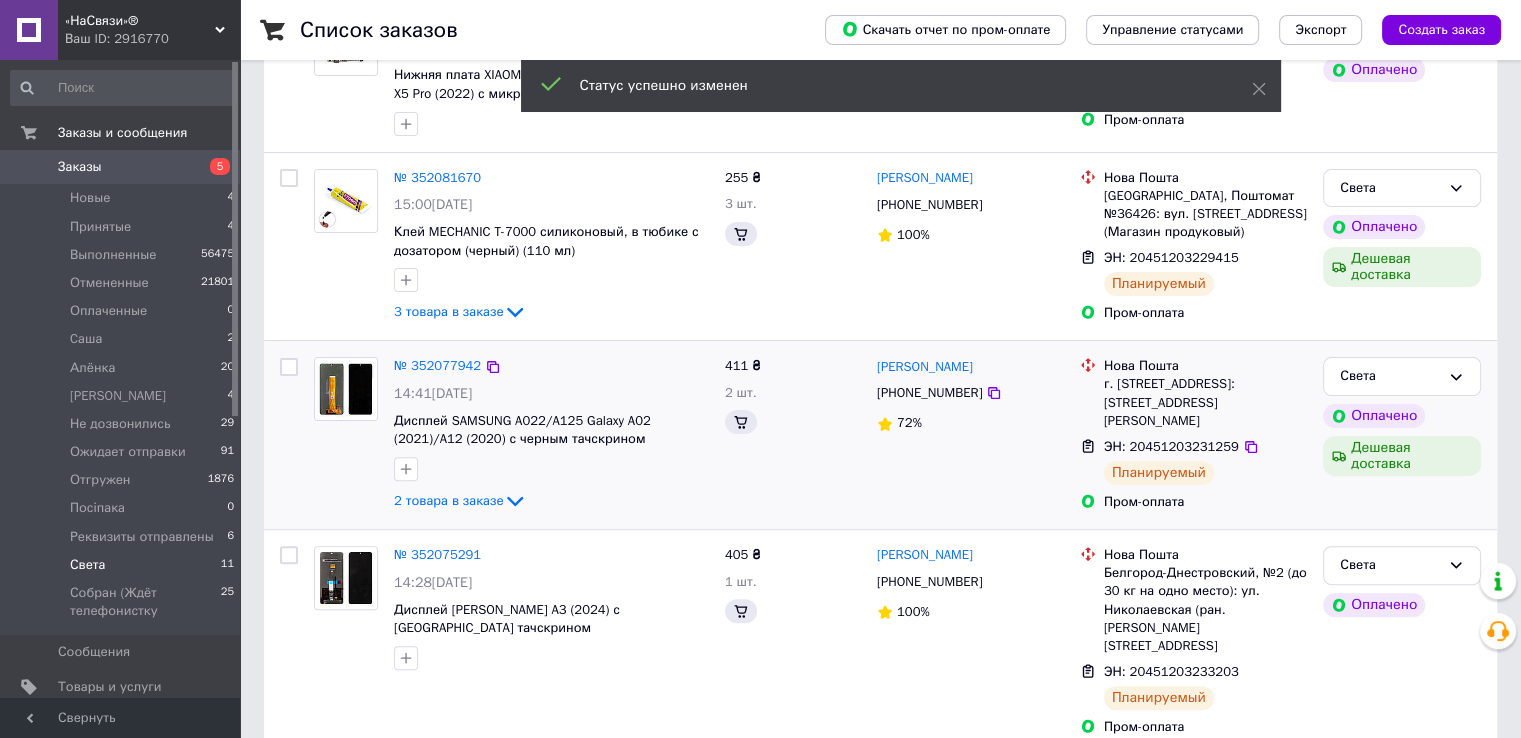 scroll, scrollTop: 600, scrollLeft: 0, axis: vertical 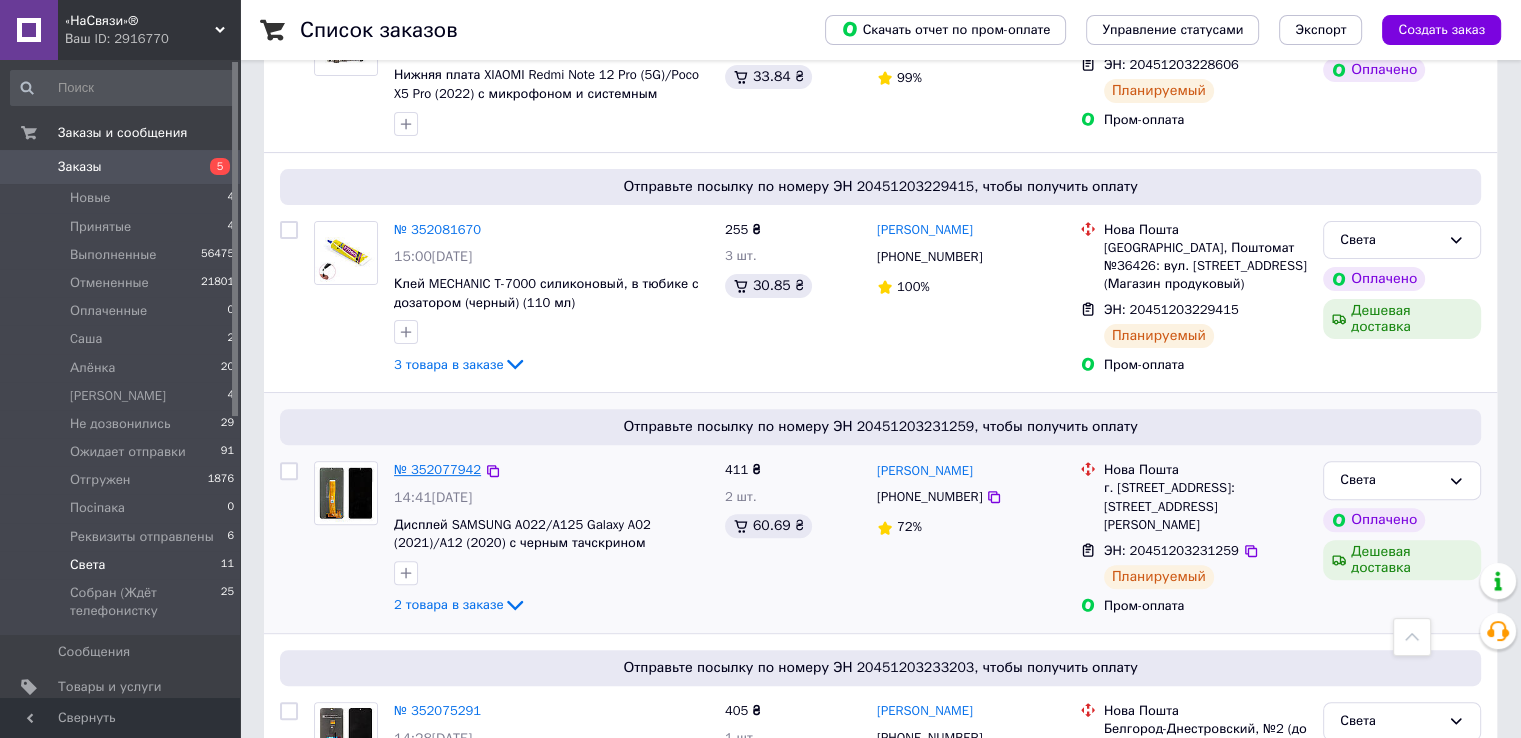click on "№ 352077942" at bounding box center [437, 469] 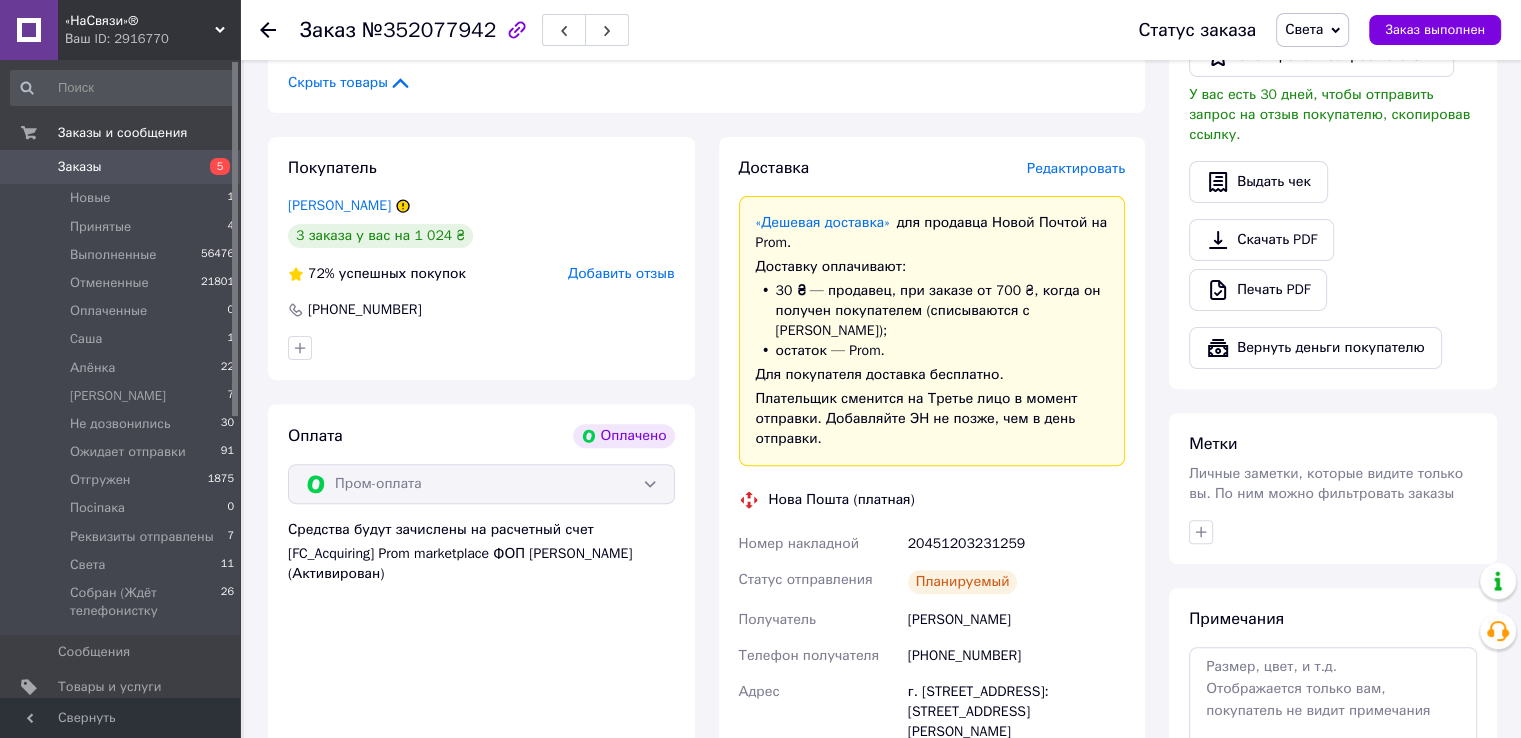scroll, scrollTop: 600, scrollLeft: 0, axis: vertical 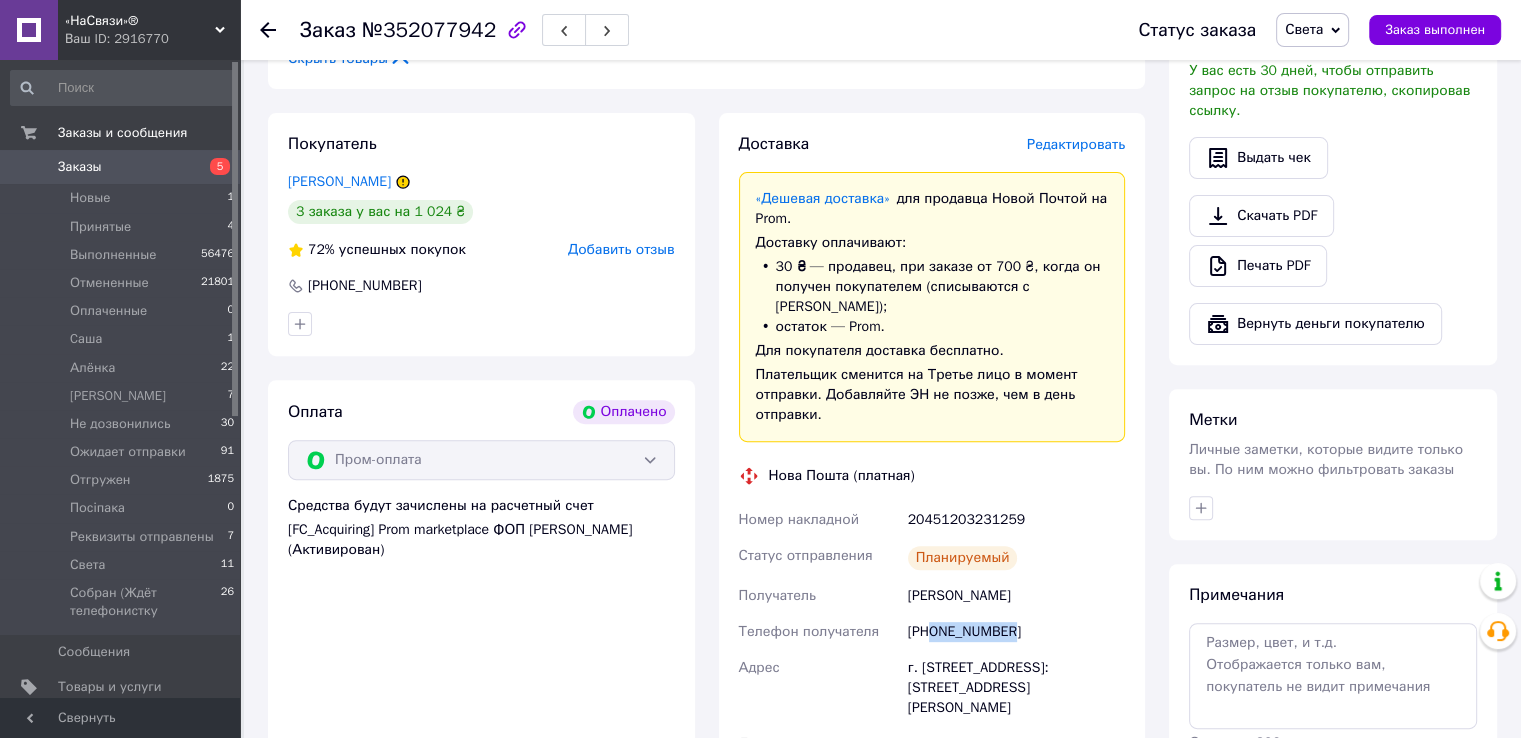 drag, startPoint x: 933, startPoint y: 616, endPoint x: 1013, endPoint y: 625, distance: 80.50466 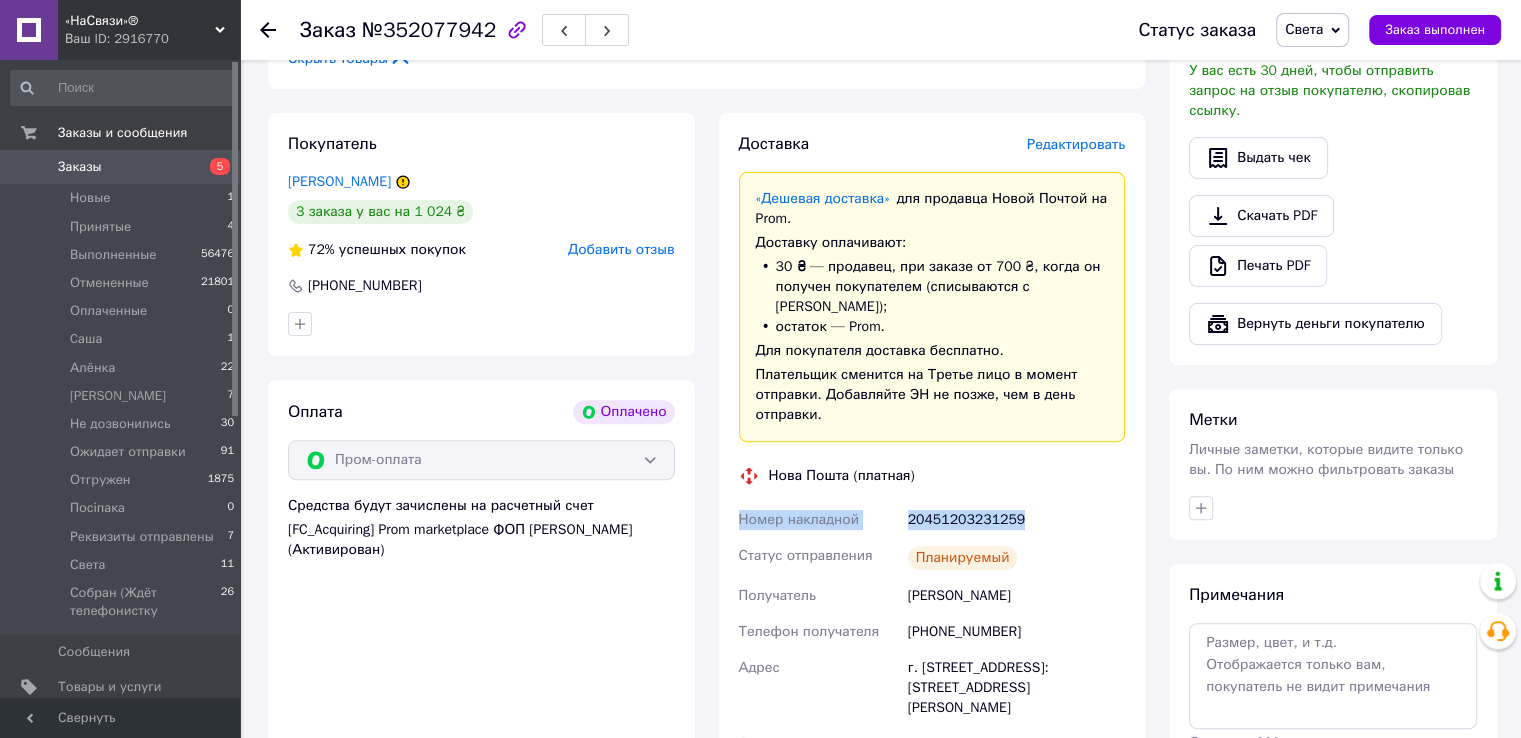 drag, startPoint x: 740, startPoint y: 501, endPoint x: 1014, endPoint y: 504, distance: 274.01642 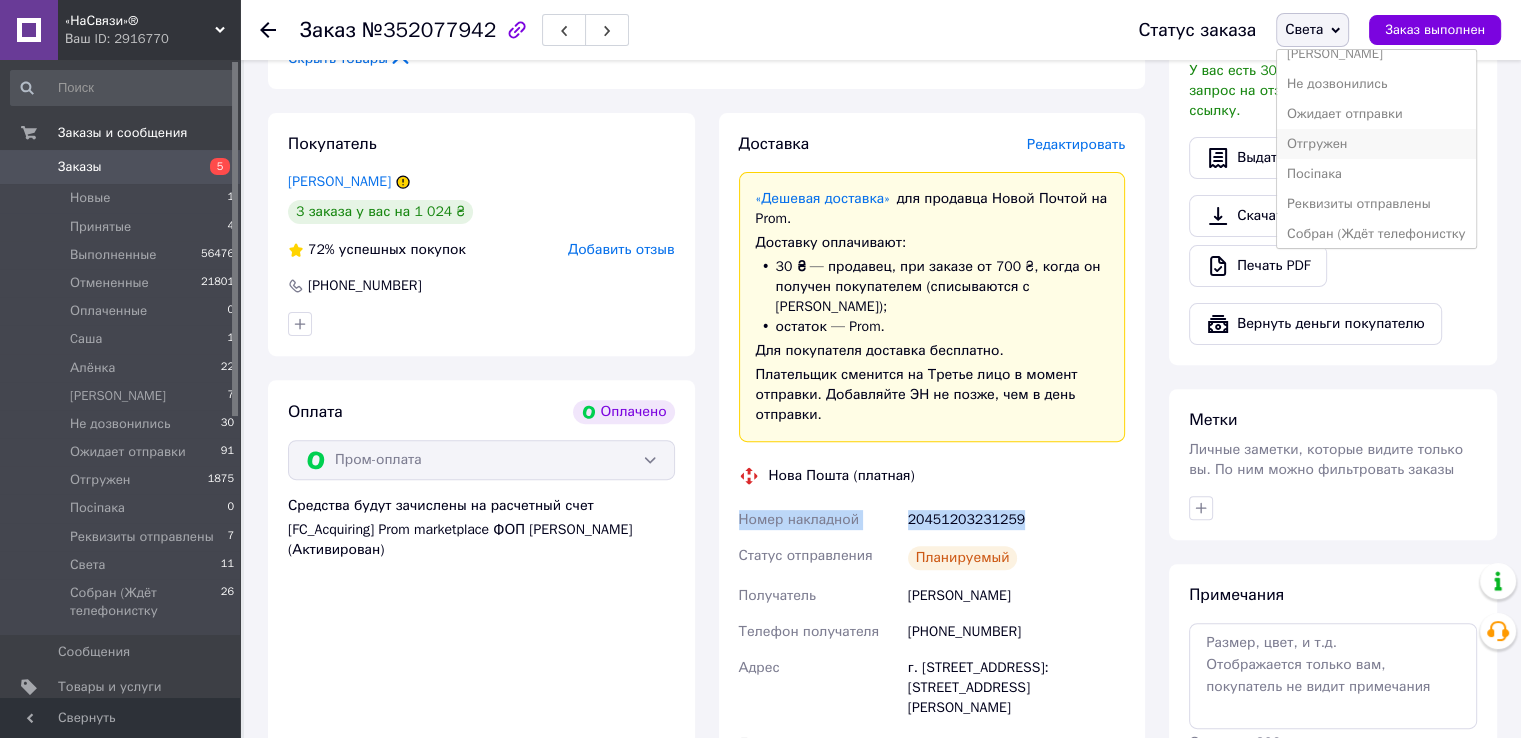scroll, scrollTop: 201, scrollLeft: 0, axis: vertical 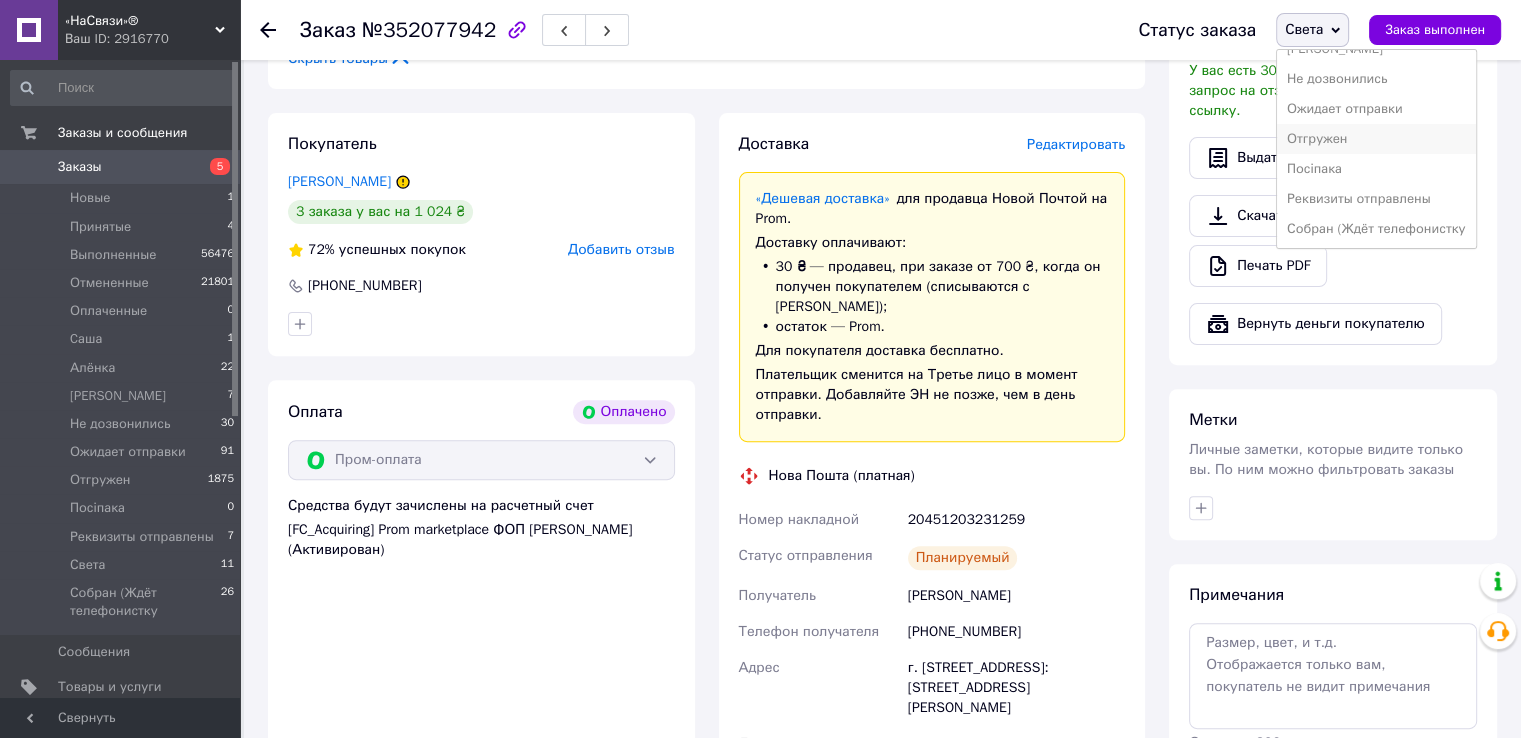click on "Отгружен" at bounding box center (1376, 139) 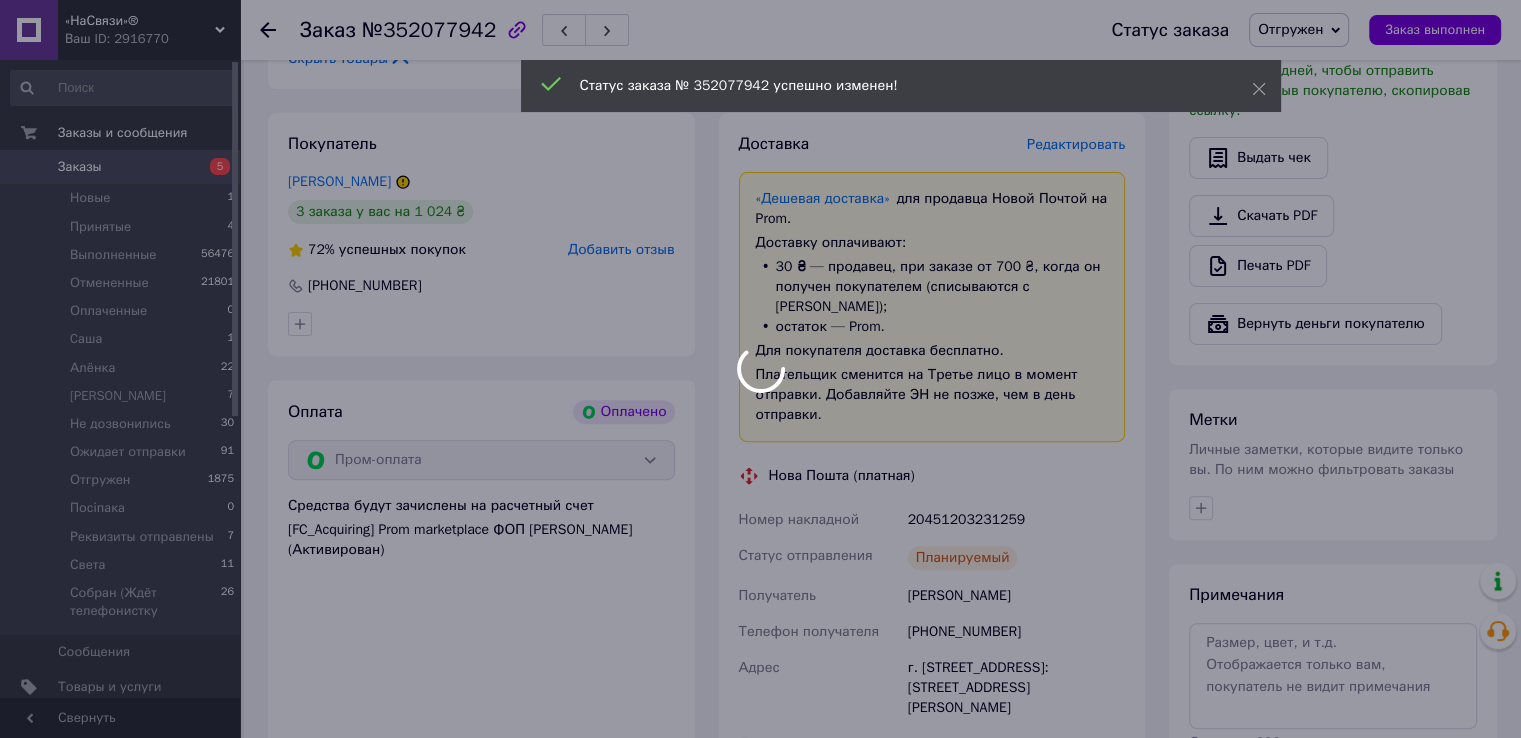 scroll, scrollTop: 44, scrollLeft: 0, axis: vertical 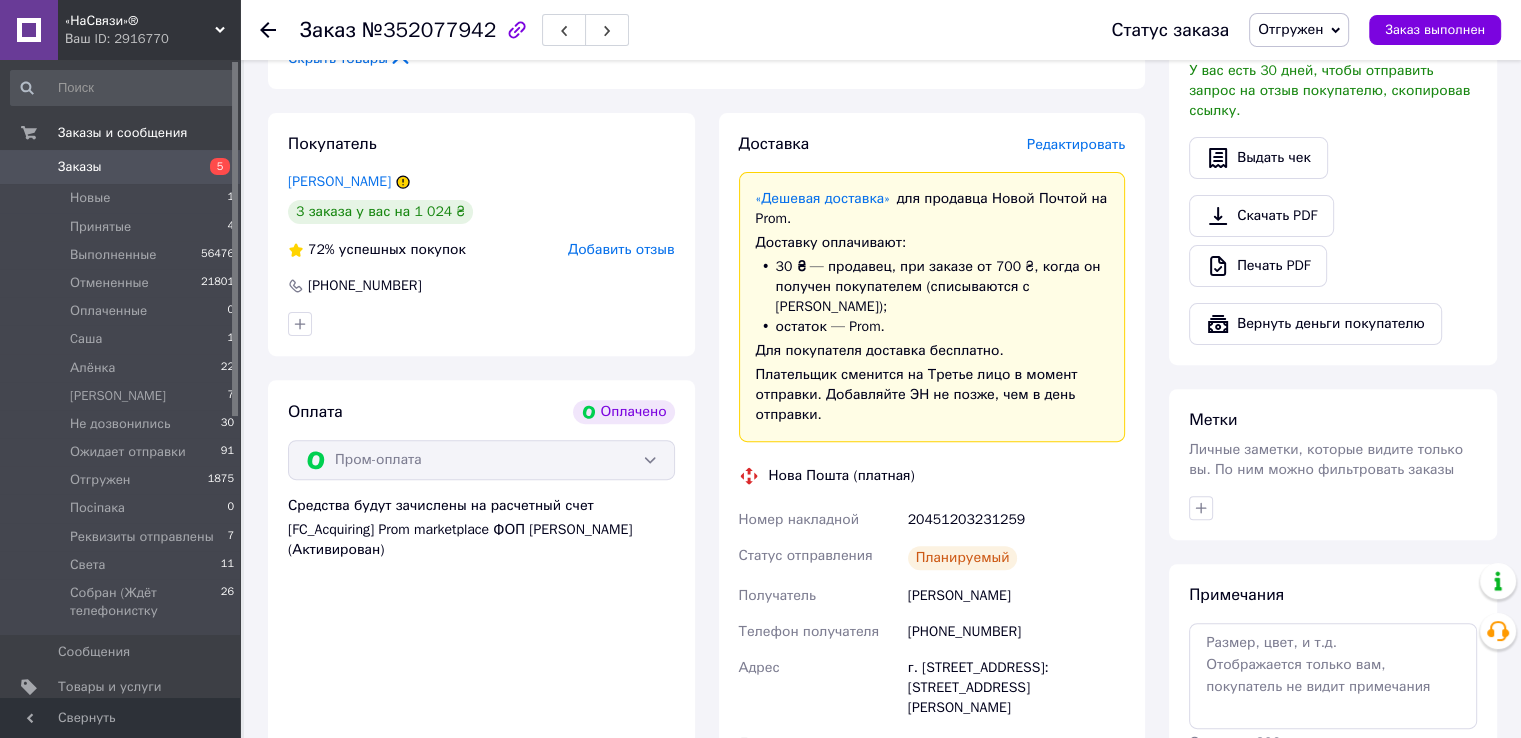 click 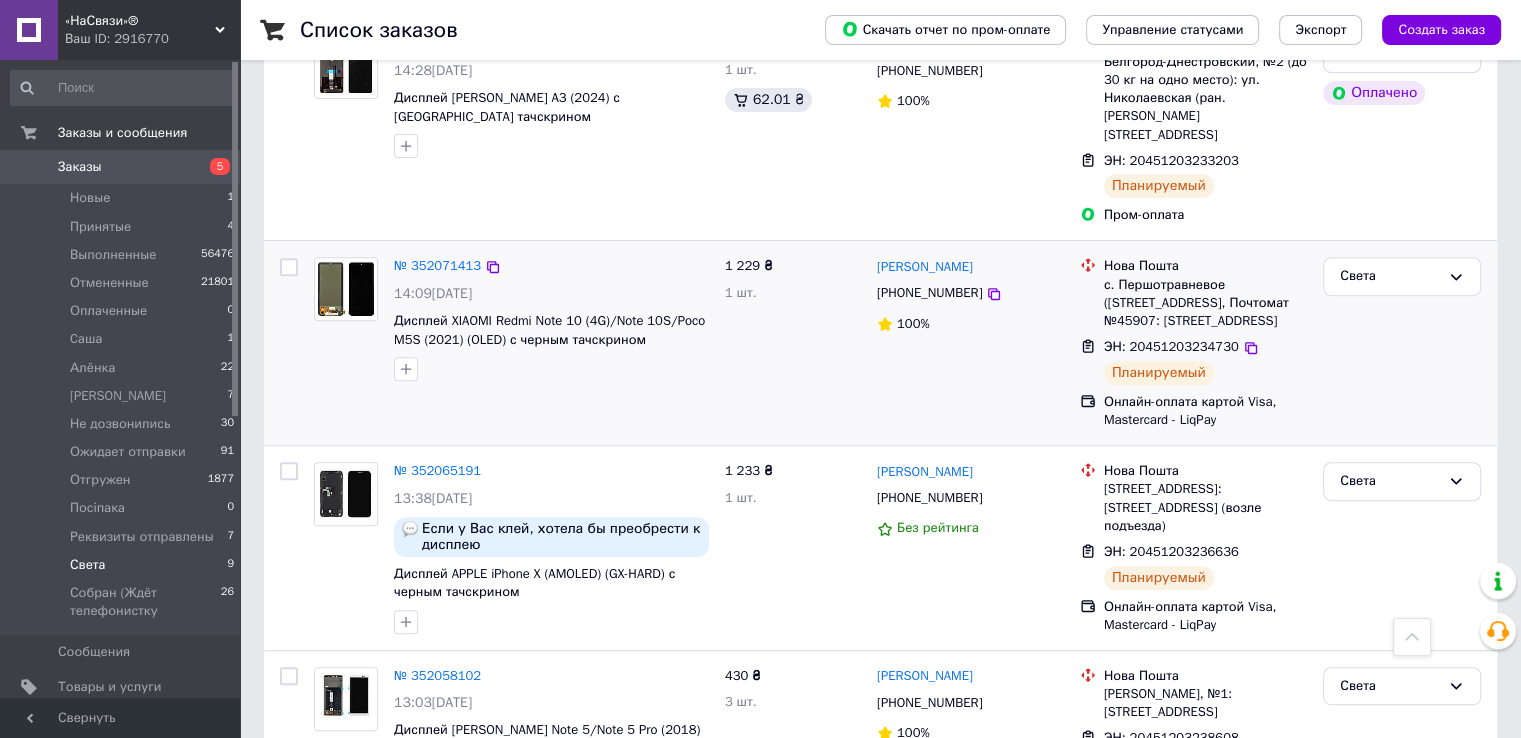 scroll, scrollTop: 570, scrollLeft: 0, axis: vertical 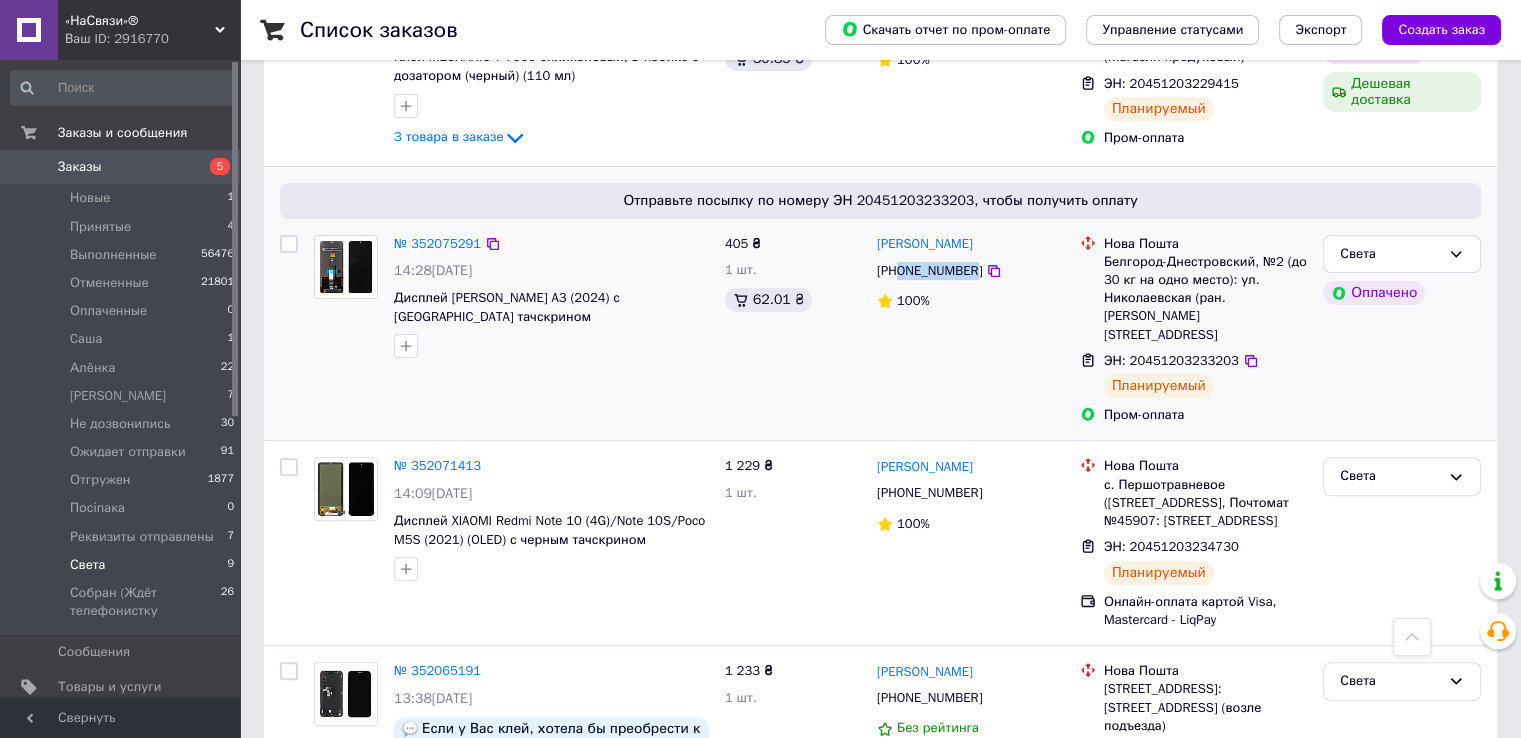 drag, startPoint x: 898, startPoint y: 282, endPoint x: 970, endPoint y: 284, distance: 72.02777 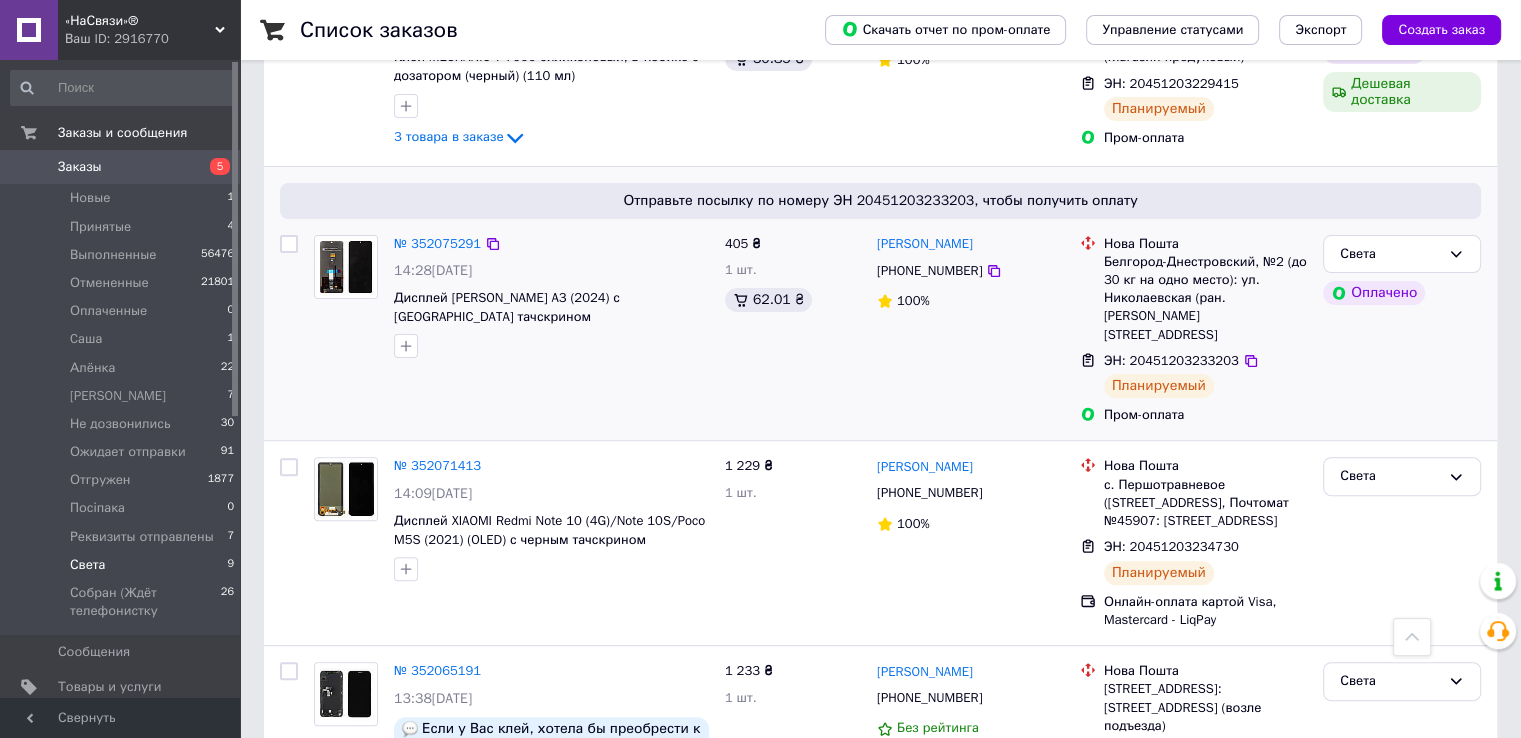 drag, startPoint x: 1093, startPoint y: 353, endPoint x: 1196, endPoint y: 350, distance: 103.04368 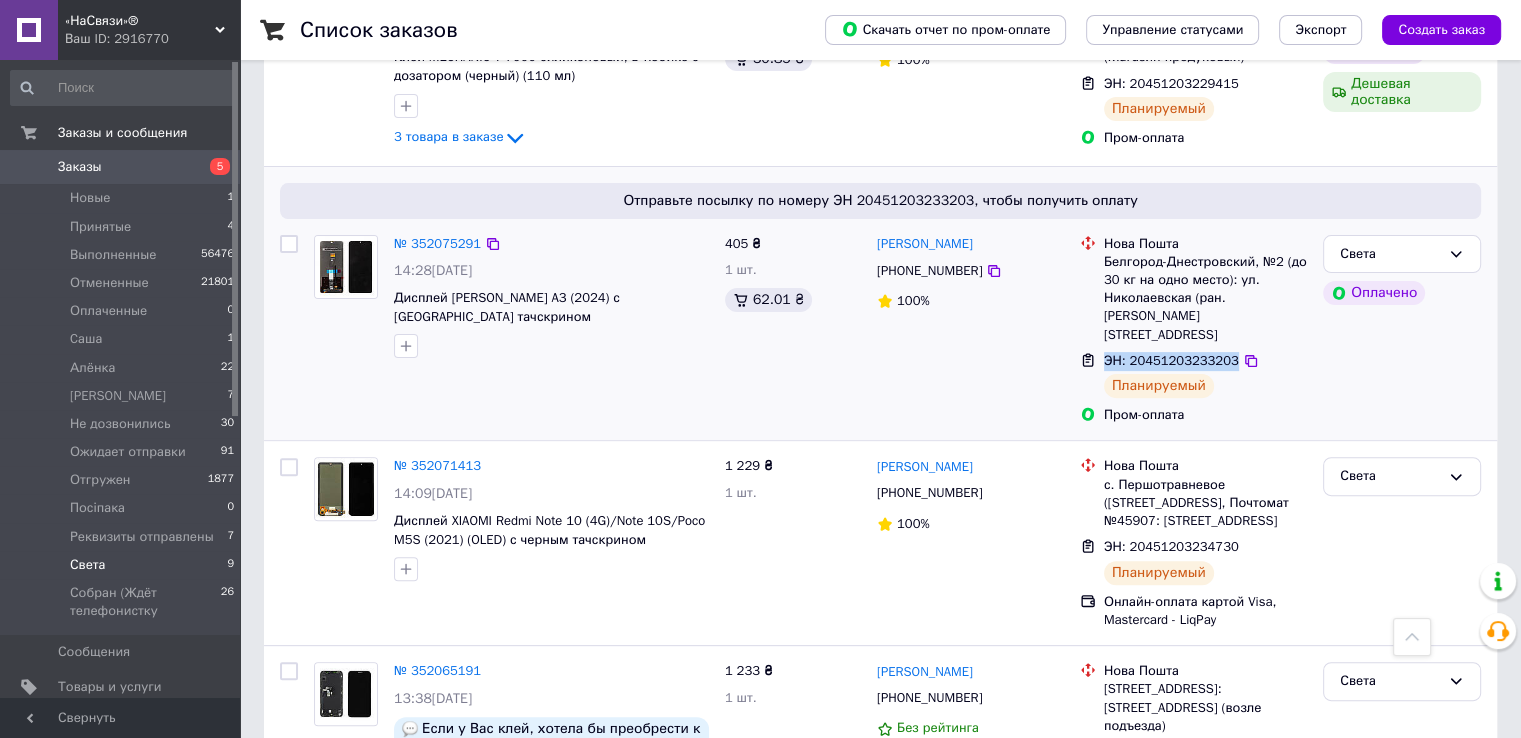 drag, startPoint x: 1222, startPoint y: 349, endPoint x: 1102, endPoint y: 352, distance: 120.03749 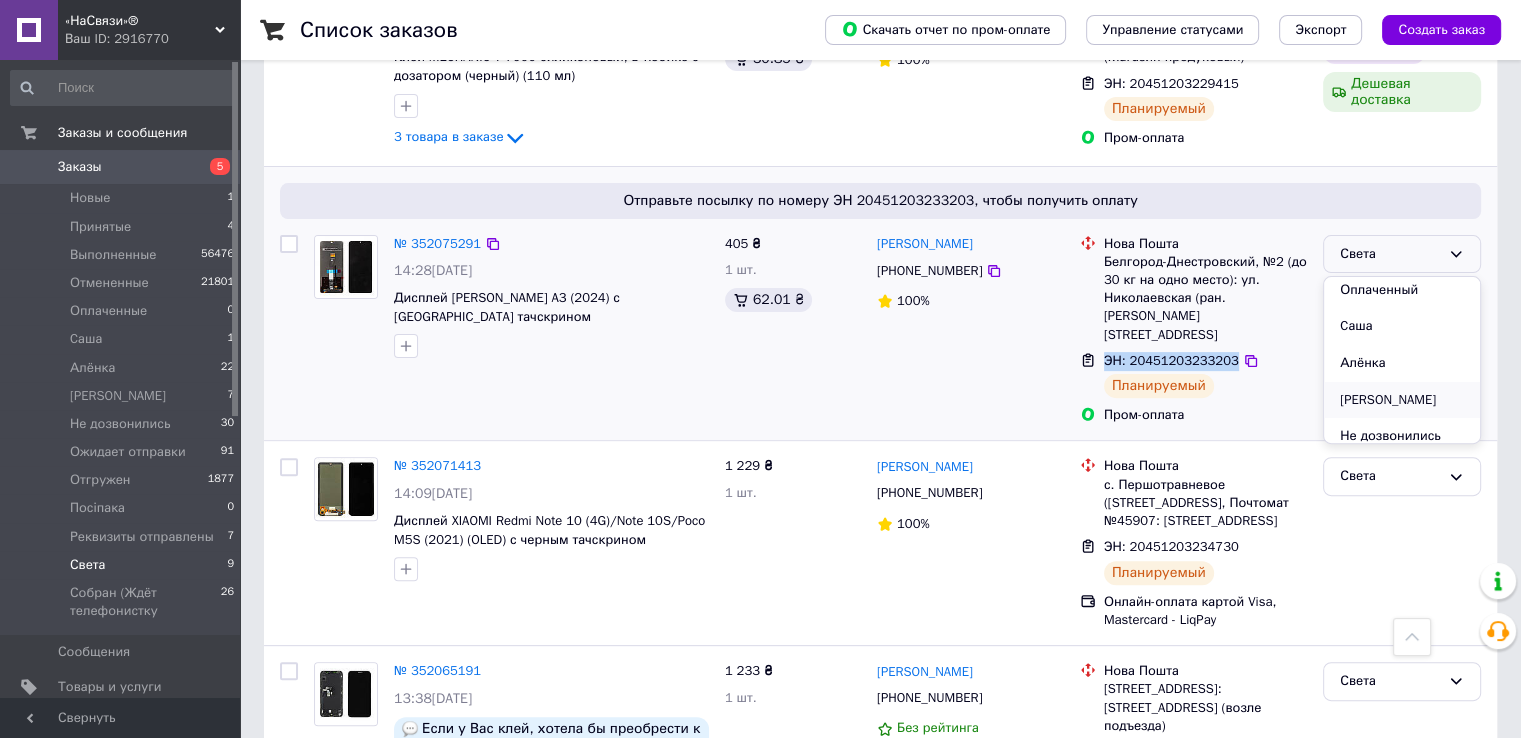 scroll, scrollTop: 200, scrollLeft: 0, axis: vertical 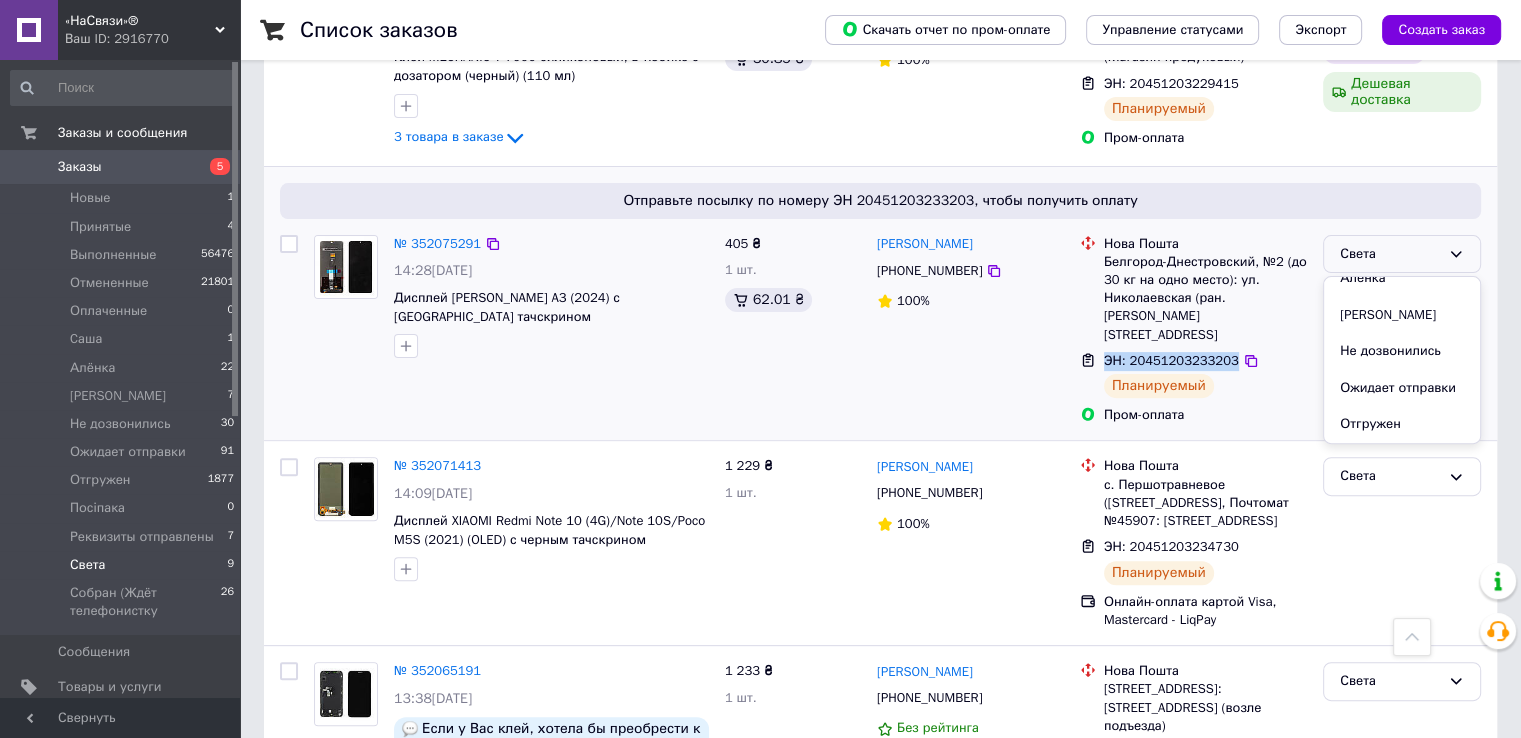 click on "Отгружен" at bounding box center (1402, 424) 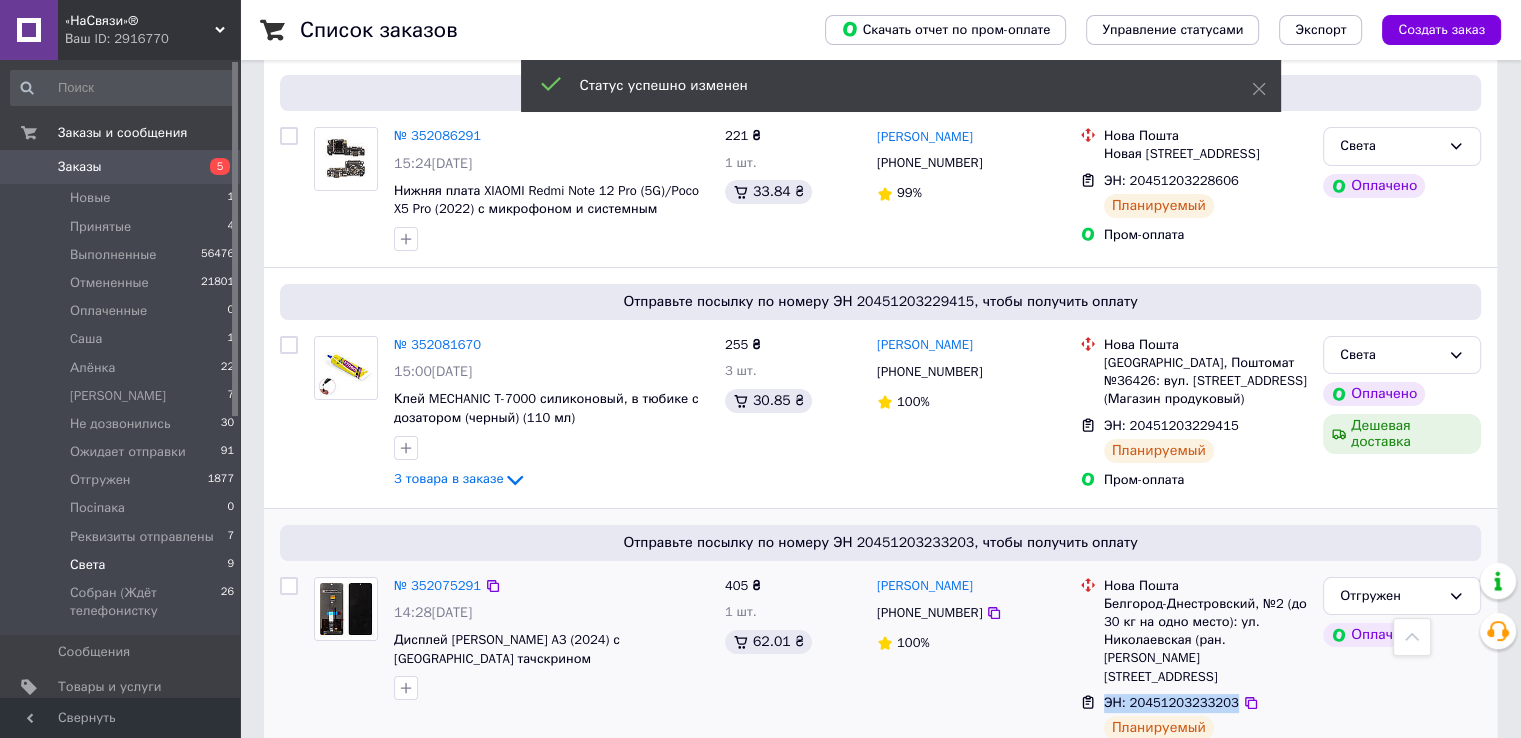 scroll, scrollTop: 170, scrollLeft: 0, axis: vertical 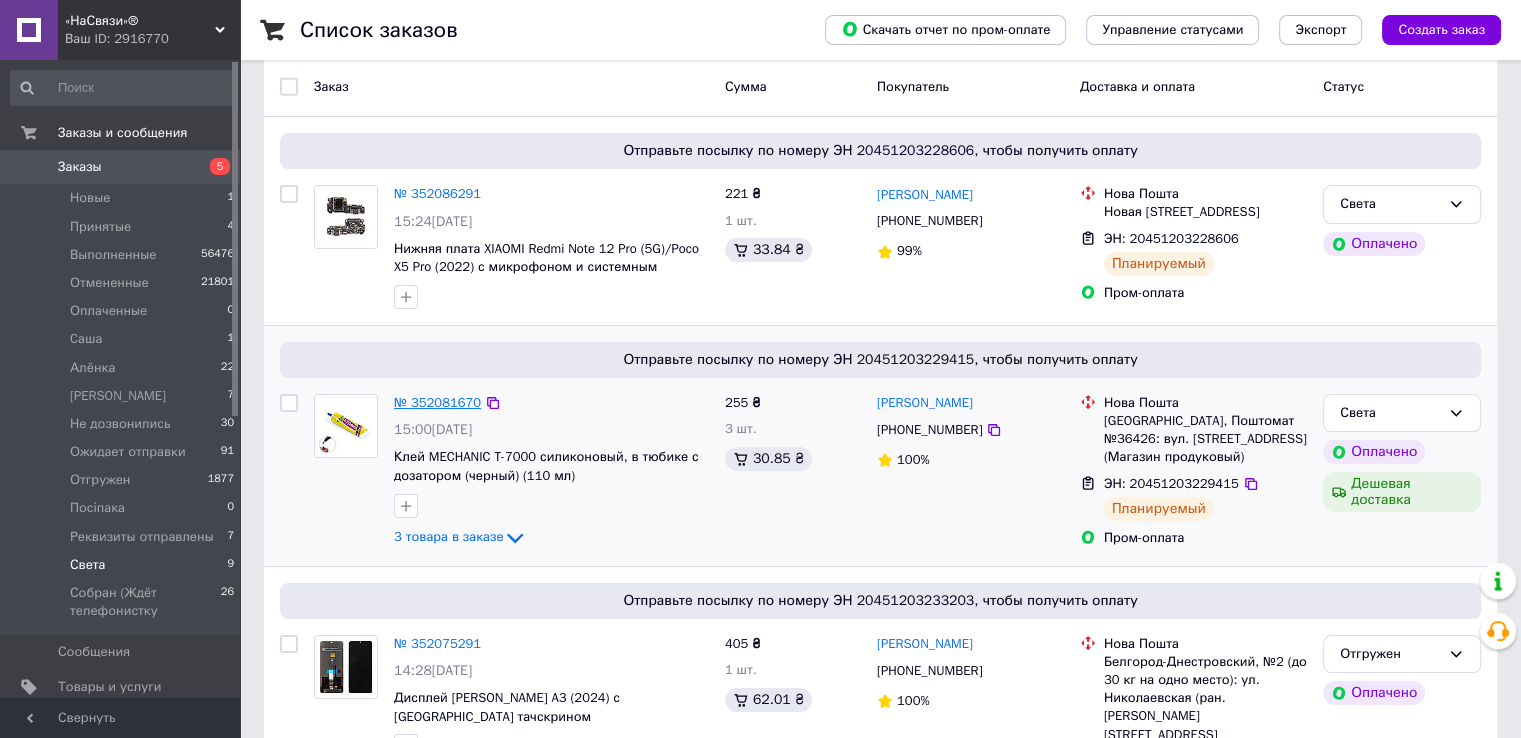 click on "№ 352081670" at bounding box center (437, 402) 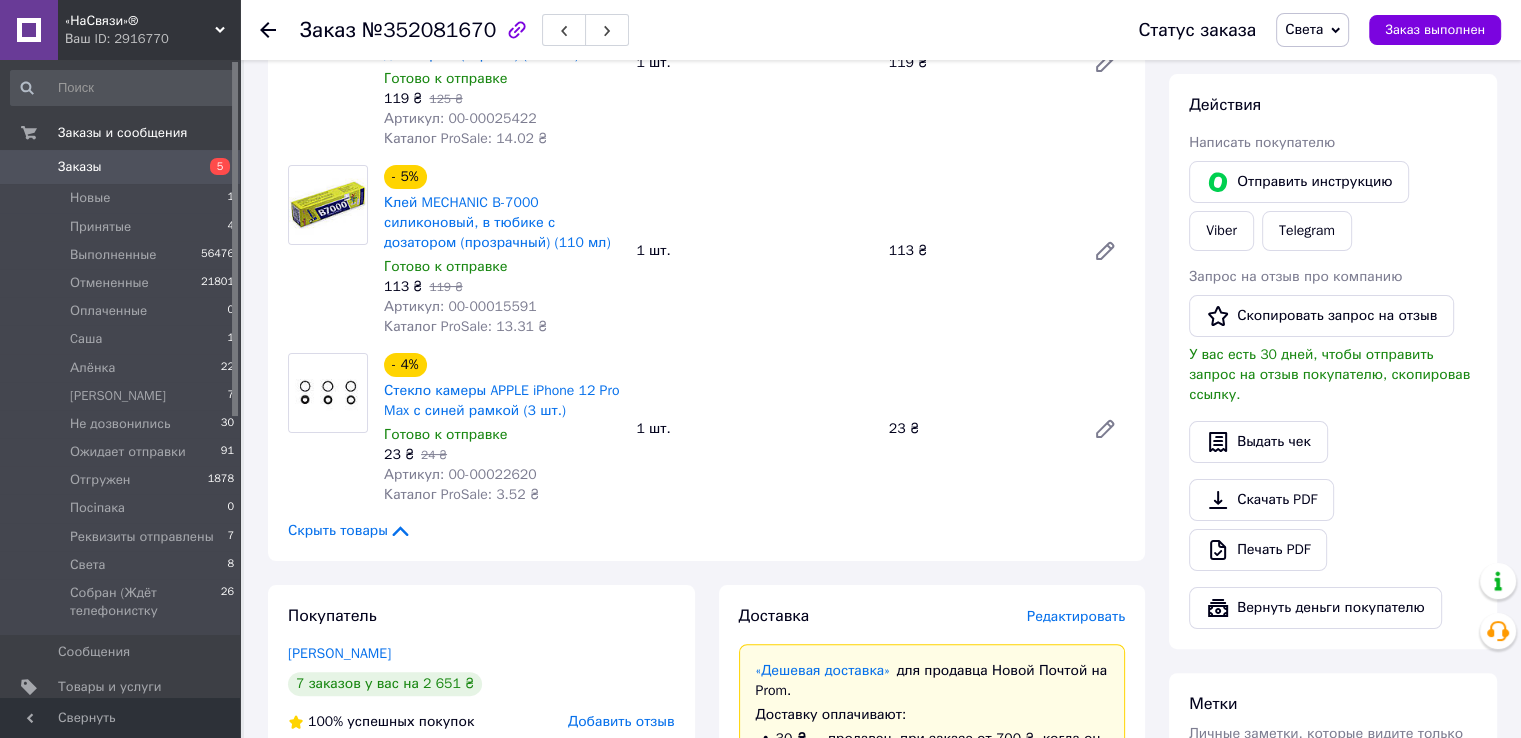 scroll, scrollTop: 800, scrollLeft: 0, axis: vertical 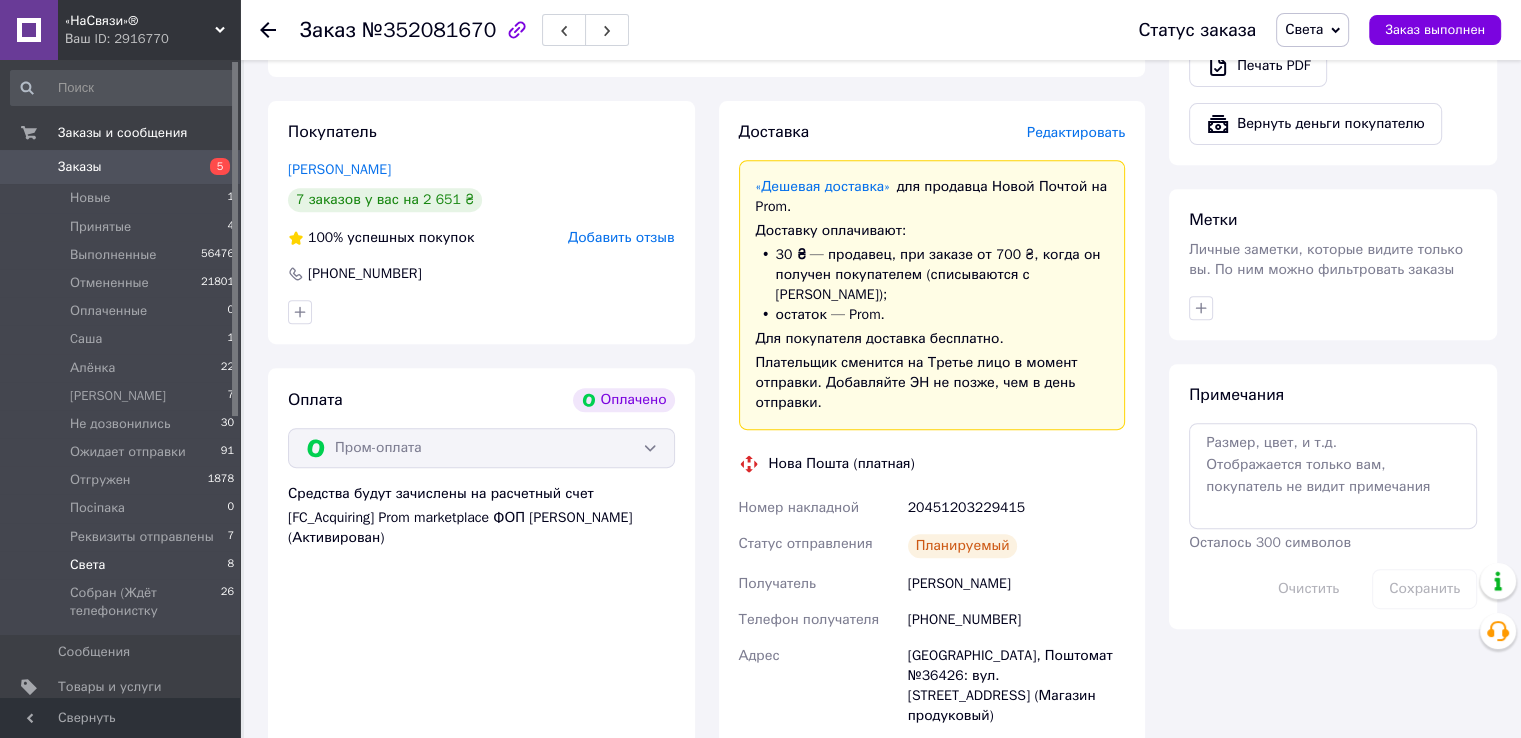 click on "Света 8" at bounding box center (123, 565) 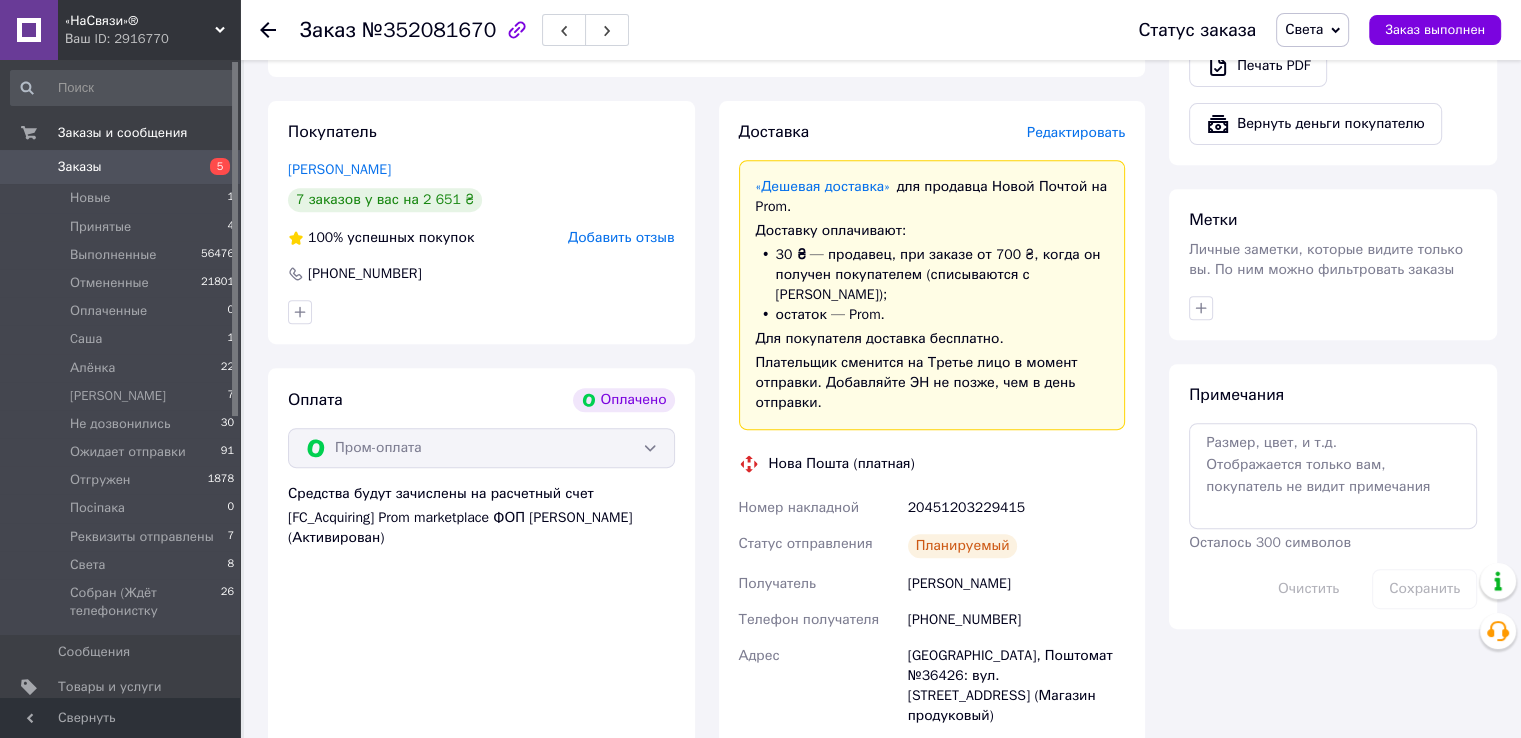 scroll, scrollTop: 0, scrollLeft: 0, axis: both 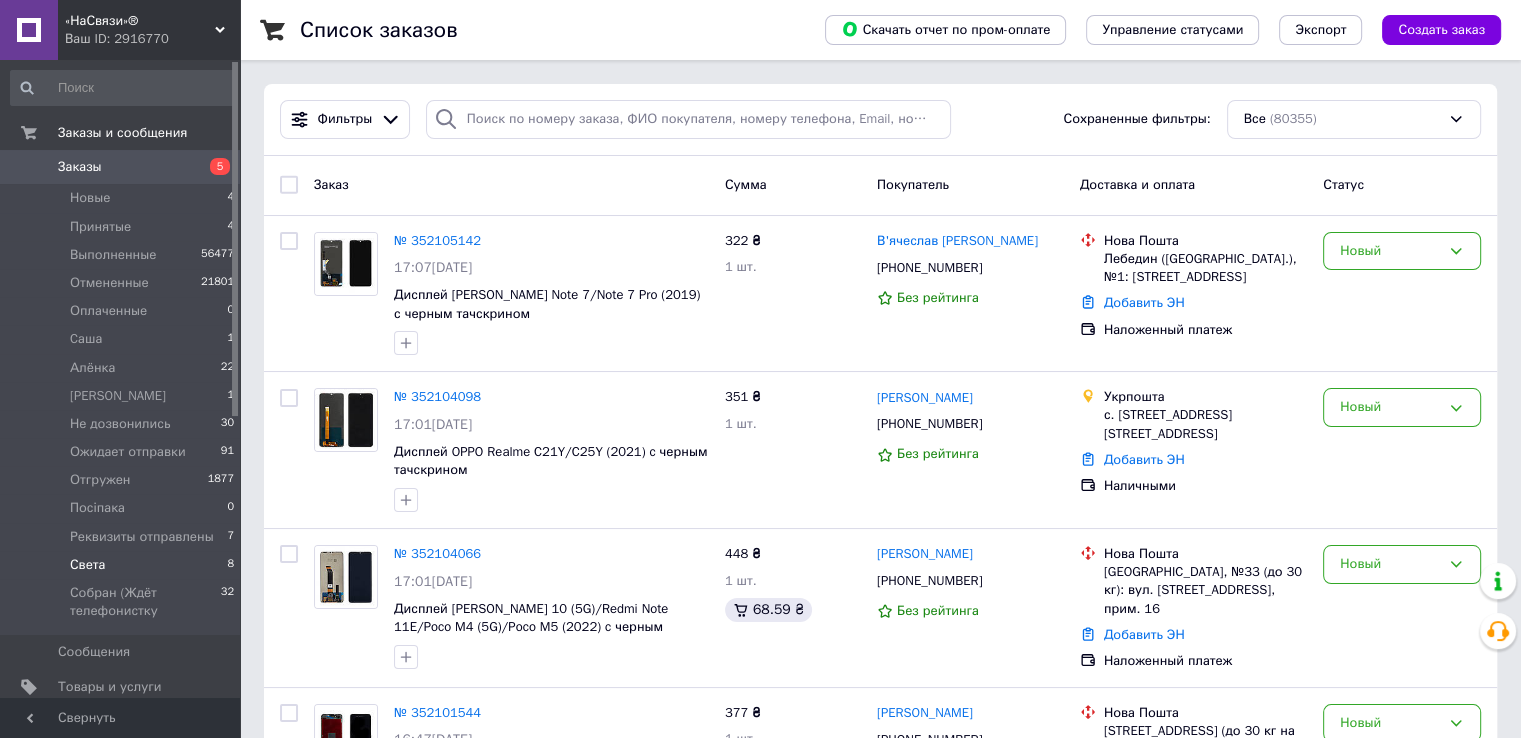 click on "Света 8" at bounding box center [123, 565] 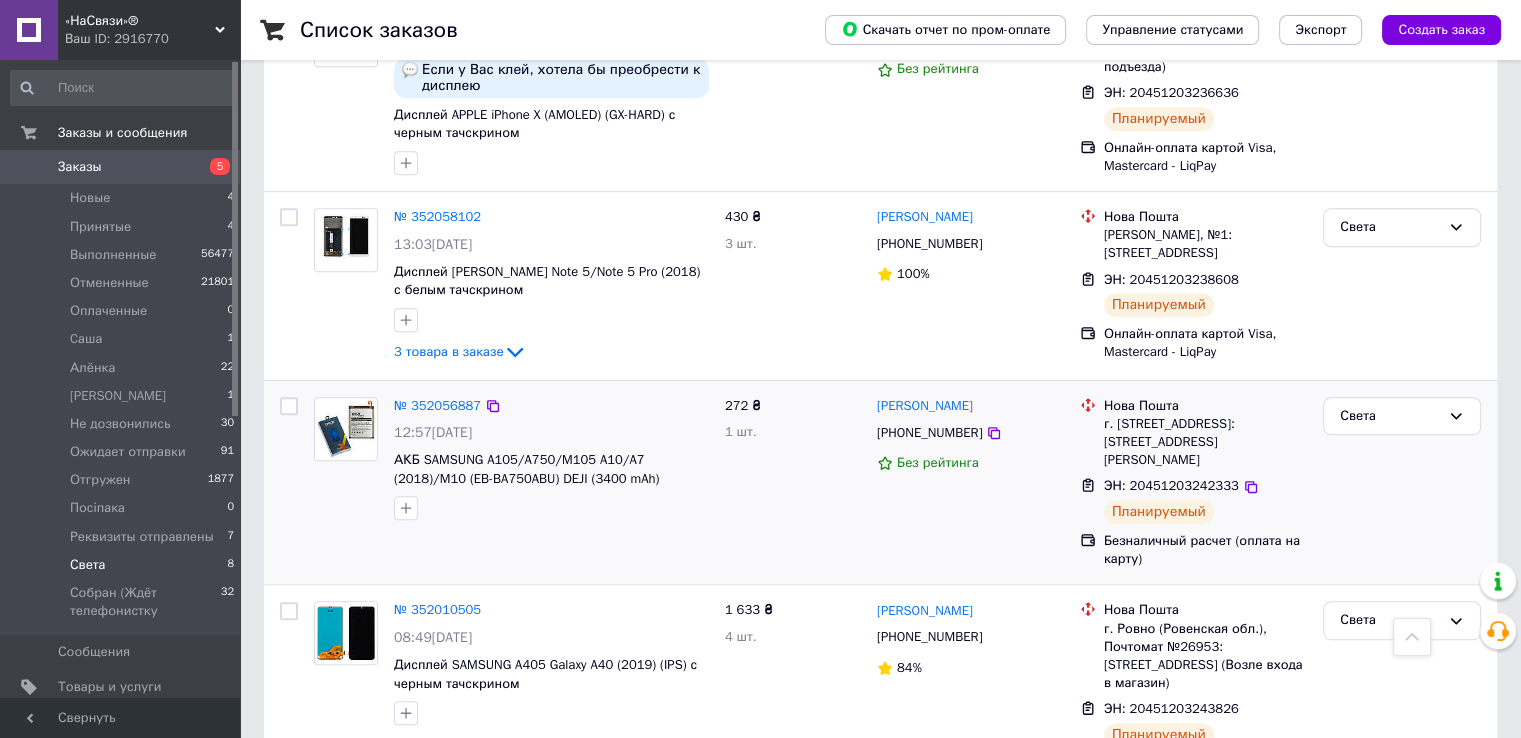 scroll, scrollTop: 1000, scrollLeft: 0, axis: vertical 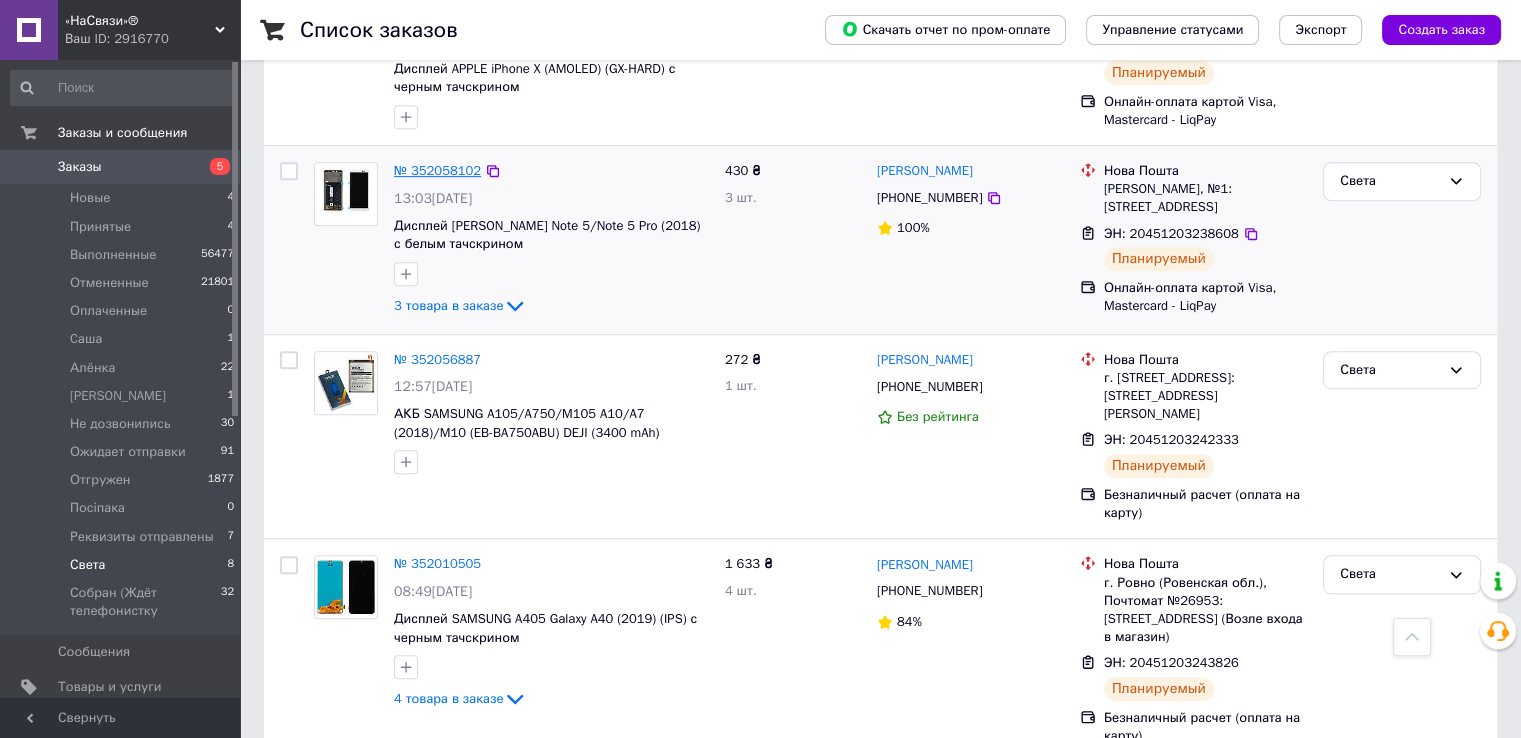 click on "№ 352058102" at bounding box center (437, 170) 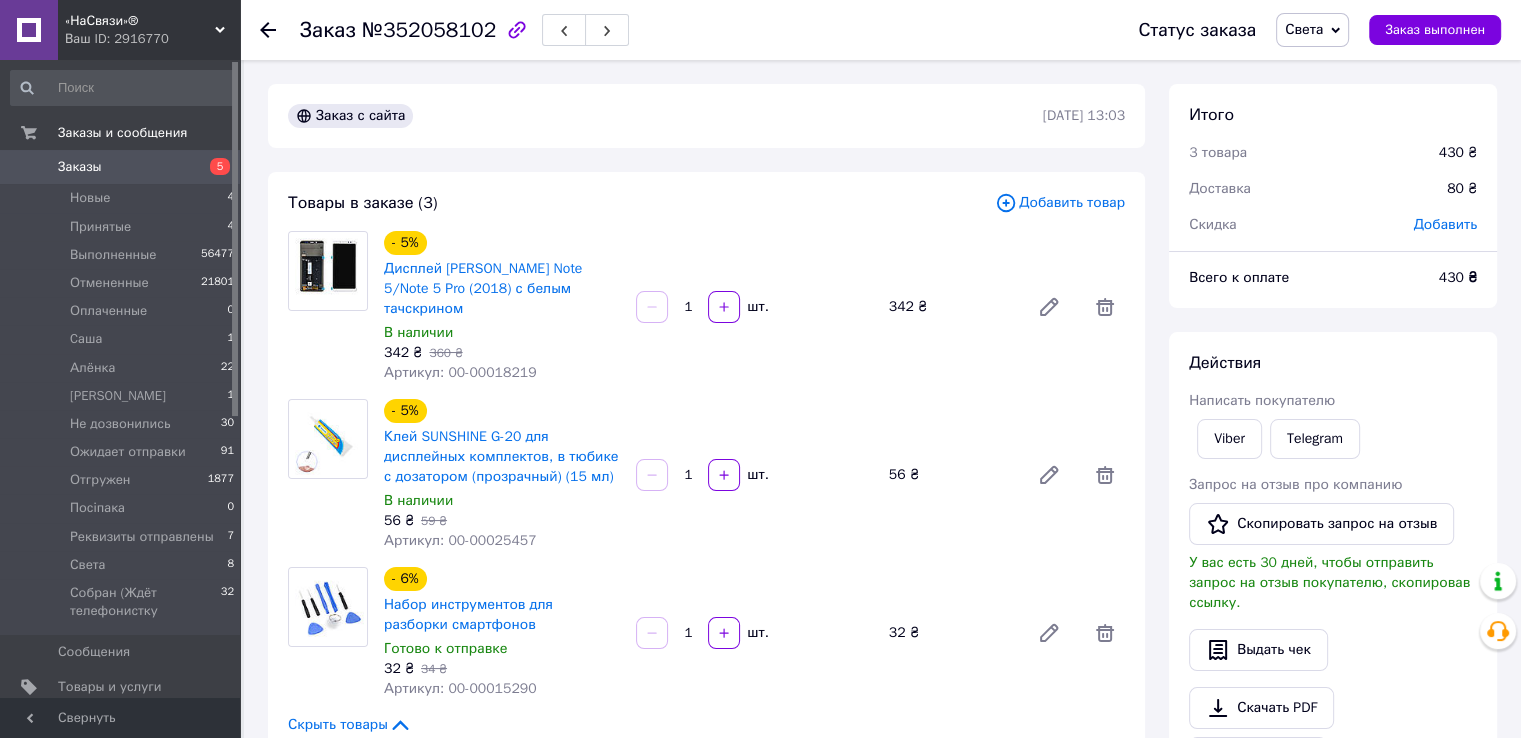 scroll, scrollTop: 600, scrollLeft: 0, axis: vertical 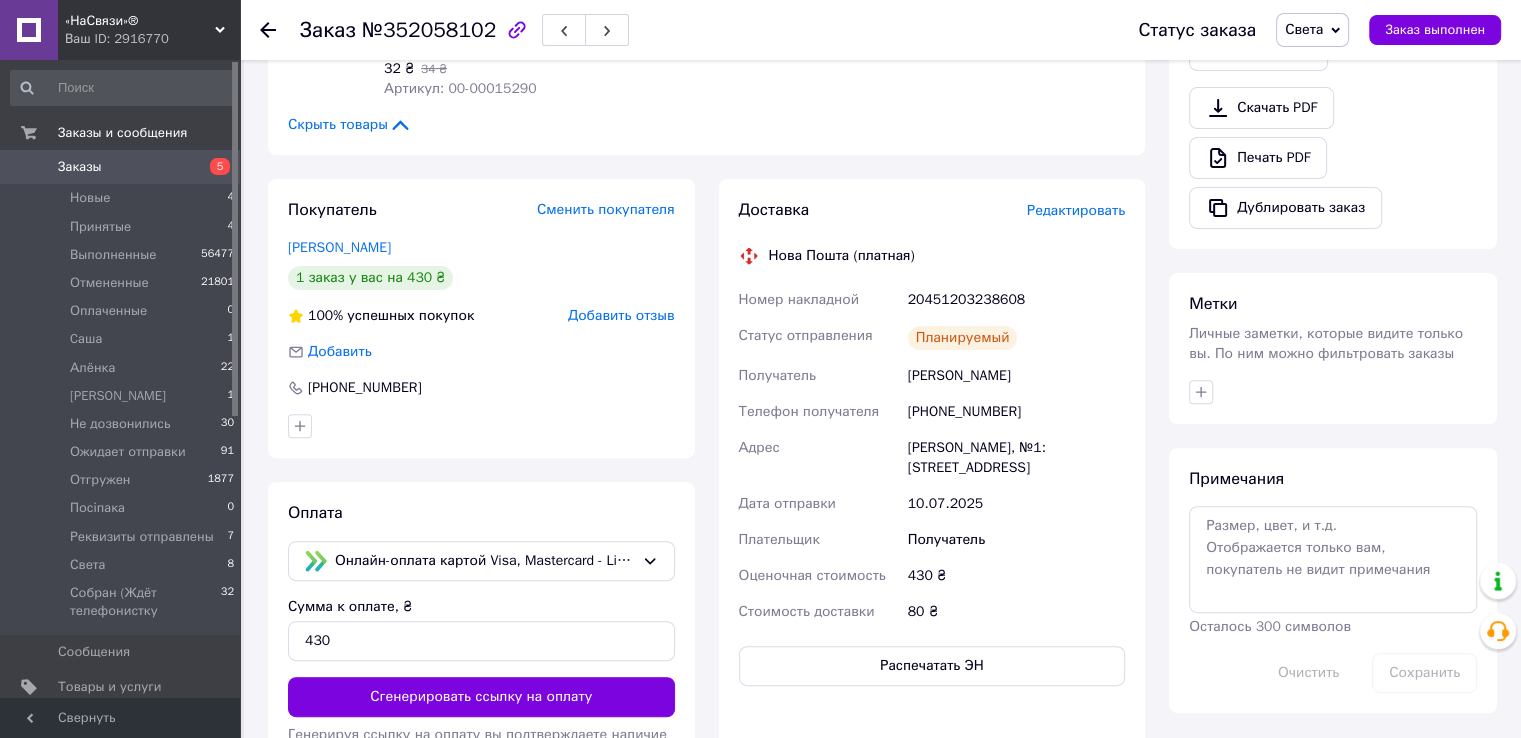 click 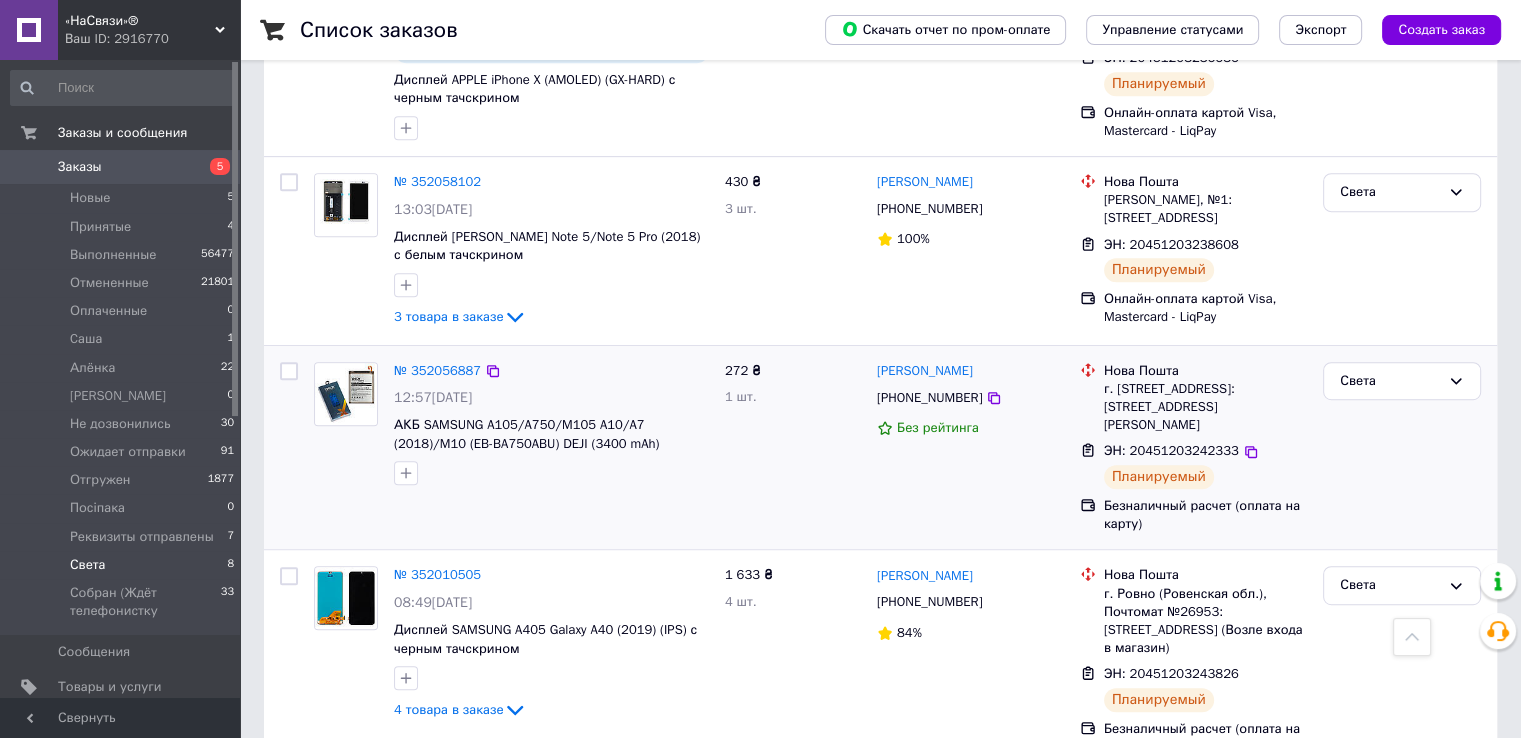 scroll, scrollTop: 1000, scrollLeft: 0, axis: vertical 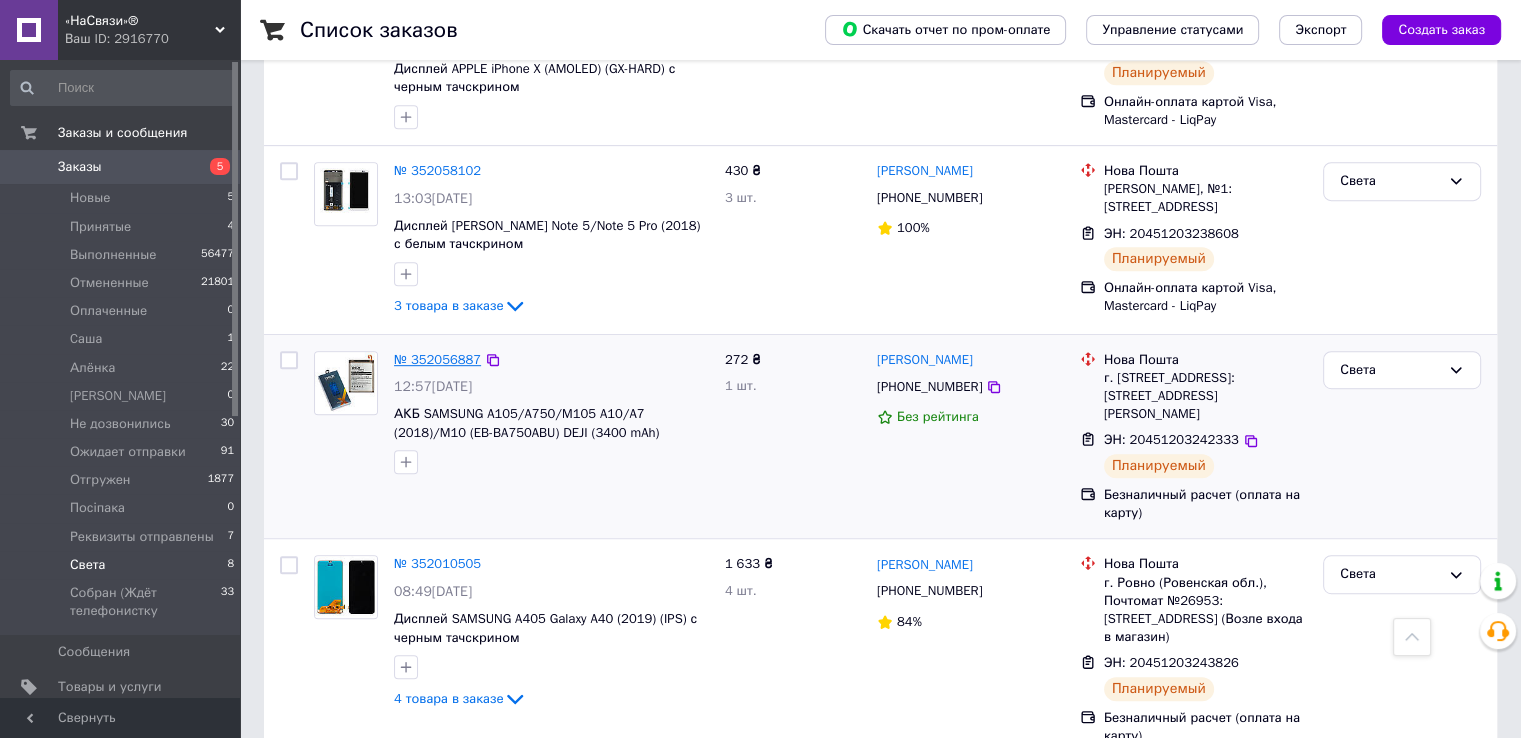 click on "№ 352056887" at bounding box center [437, 359] 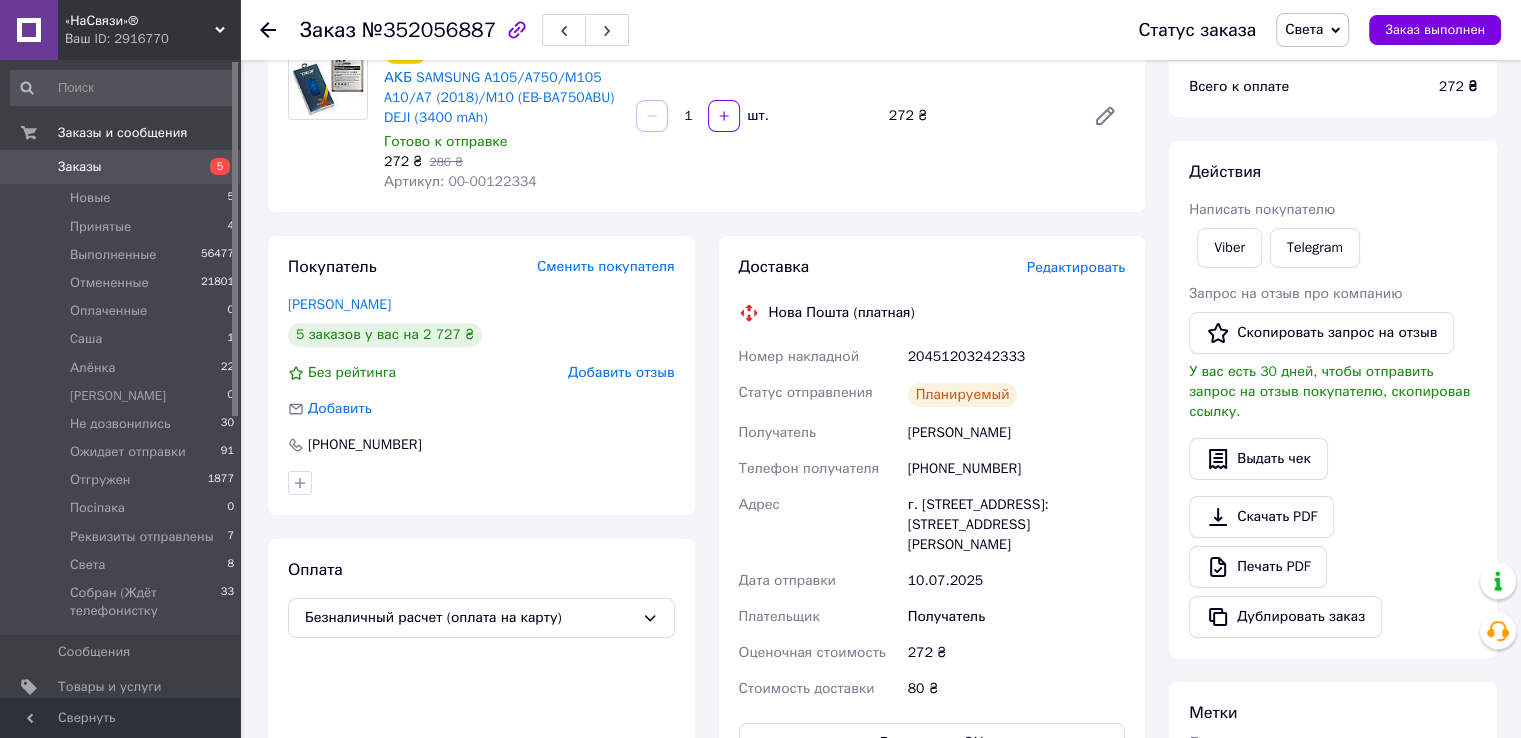scroll, scrollTop: 200, scrollLeft: 0, axis: vertical 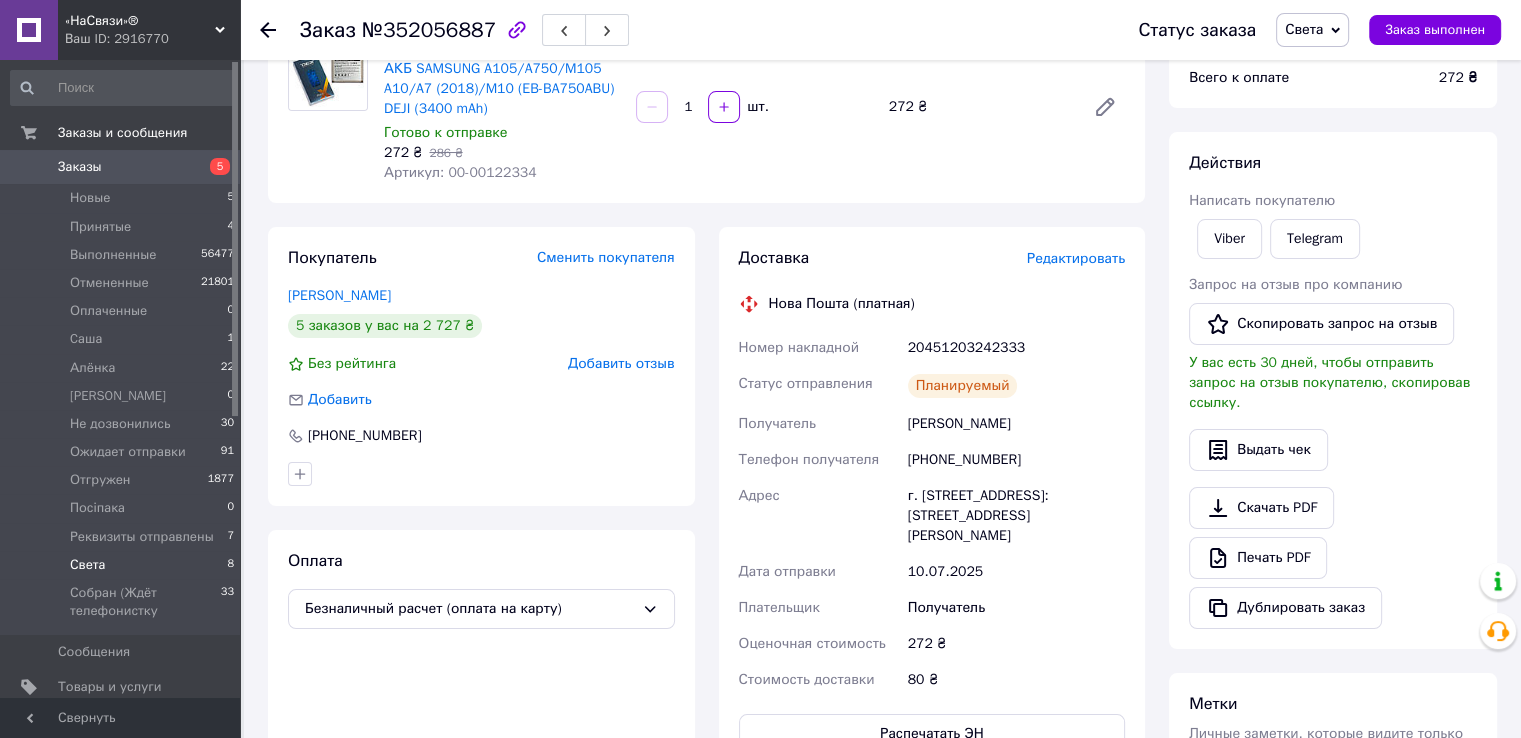 click on "Света" at bounding box center (87, 565) 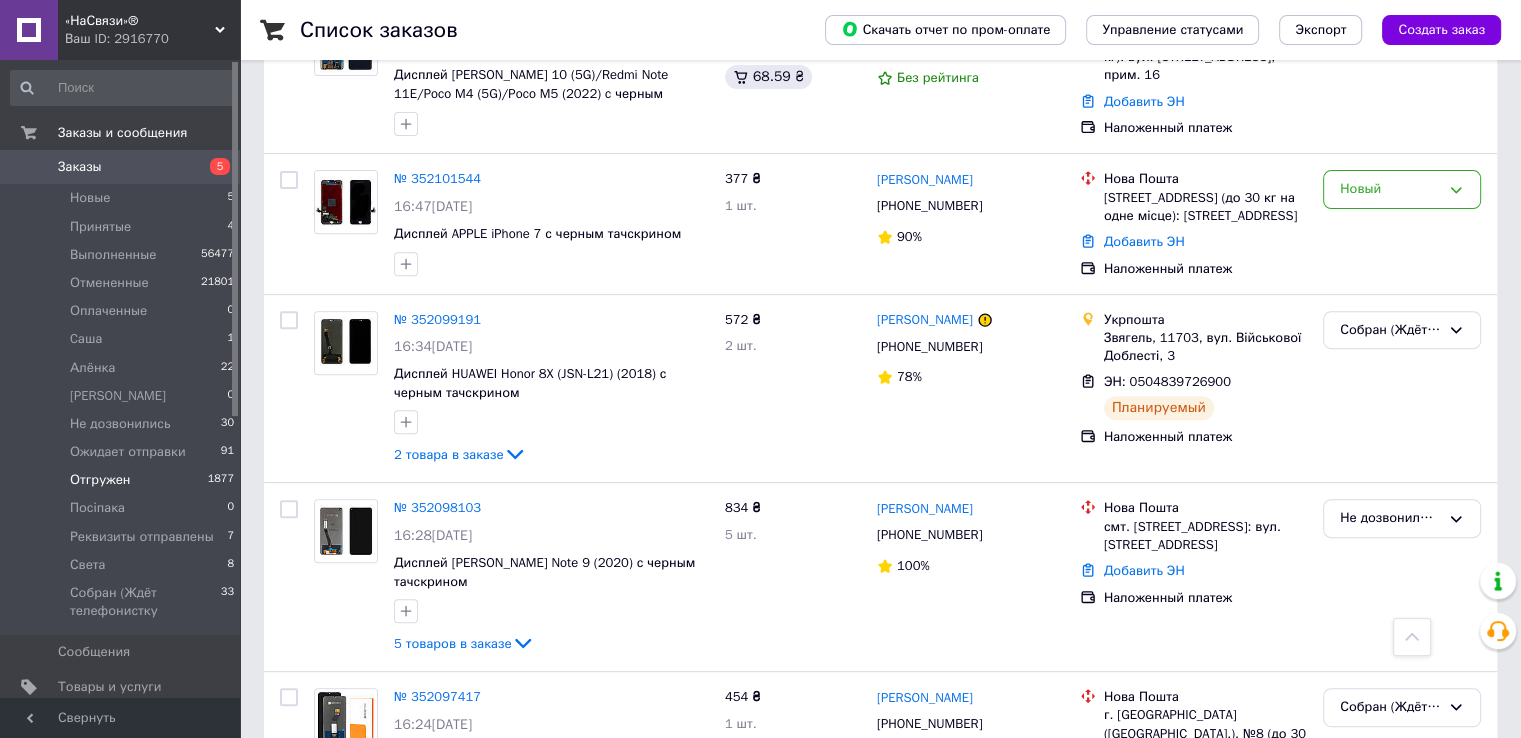 scroll, scrollTop: 900, scrollLeft: 0, axis: vertical 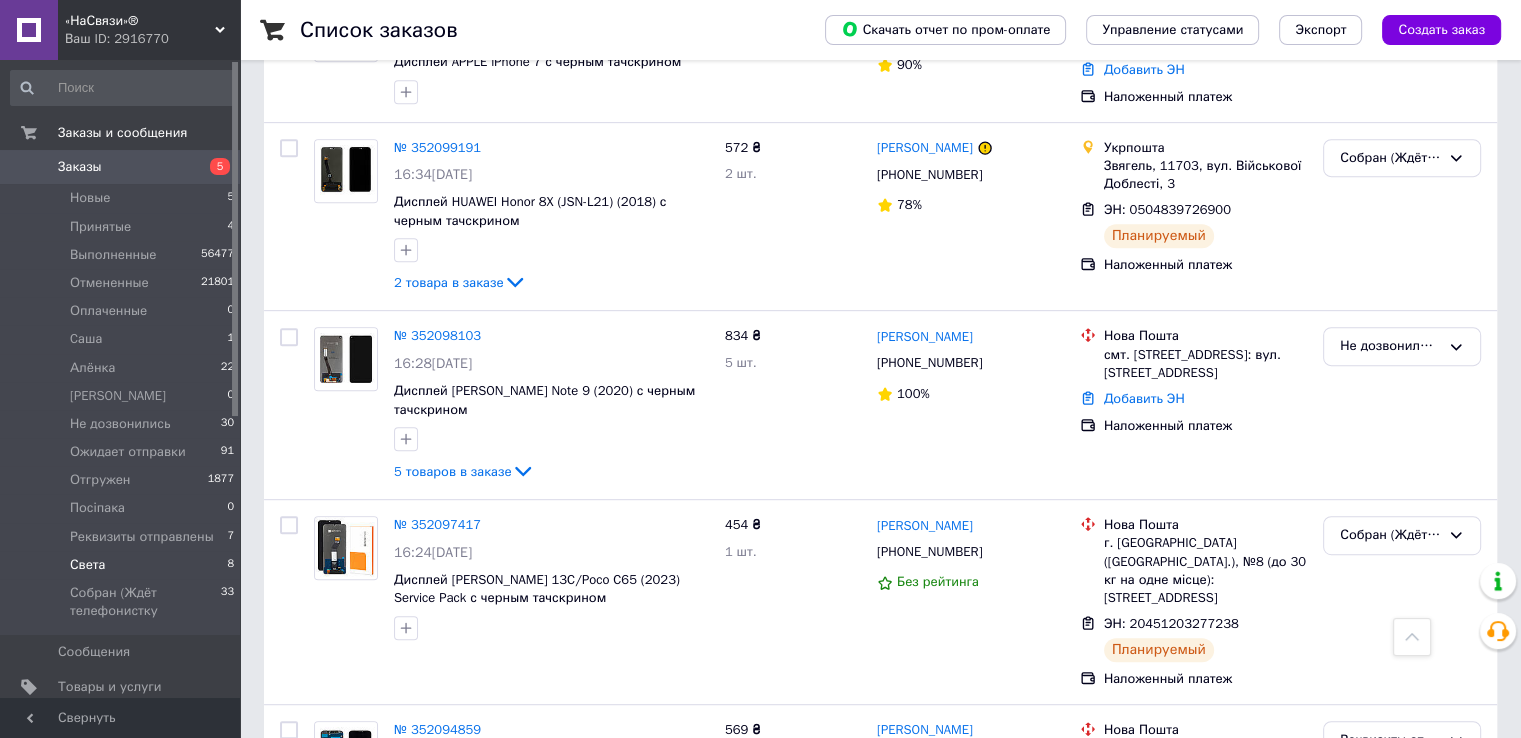 click on "Света 8" at bounding box center [123, 565] 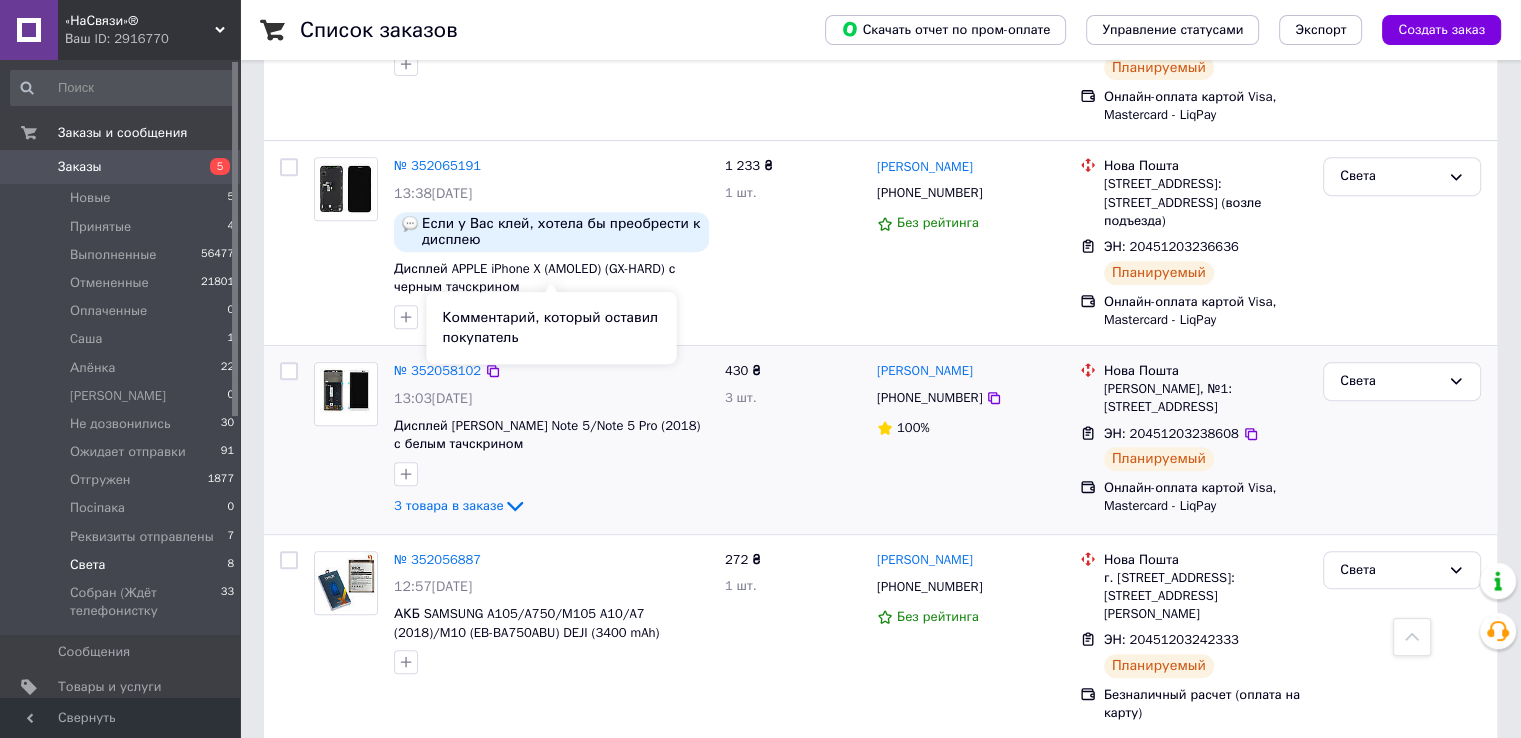 scroll, scrollTop: 1200, scrollLeft: 0, axis: vertical 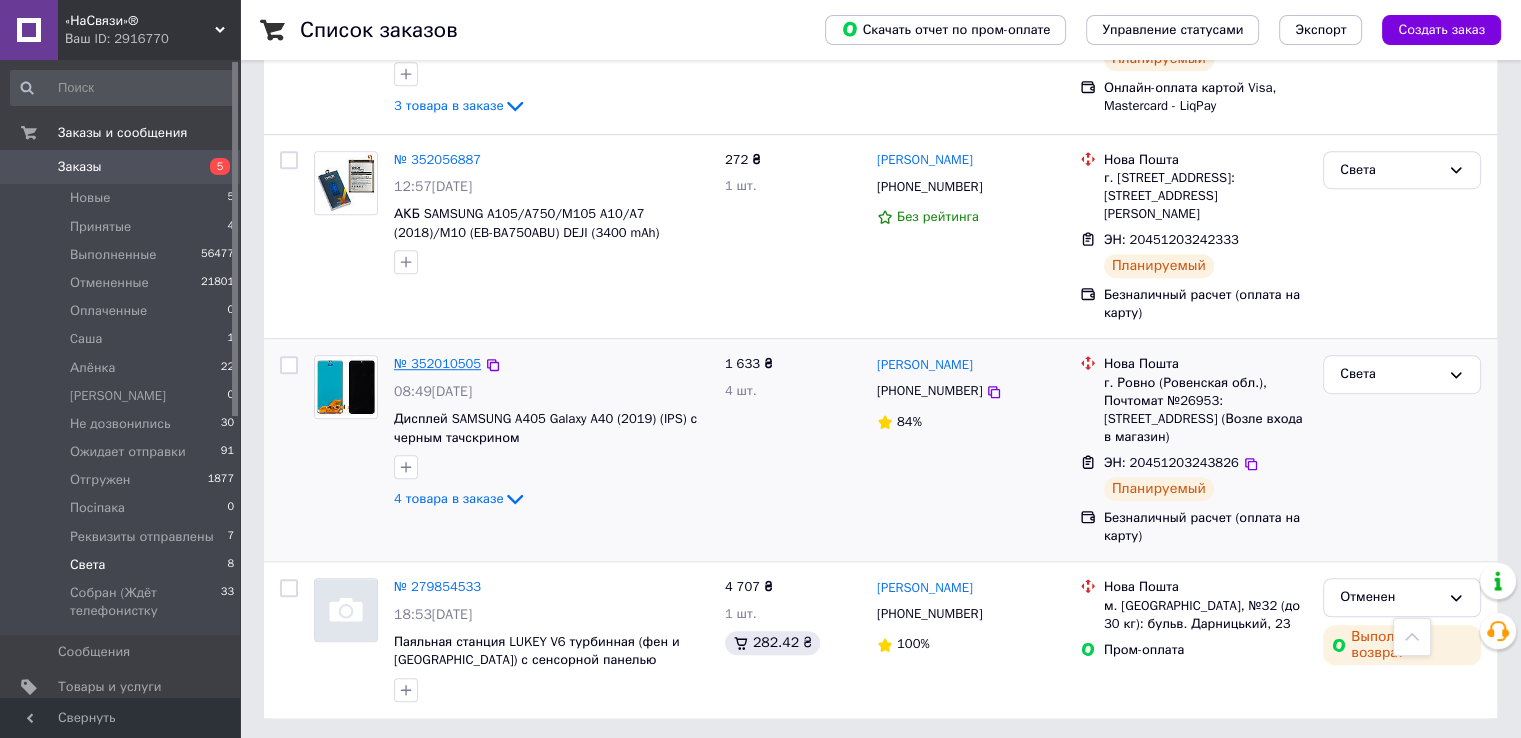 click on "№ 352010505" at bounding box center [437, 363] 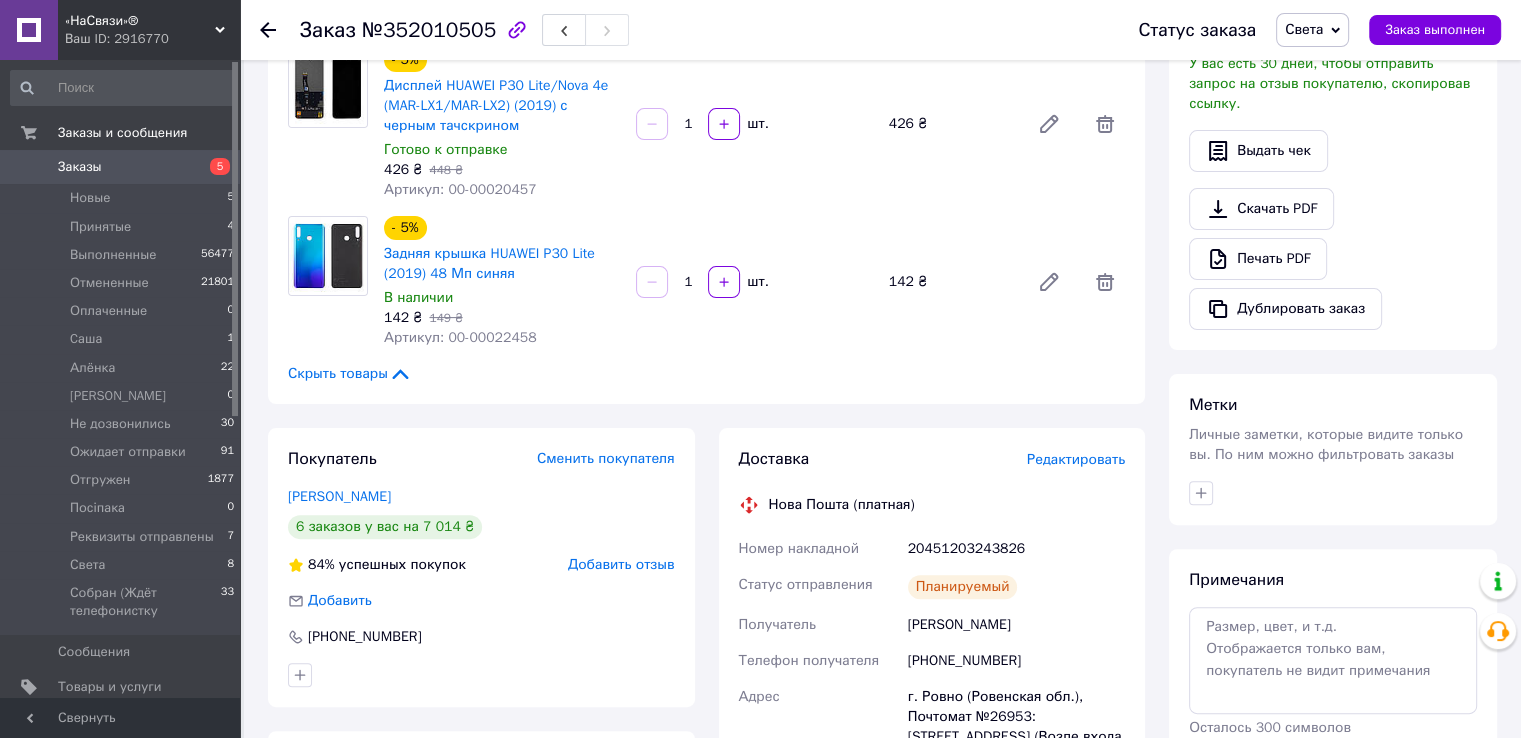 scroll, scrollTop: 500, scrollLeft: 0, axis: vertical 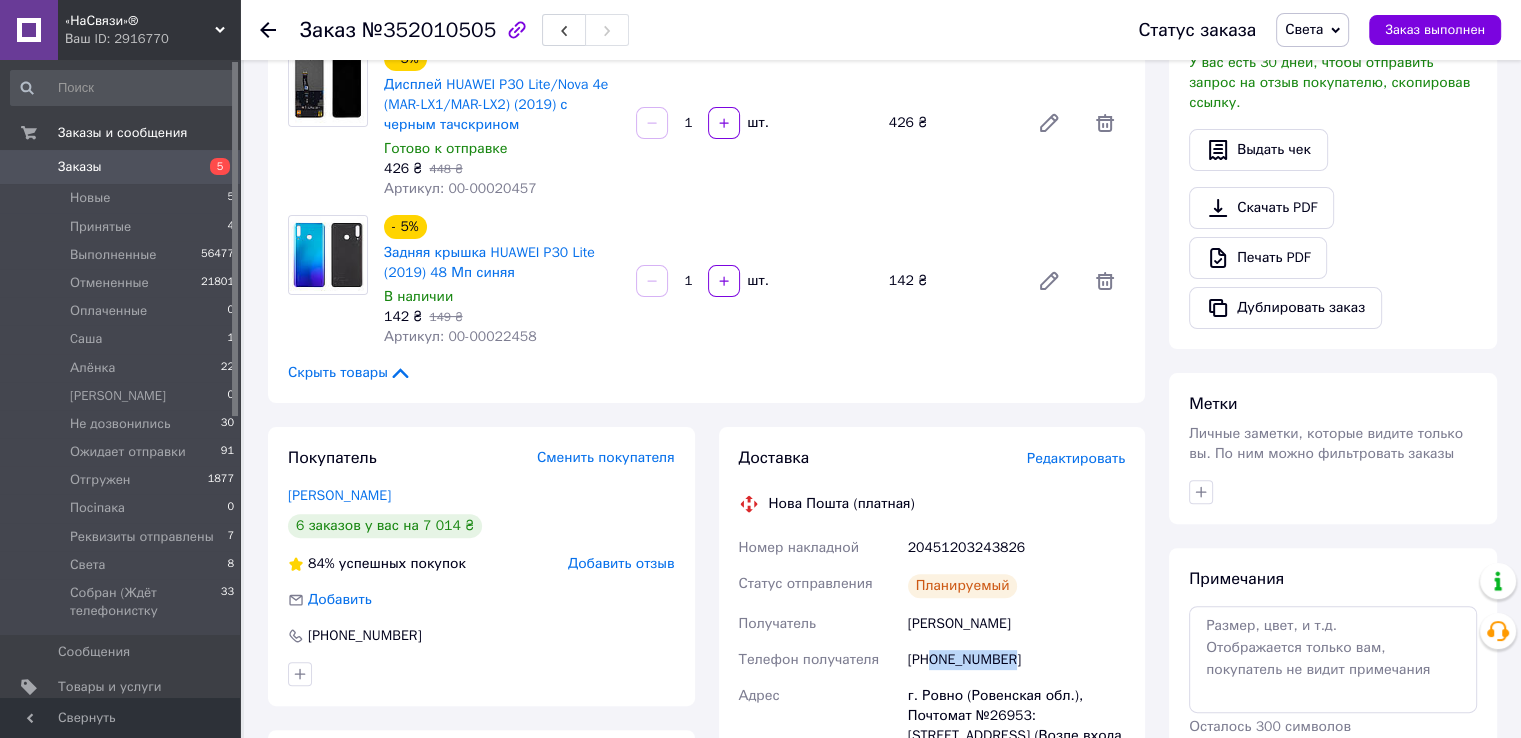 drag, startPoint x: 932, startPoint y: 647, endPoint x: 966, endPoint y: 649, distance: 34.058773 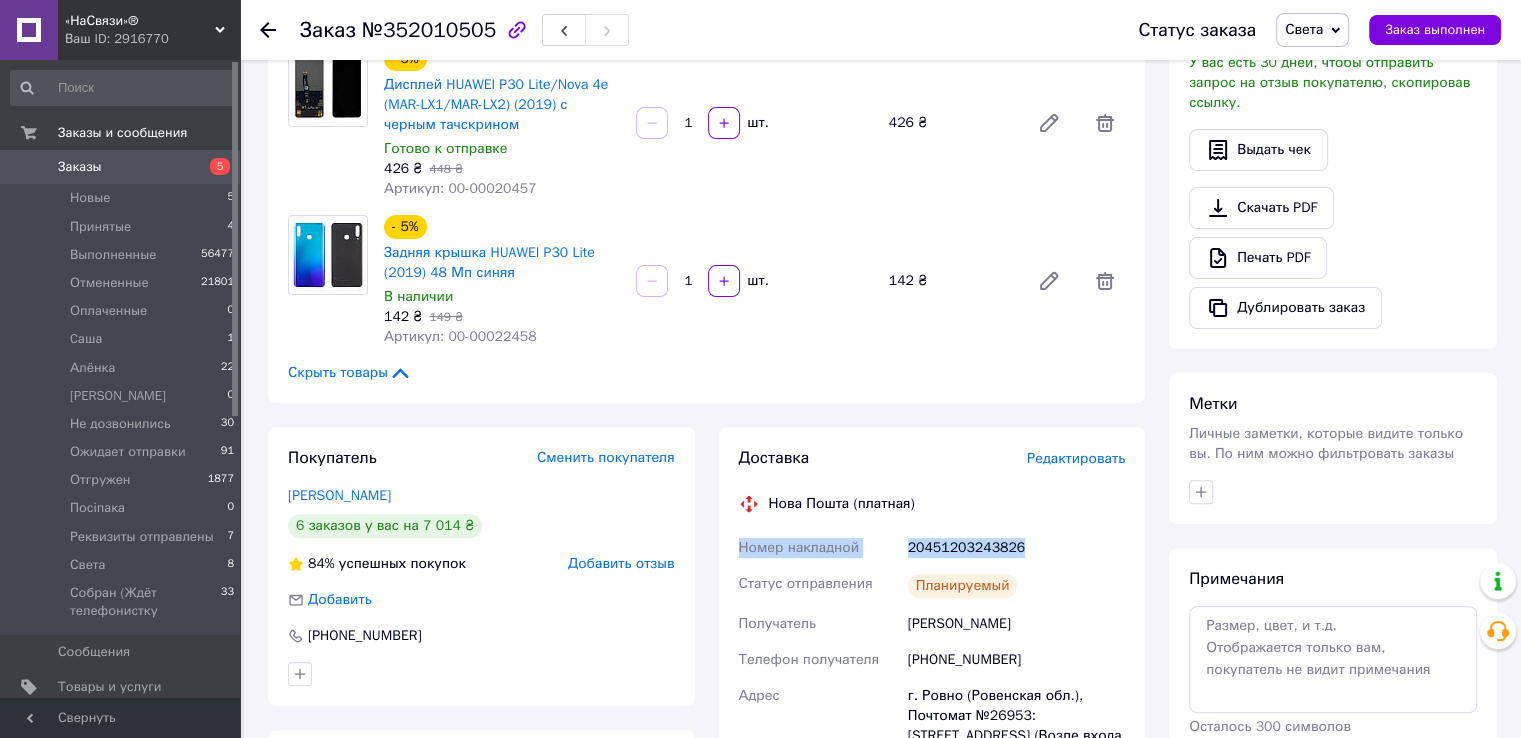 drag, startPoint x: 737, startPoint y: 529, endPoint x: 1046, endPoint y: 545, distance: 309.41397 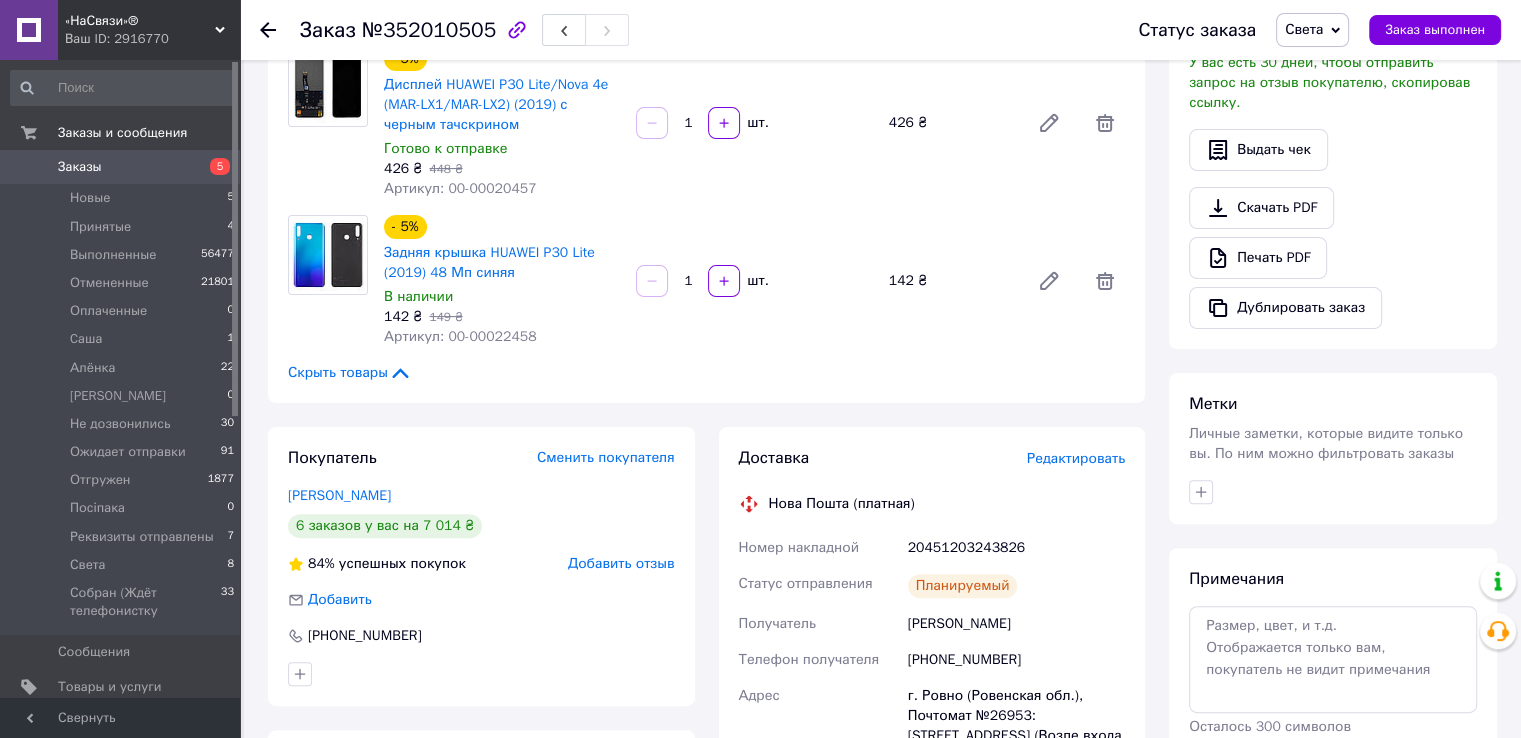 click on "Статус заказа Света Принят Выполнен Отменен Оплаченный [PERSON_NAME] [PERSON_NAME] дозвонились Ожидает отправки Отгружен Посіпака Реквизиты отправлены [PERSON_NAME] (Ждёт телефонистку Заказ выполнен" at bounding box center [1309, 30] 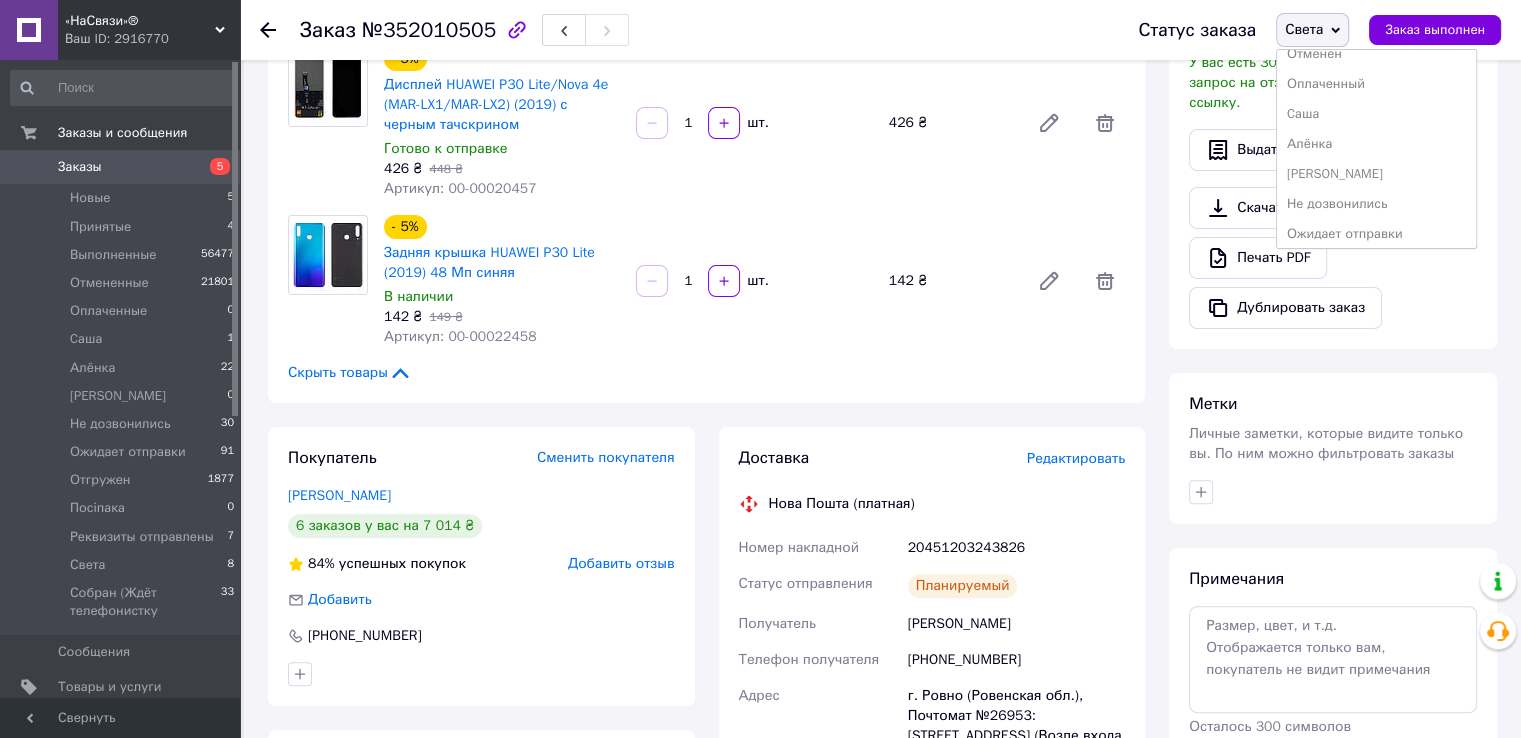 scroll, scrollTop: 200, scrollLeft: 0, axis: vertical 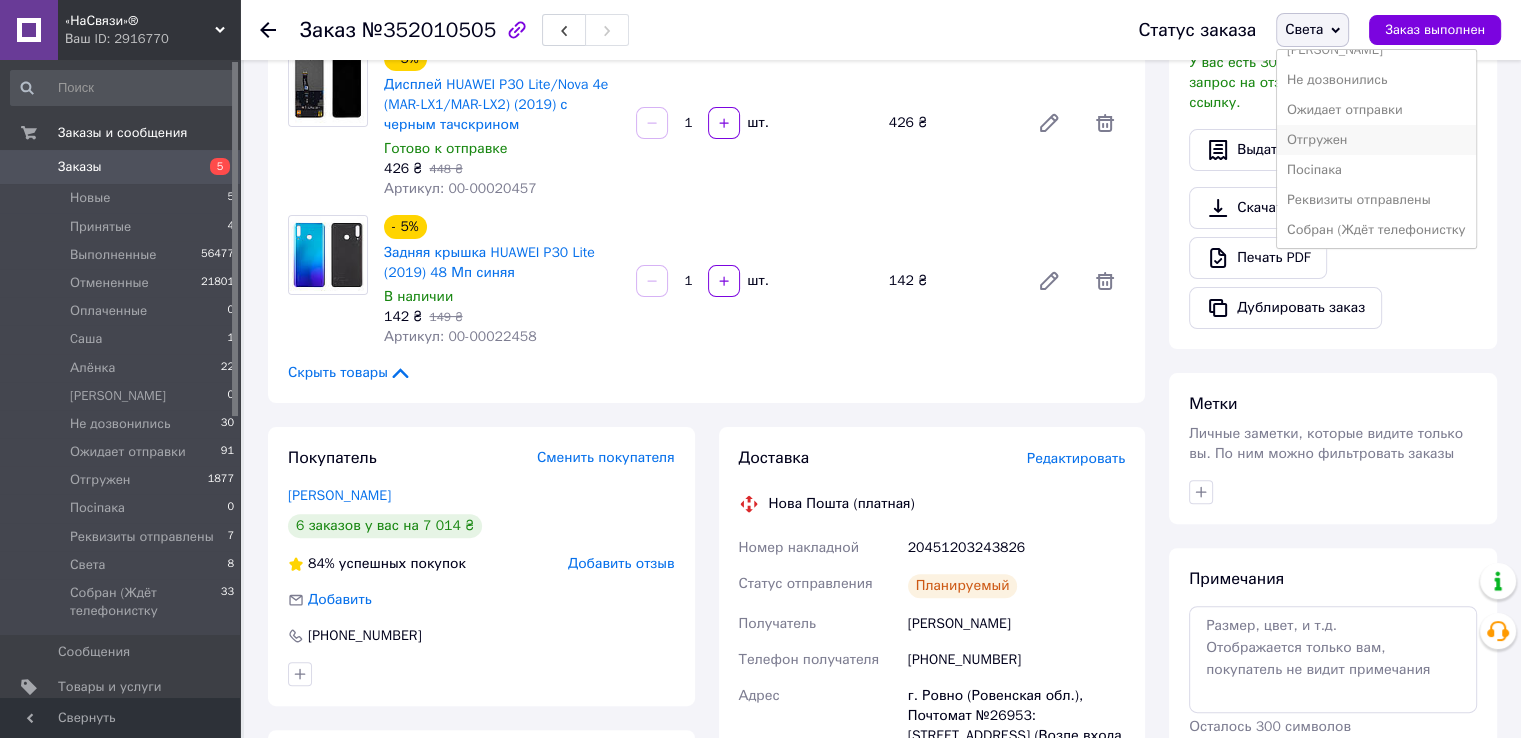 click on "Отгружен" at bounding box center [1376, 140] 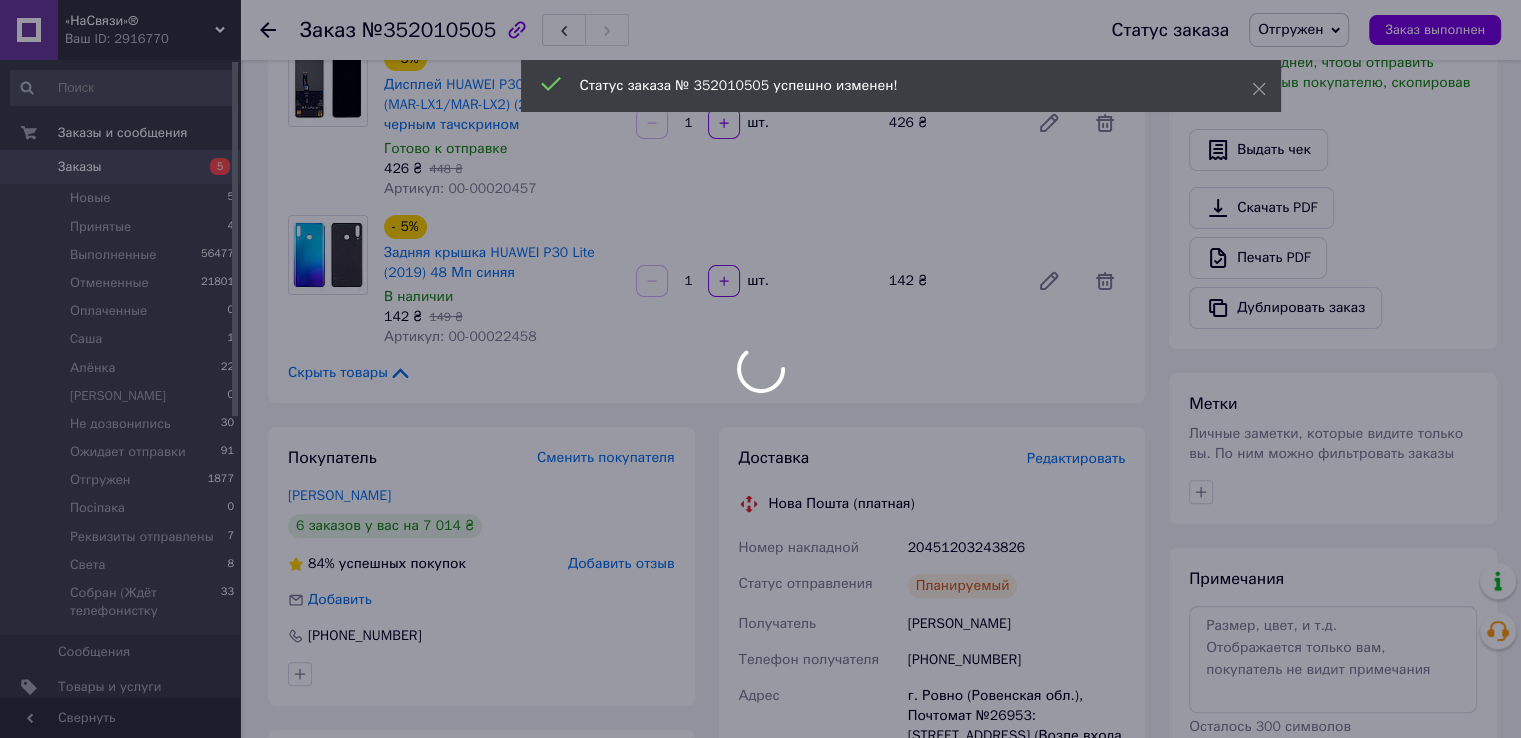 click at bounding box center [760, 369] 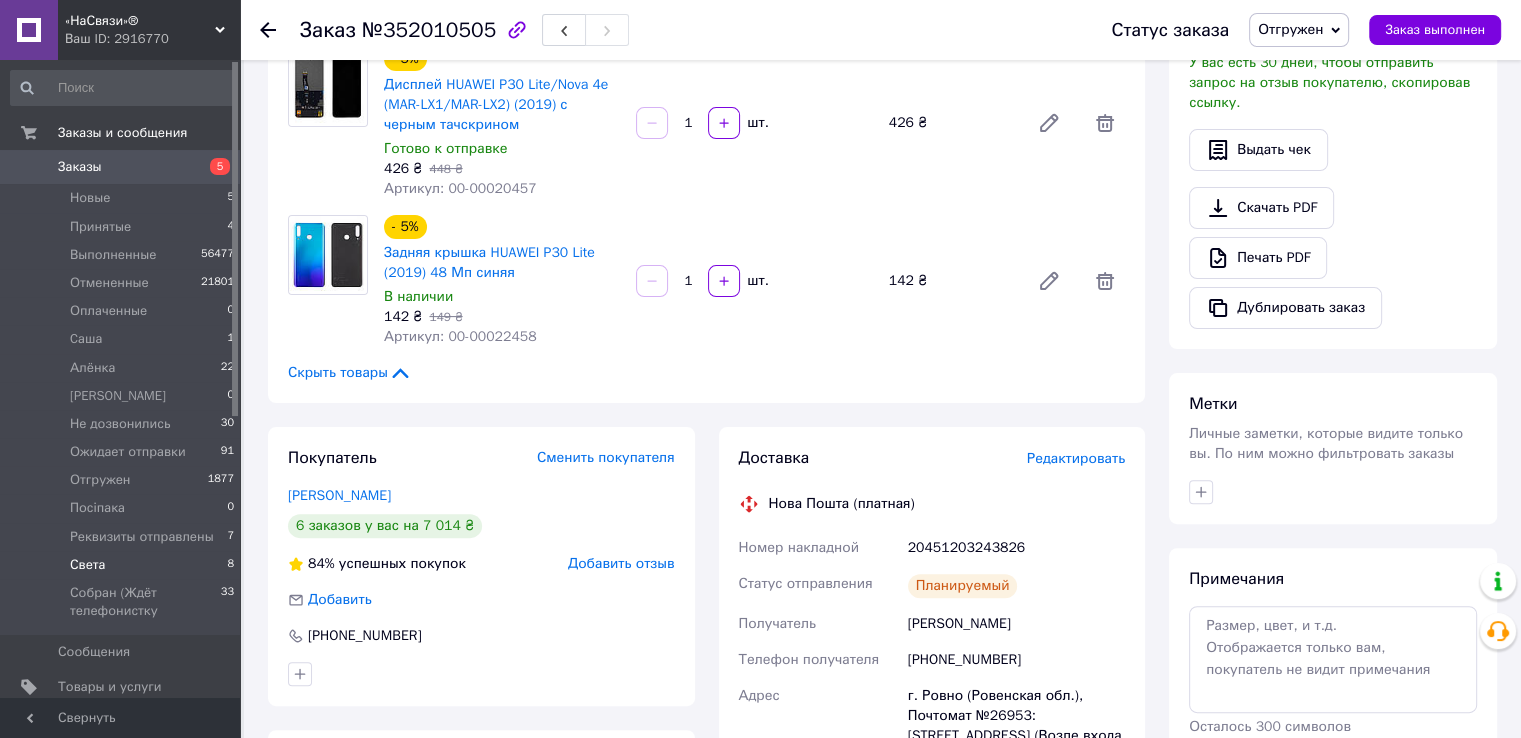 click on "Света 8" at bounding box center [123, 565] 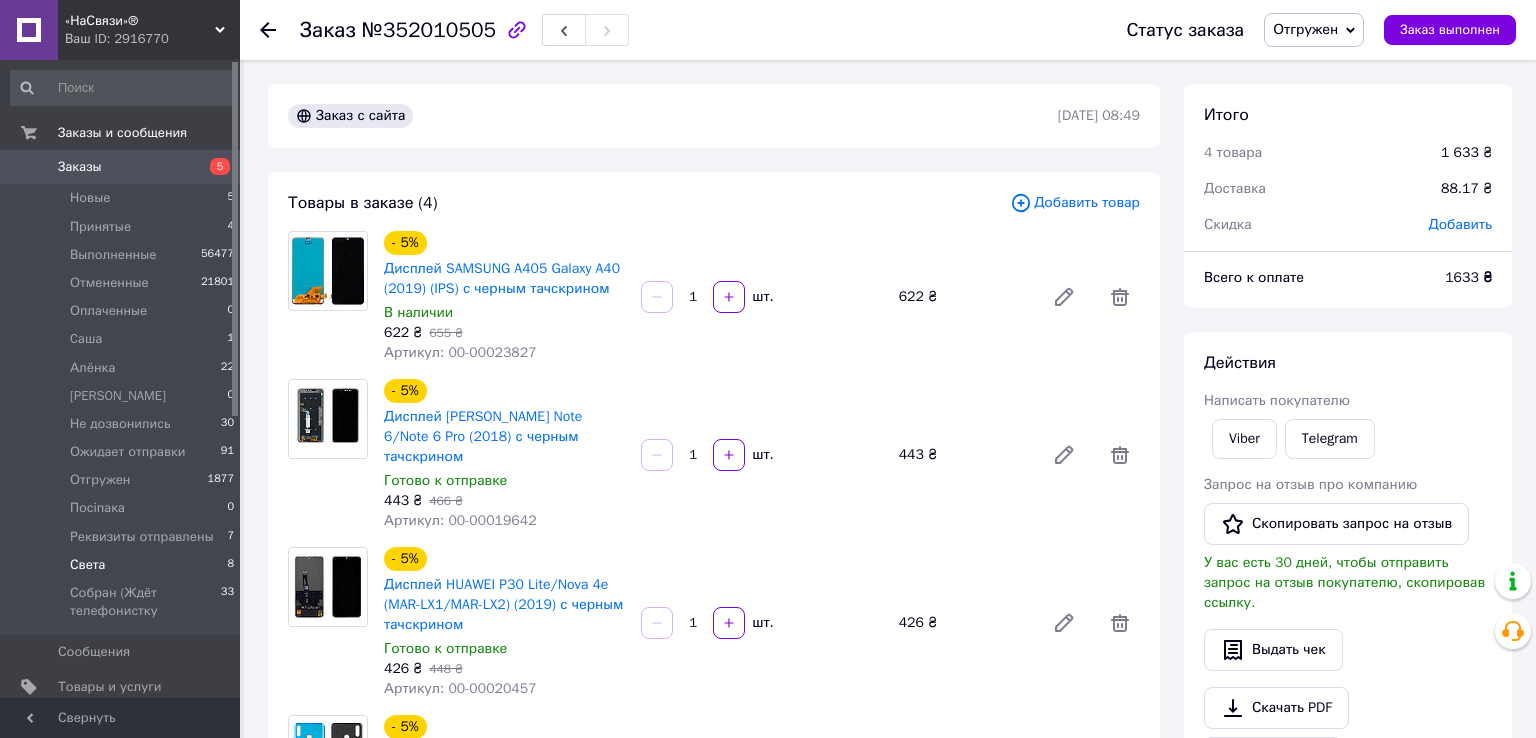 click on "Света 8" at bounding box center (123, 565) 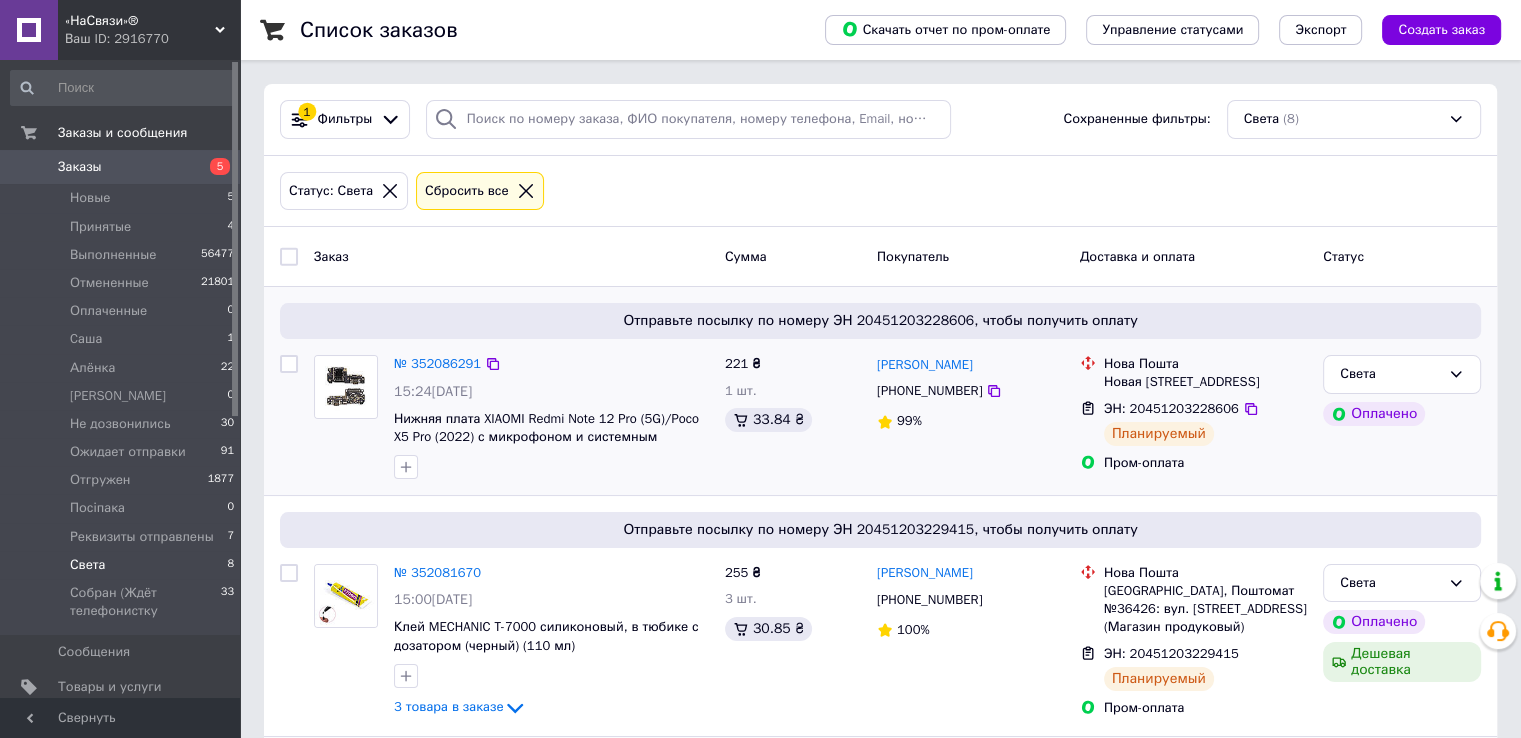 click on "[PHONE_NUMBER]" at bounding box center (929, 391) 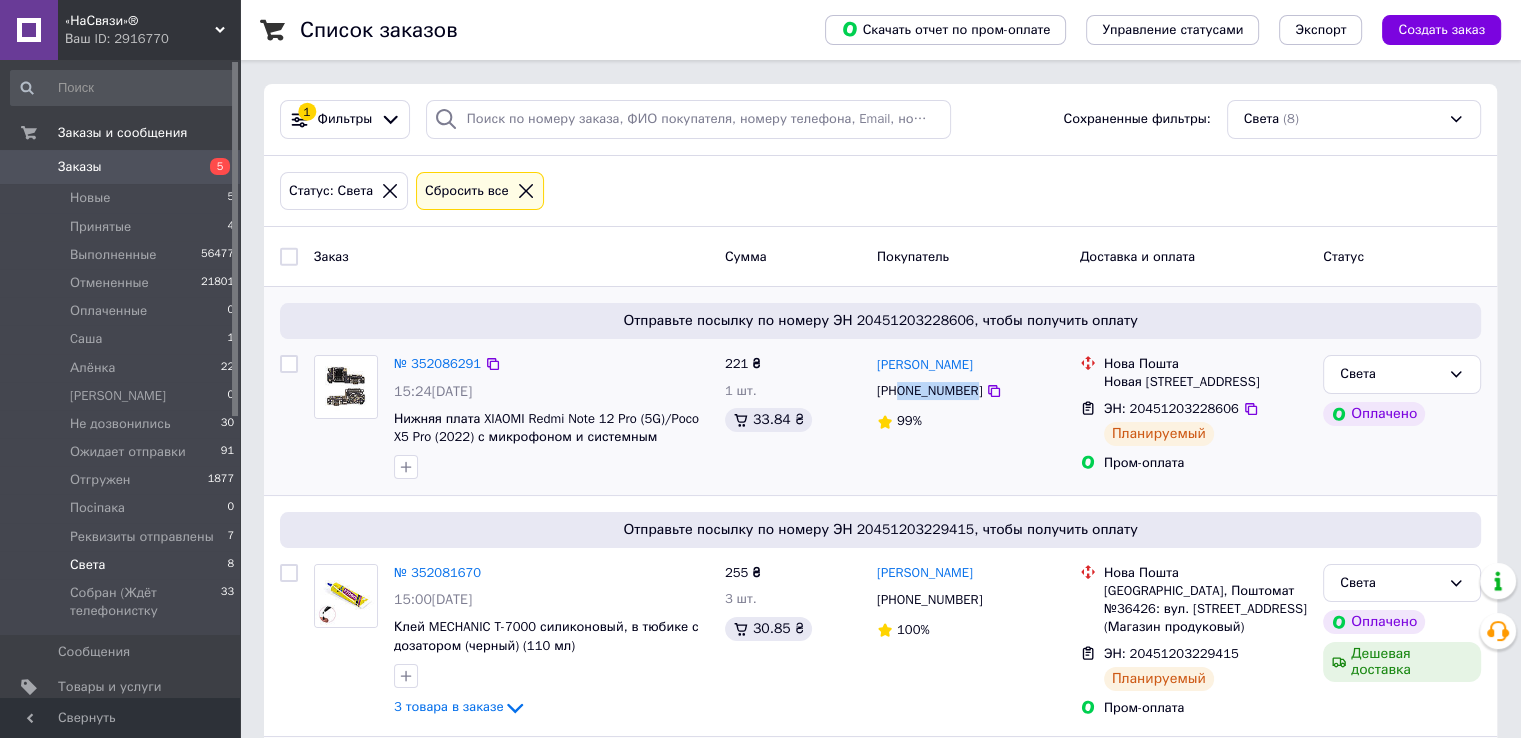 drag, startPoint x: 900, startPoint y: 385, endPoint x: 970, endPoint y: 385, distance: 70 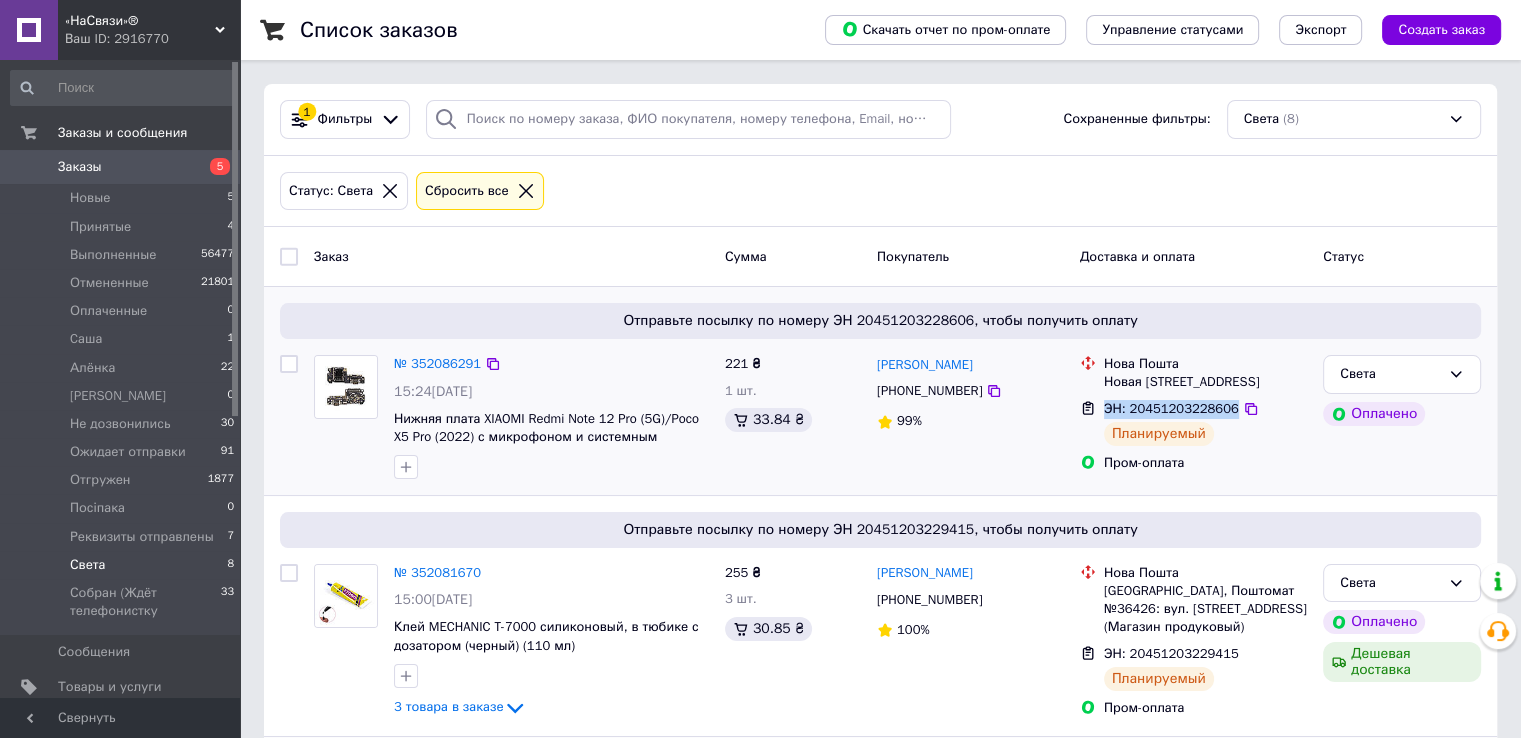 drag, startPoint x: 1106, startPoint y: 427, endPoint x: 1223, endPoint y: 431, distance: 117.06836 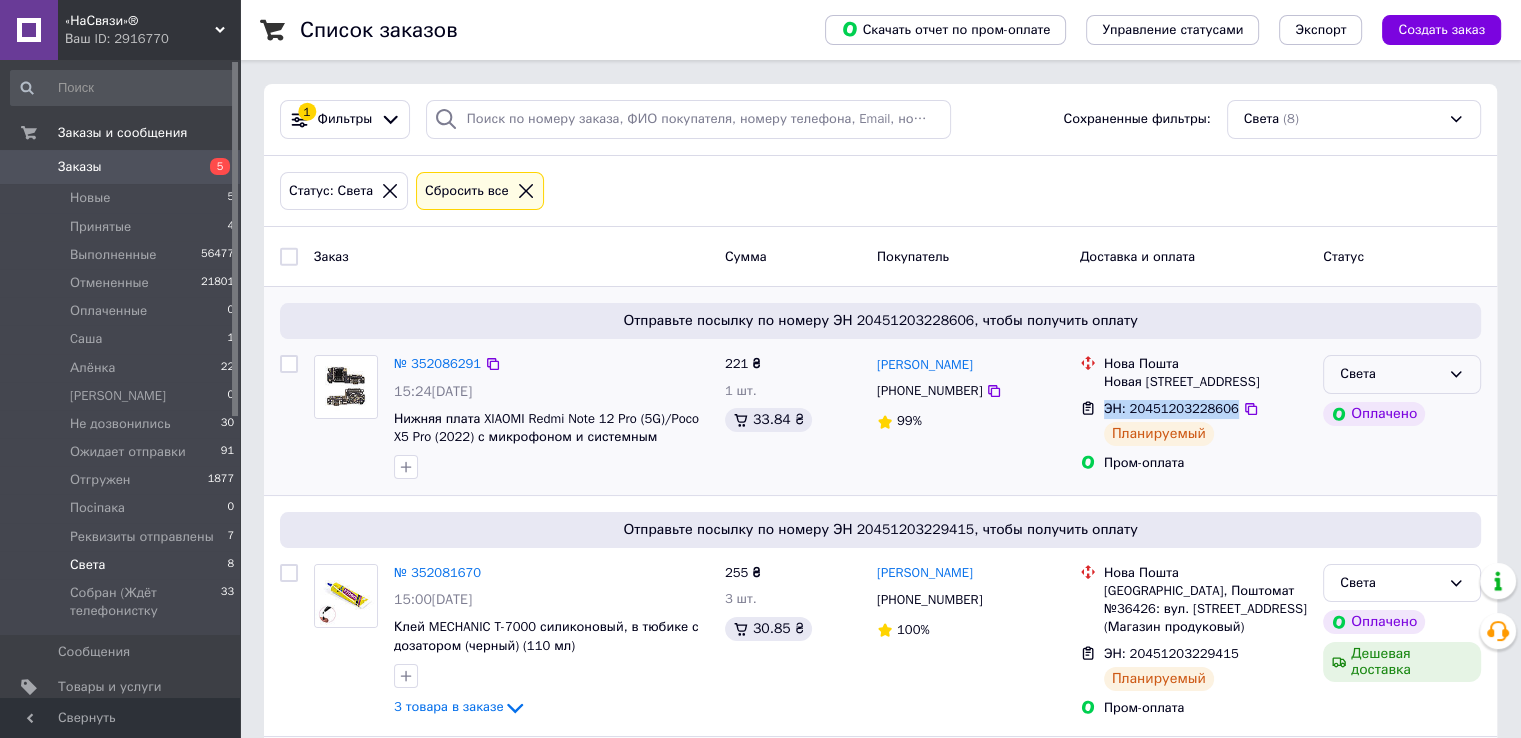 click 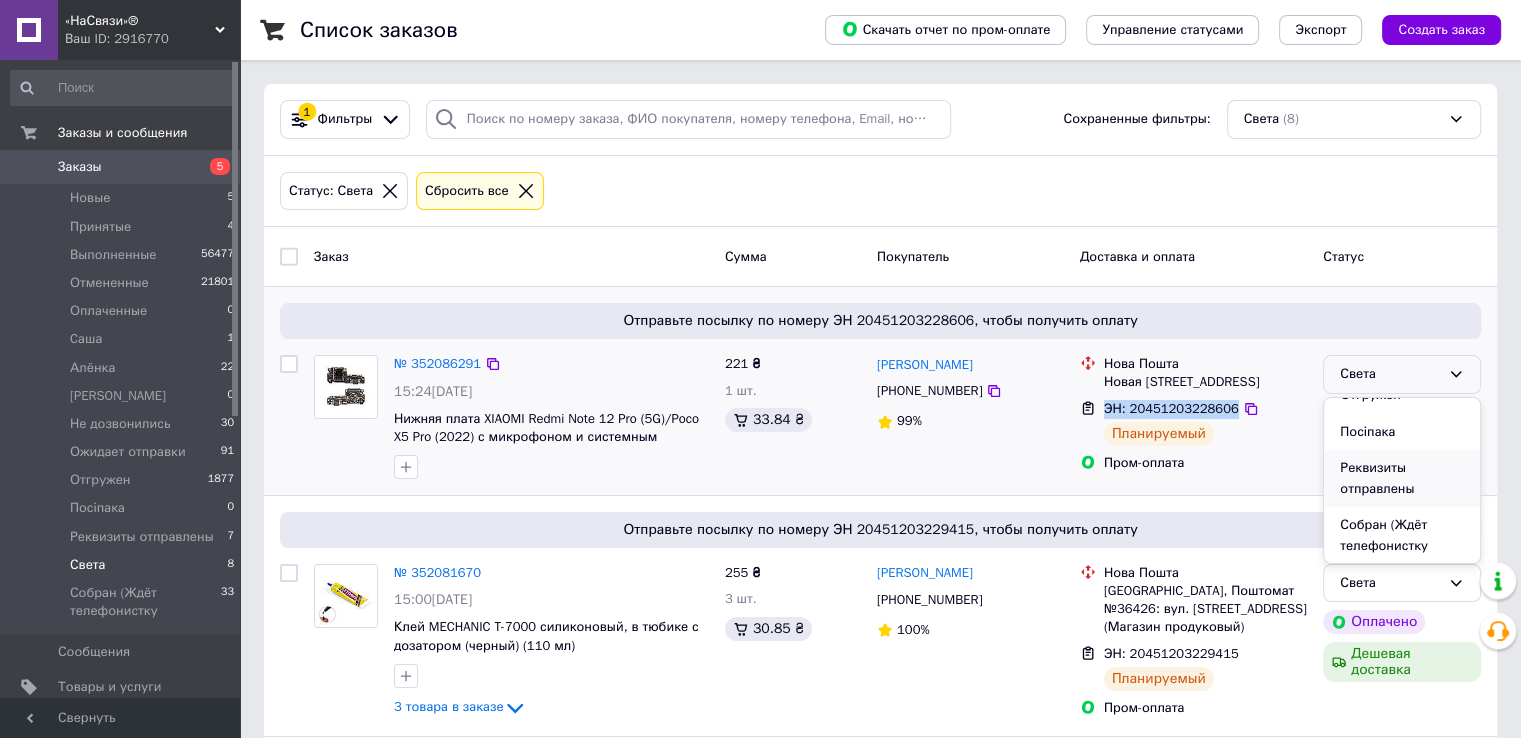 scroll, scrollTop: 351, scrollLeft: 0, axis: vertical 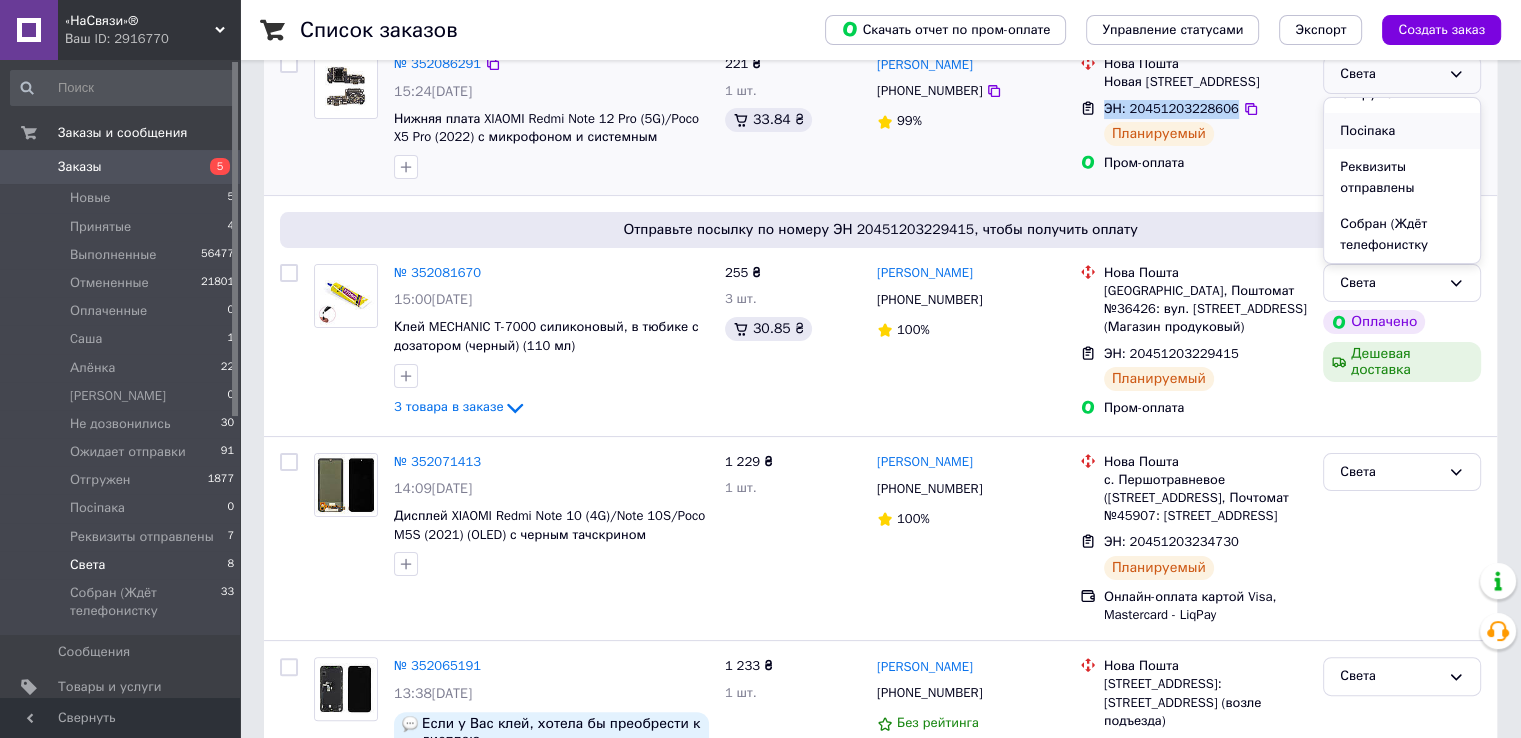 click on "Посіпака" at bounding box center (1402, 131) 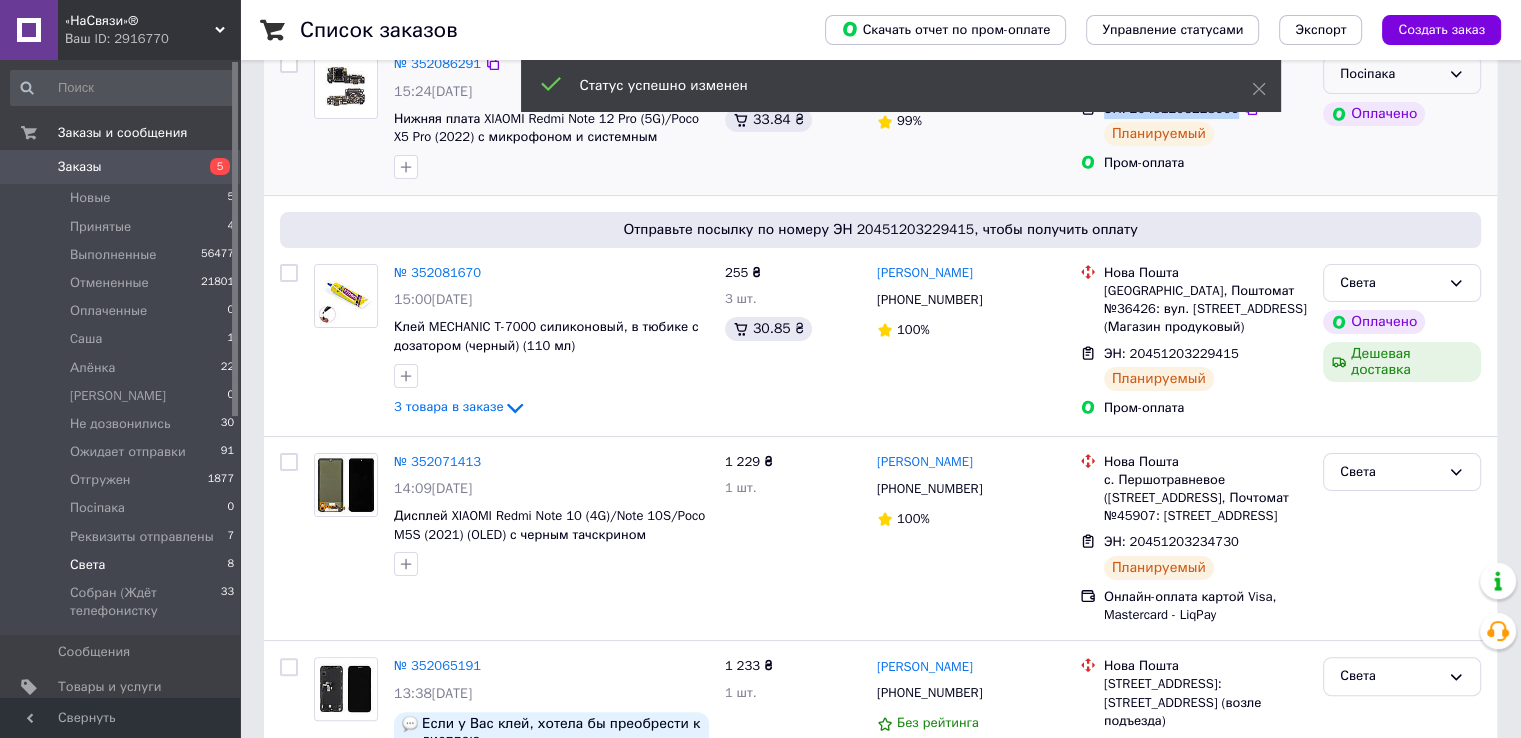 click 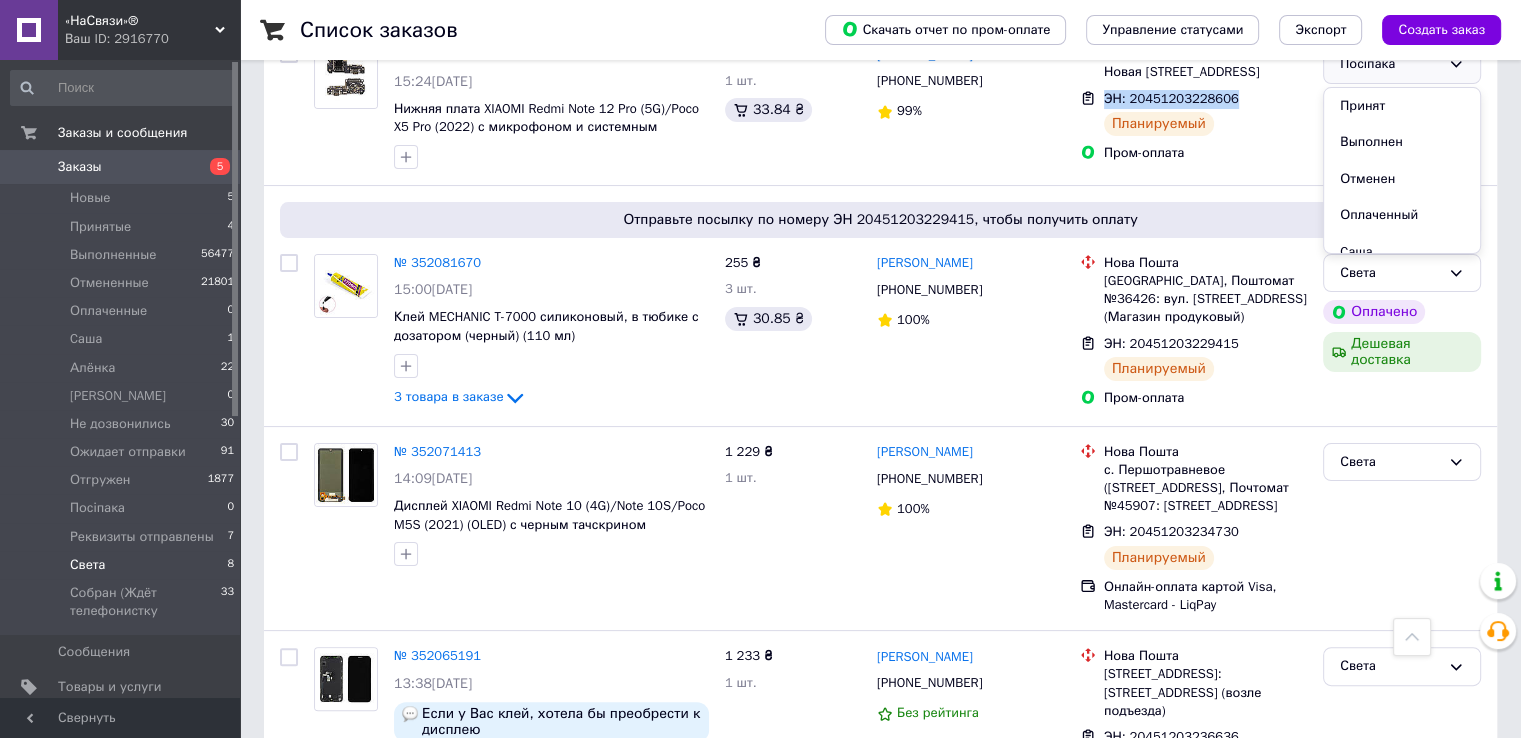 scroll, scrollTop: 0, scrollLeft: 0, axis: both 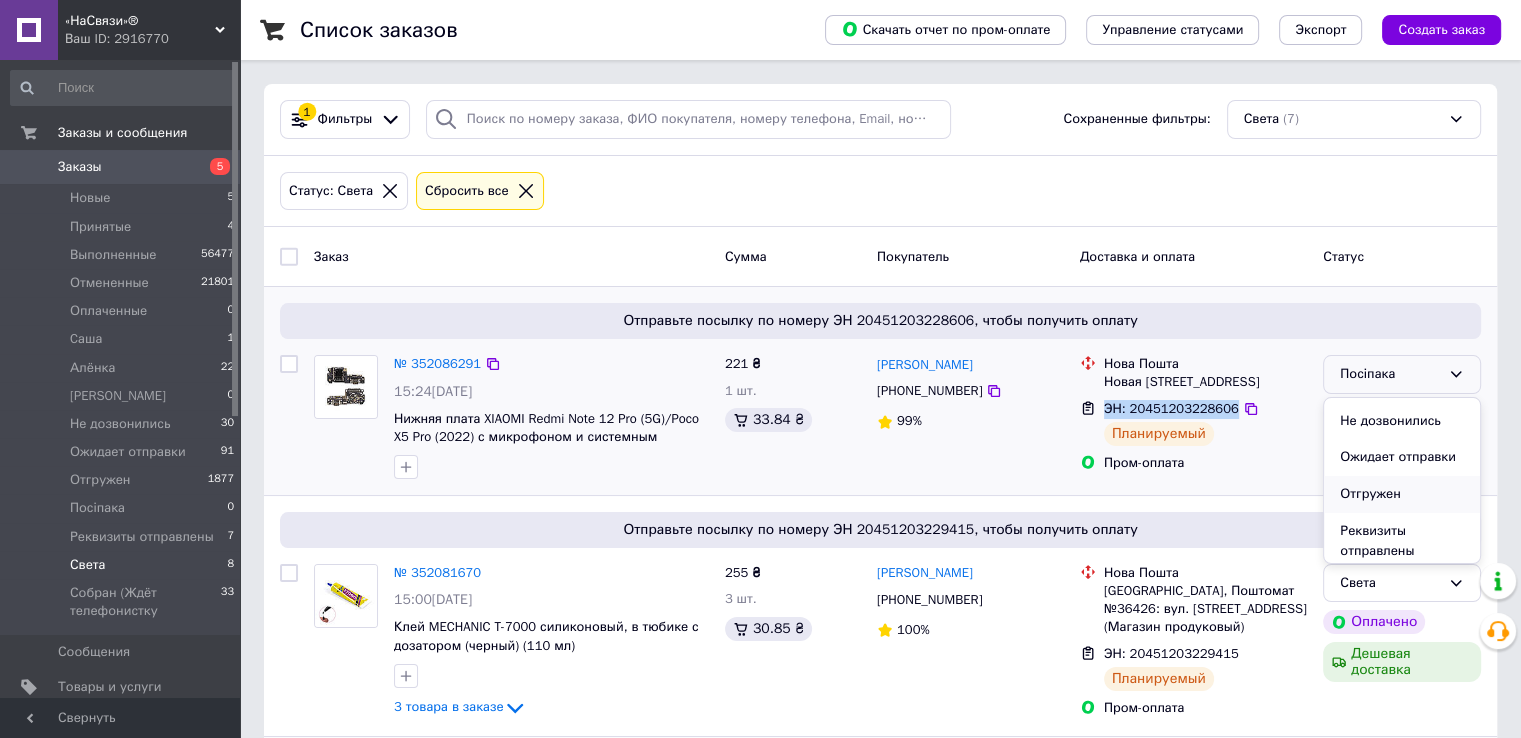 click on "Отгружен" at bounding box center [1402, 494] 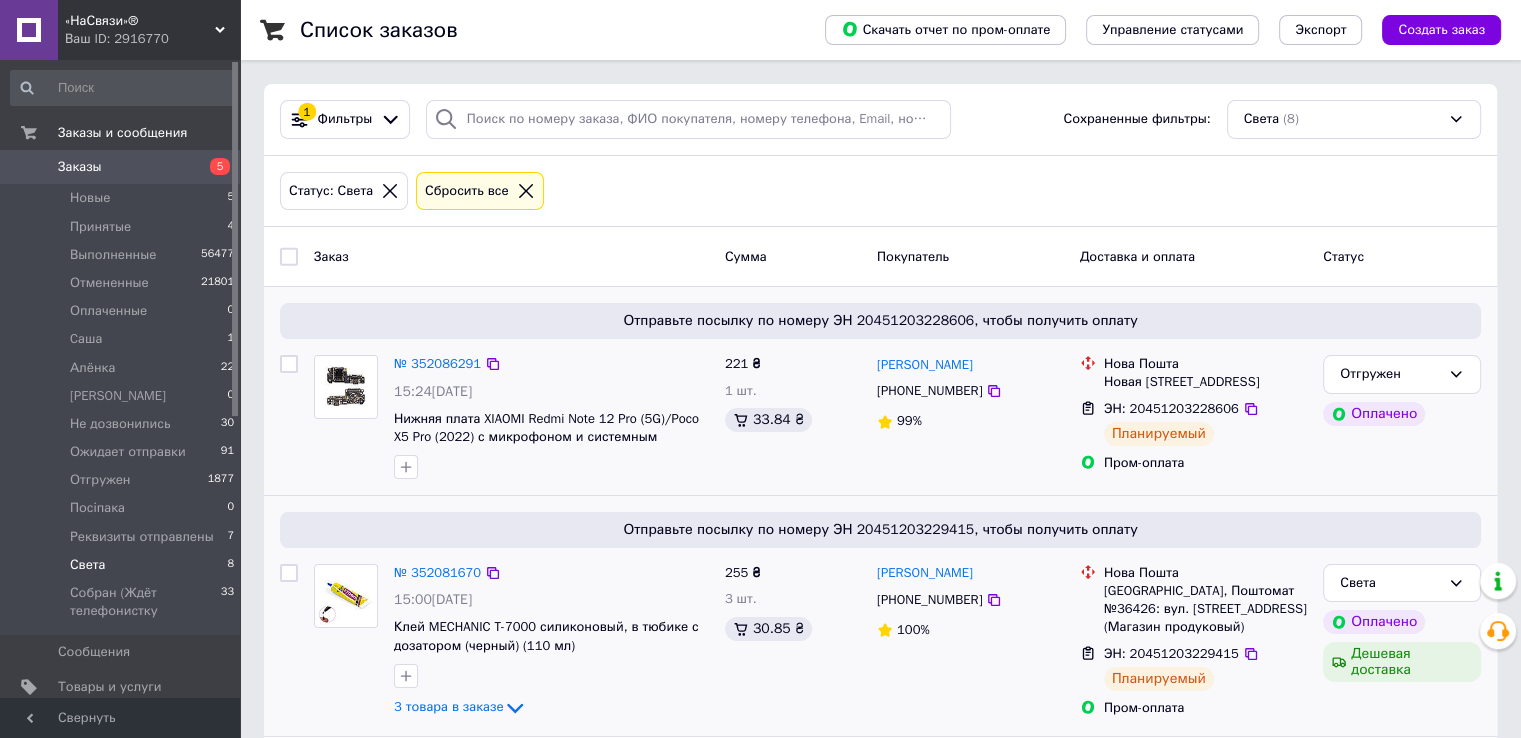 click on "[PHONE_NUMBER]" at bounding box center [929, 600] 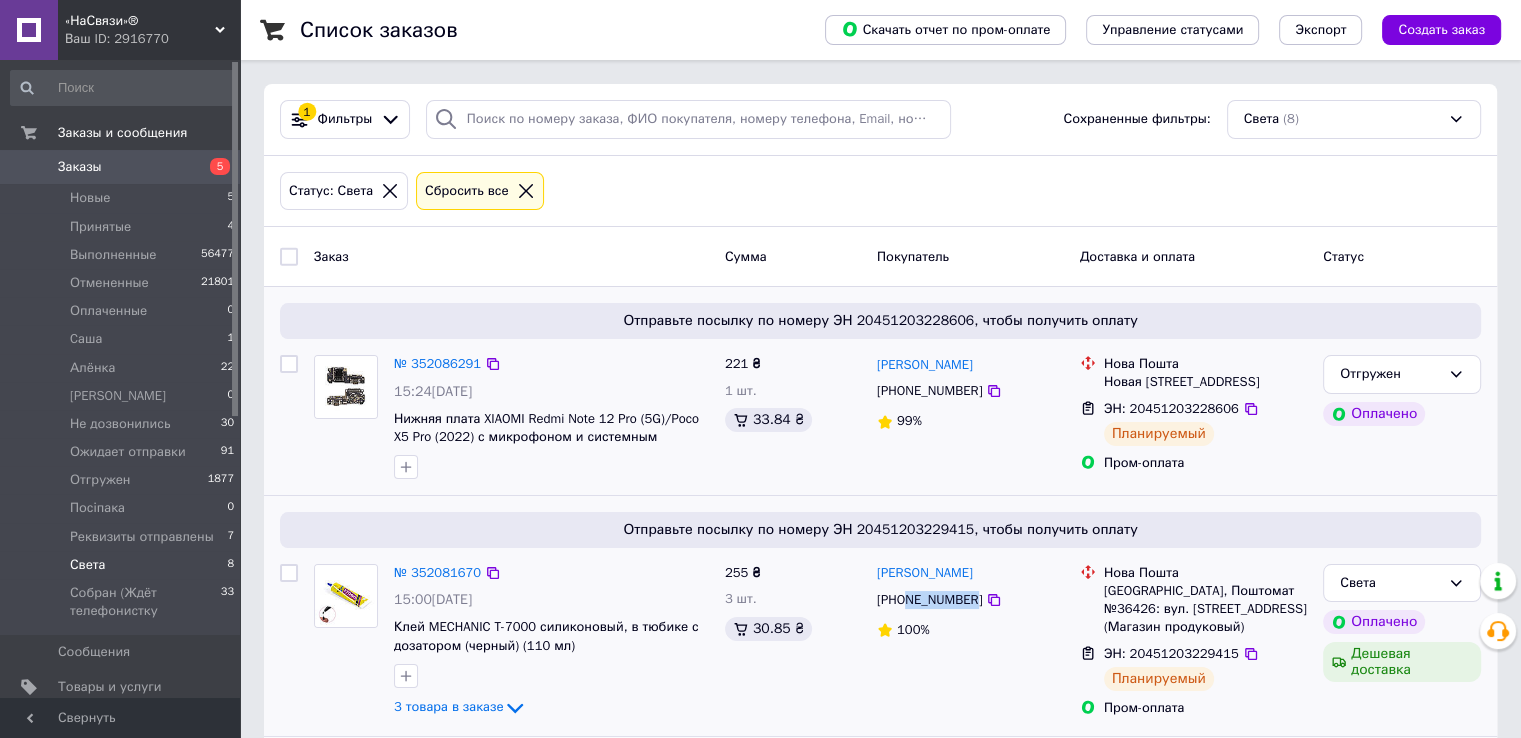 drag, startPoint x: 907, startPoint y: 613, endPoint x: 966, endPoint y: 612, distance: 59.008472 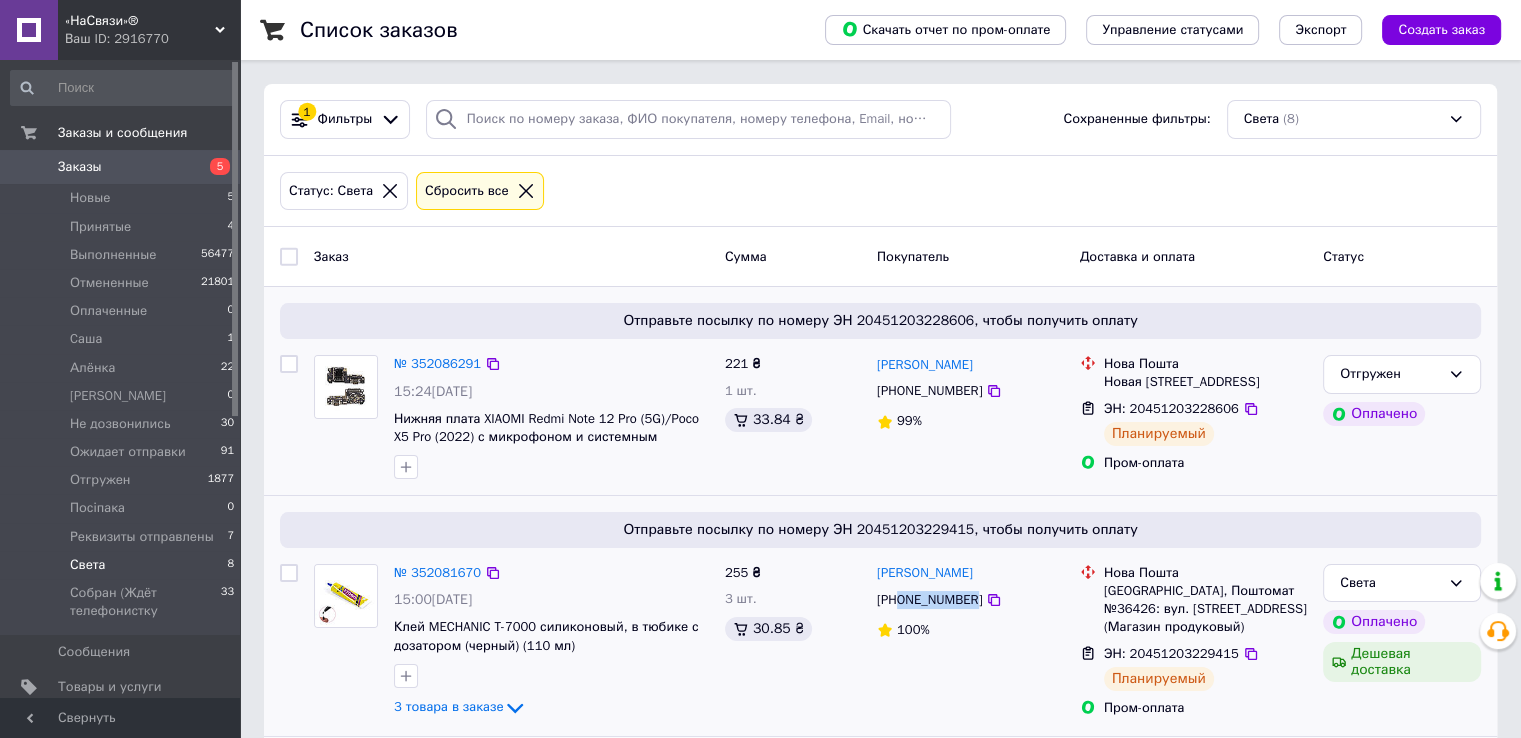 drag, startPoint x: 898, startPoint y: 612, endPoint x: 934, endPoint y: 611, distance: 36.013885 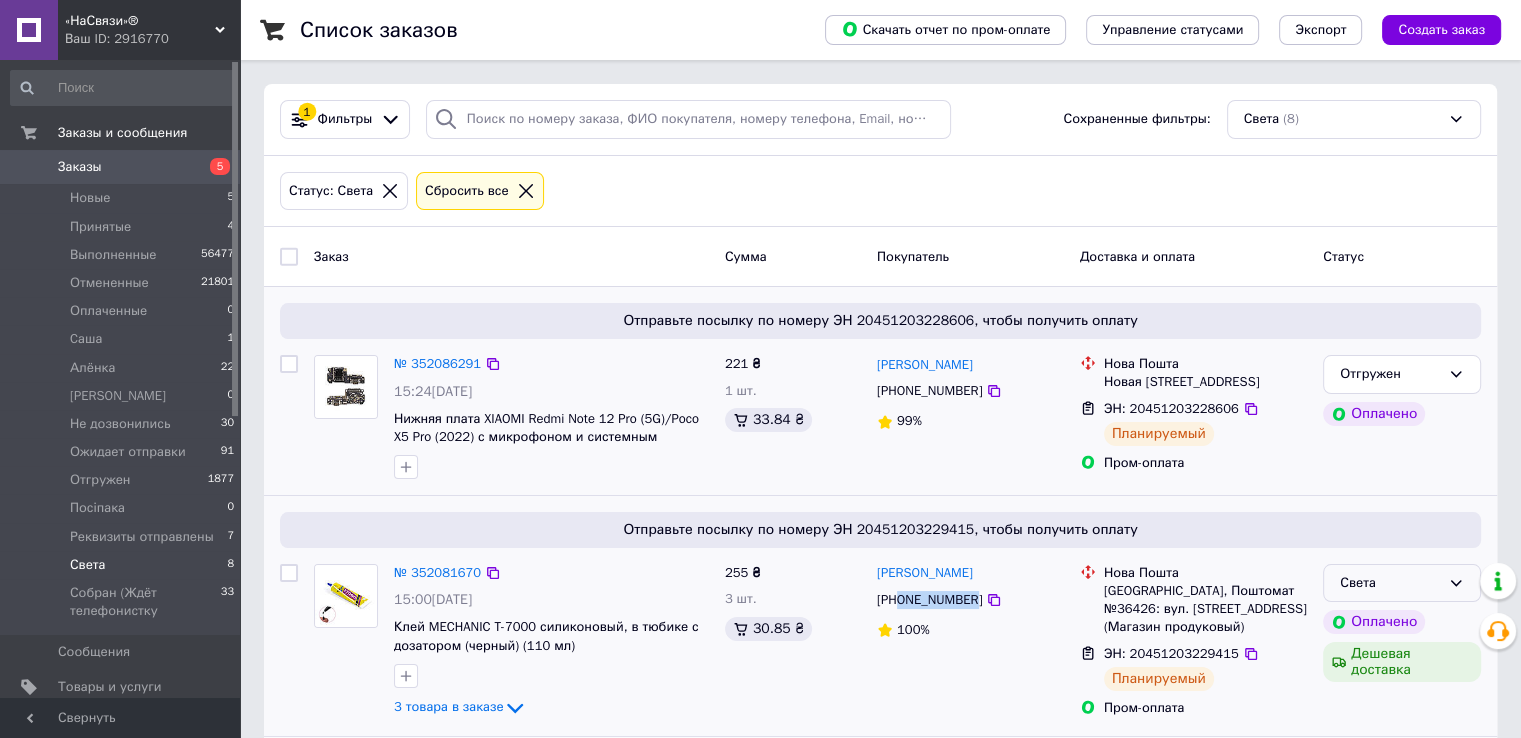 click on "Света" at bounding box center (1390, 583) 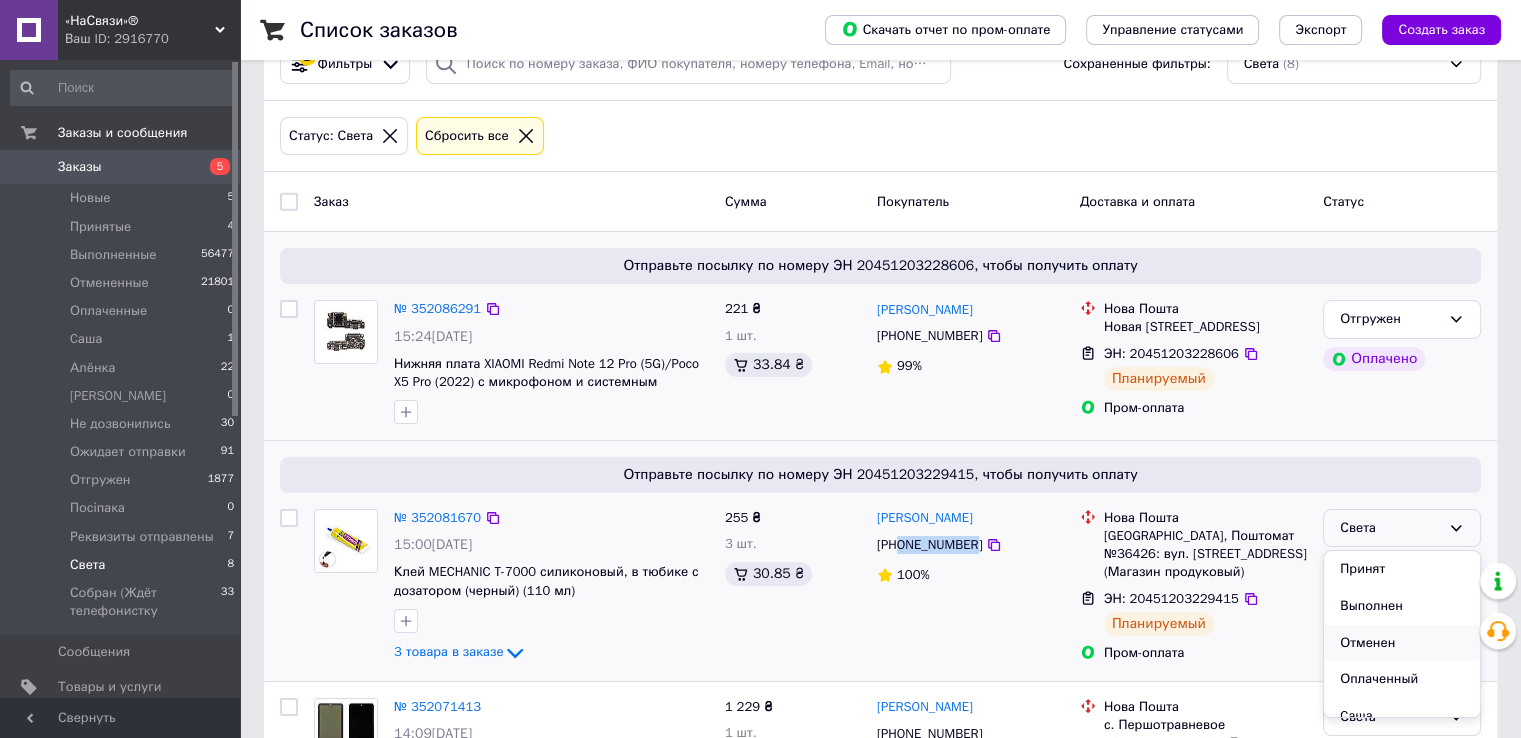 scroll, scrollTop: 100, scrollLeft: 0, axis: vertical 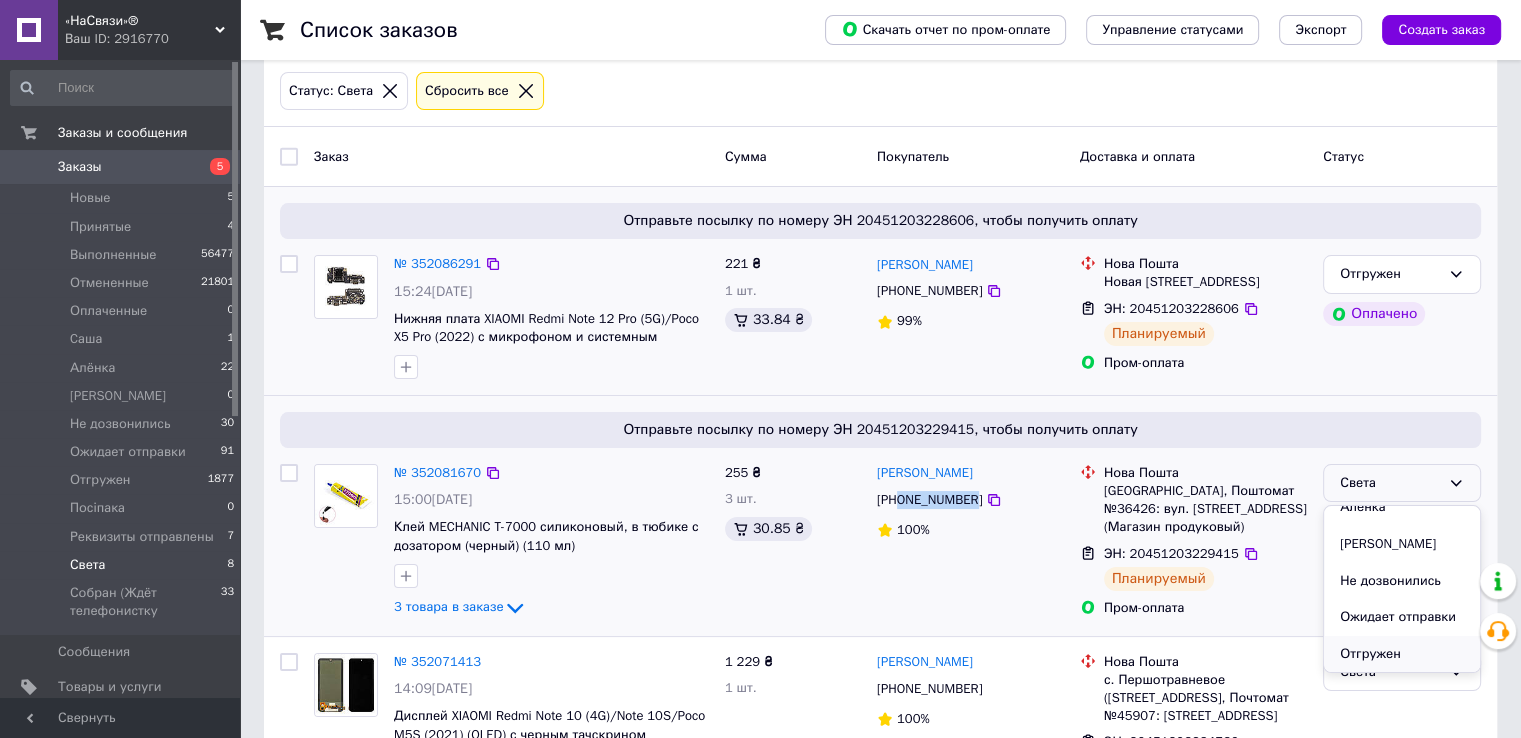 click on "Отгружен" at bounding box center [1402, 654] 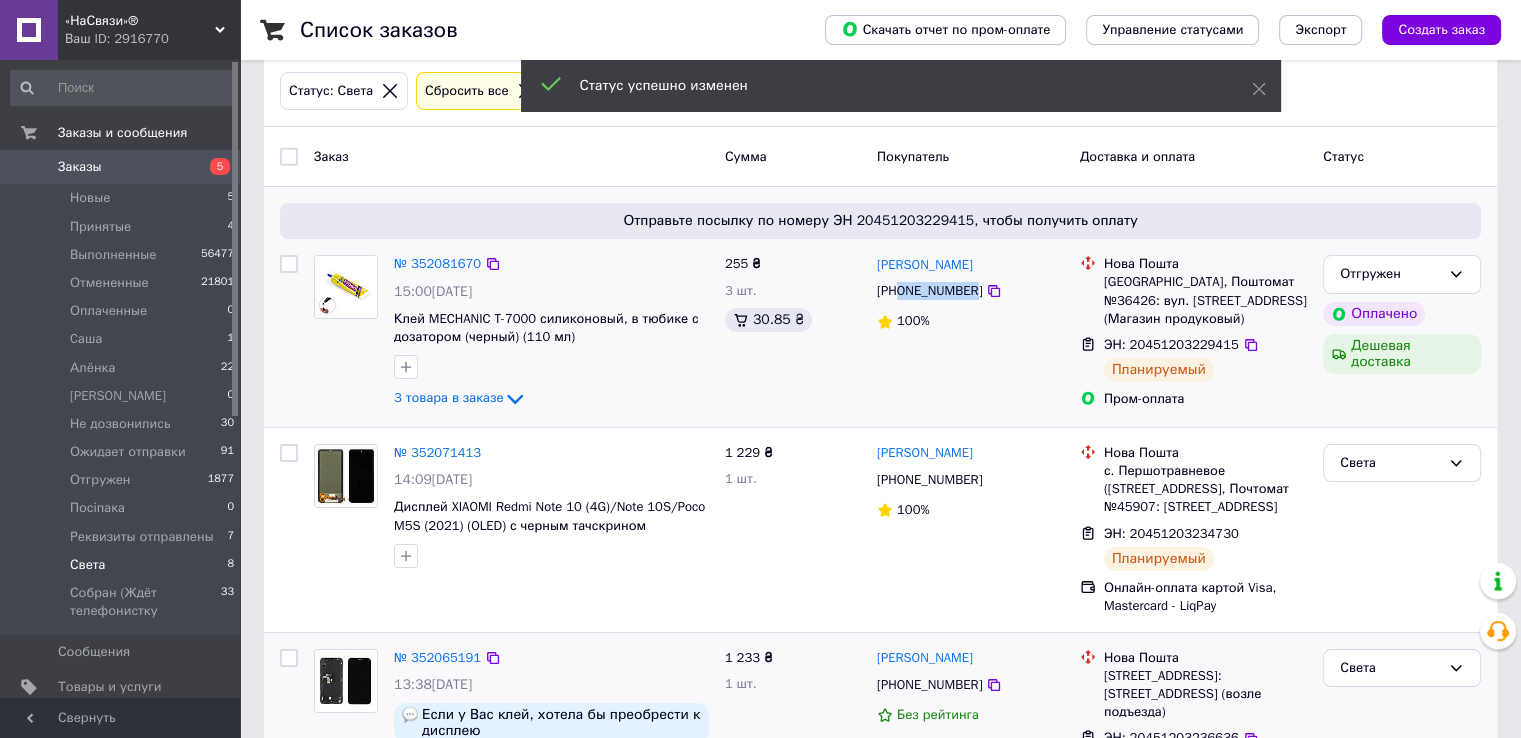 scroll, scrollTop: 300, scrollLeft: 0, axis: vertical 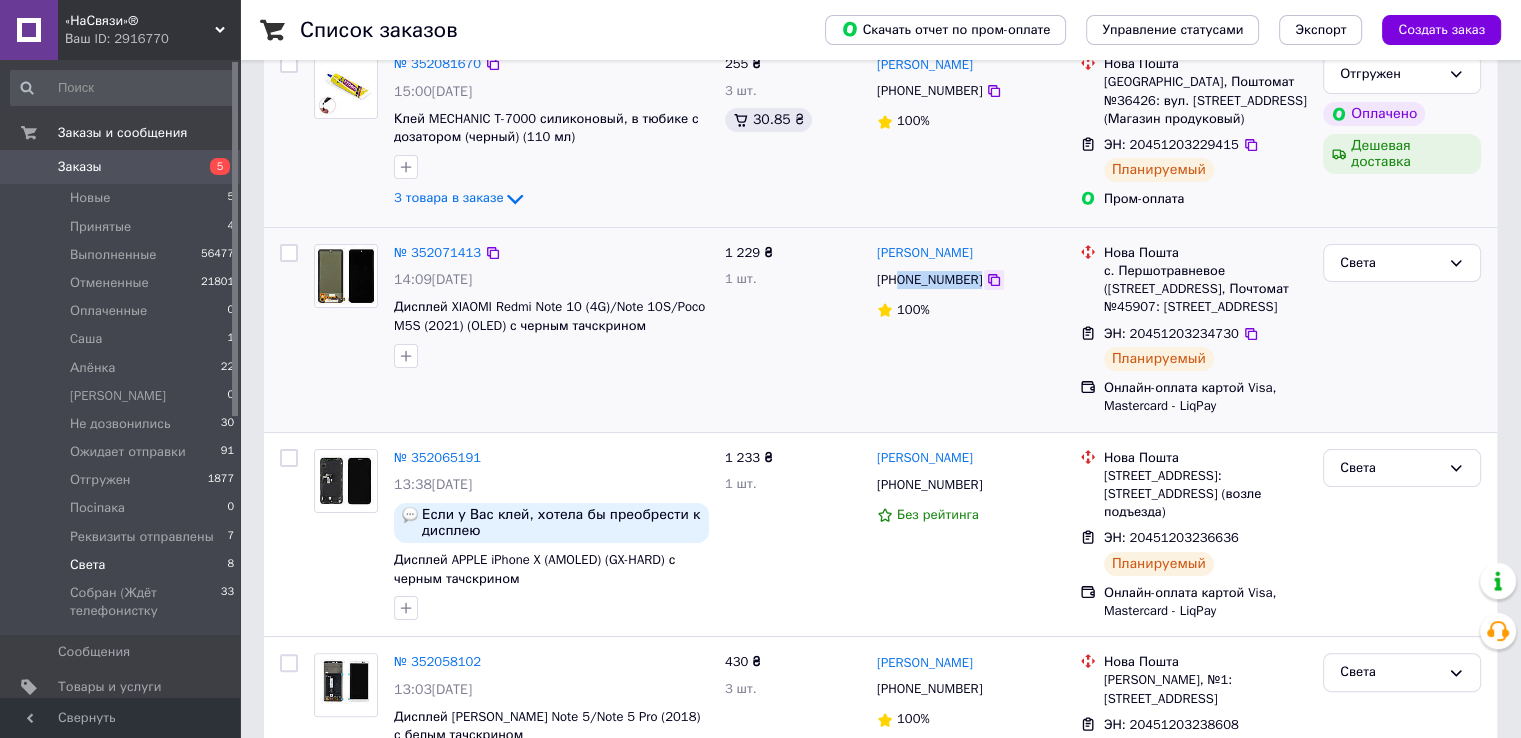 drag, startPoint x: 900, startPoint y: 279, endPoint x: 971, endPoint y: 273, distance: 71.25307 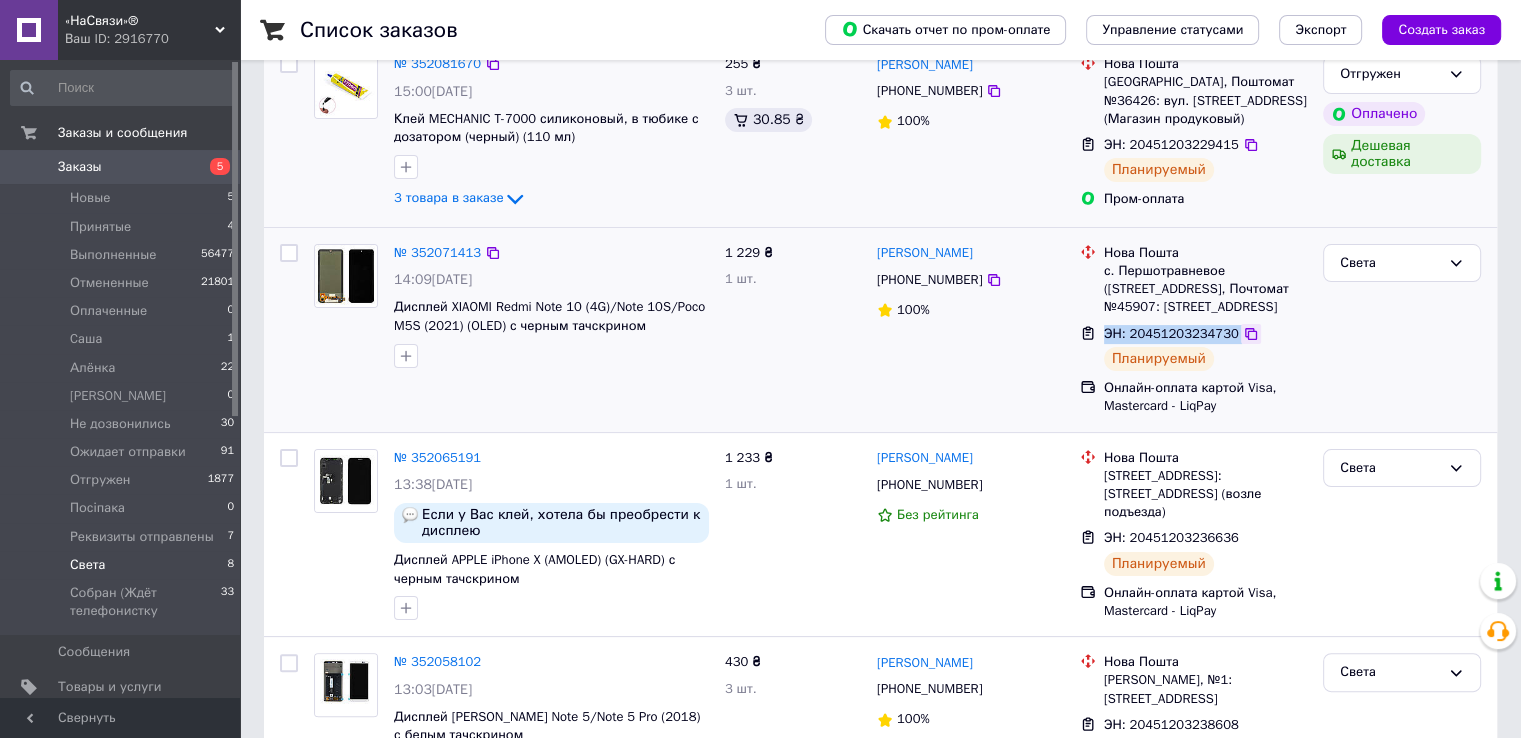 drag, startPoint x: 1101, startPoint y: 349, endPoint x: 1237, endPoint y: 358, distance: 136.29747 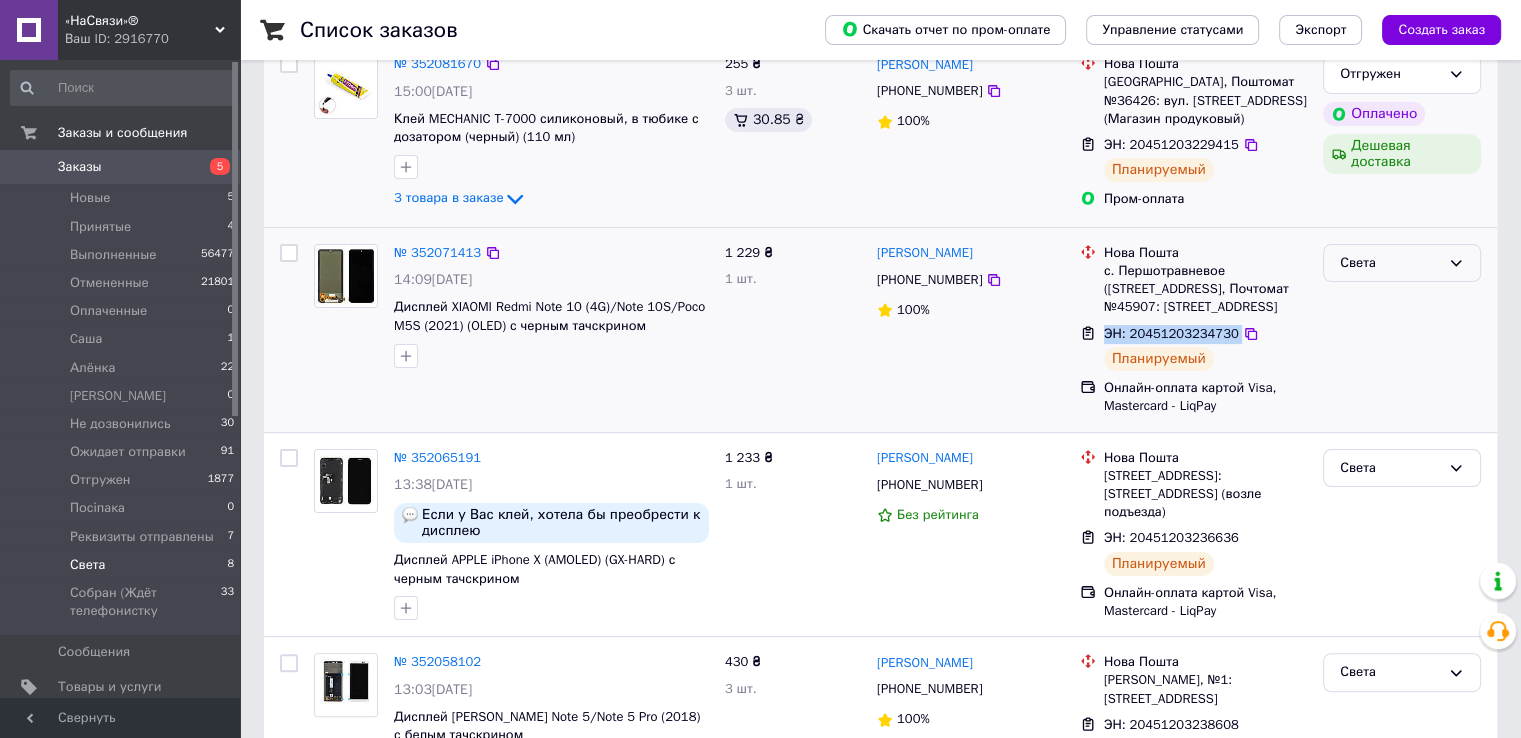 click on "Света" at bounding box center (1390, 263) 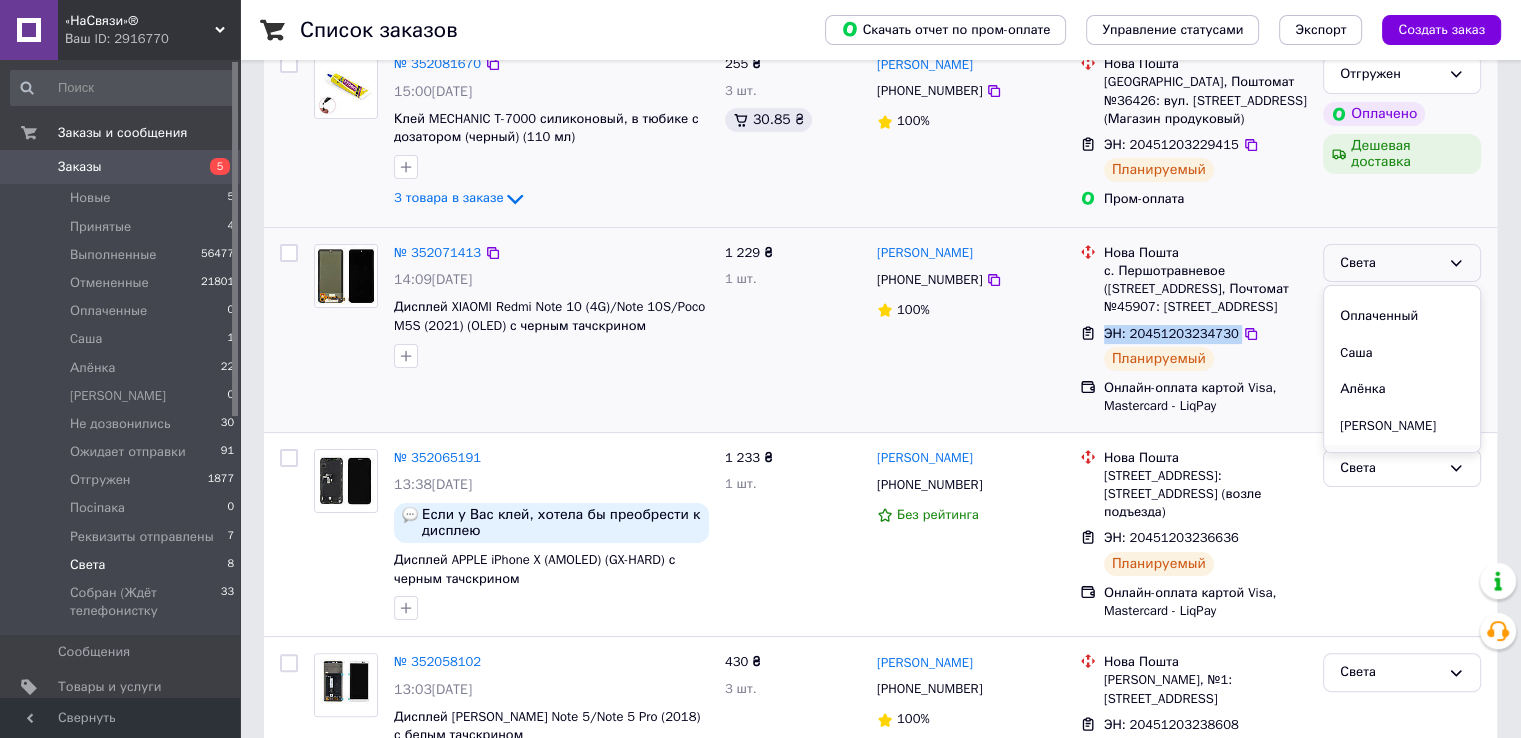 scroll, scrollTop: 200, scrollLeft: 0, axis: vertical 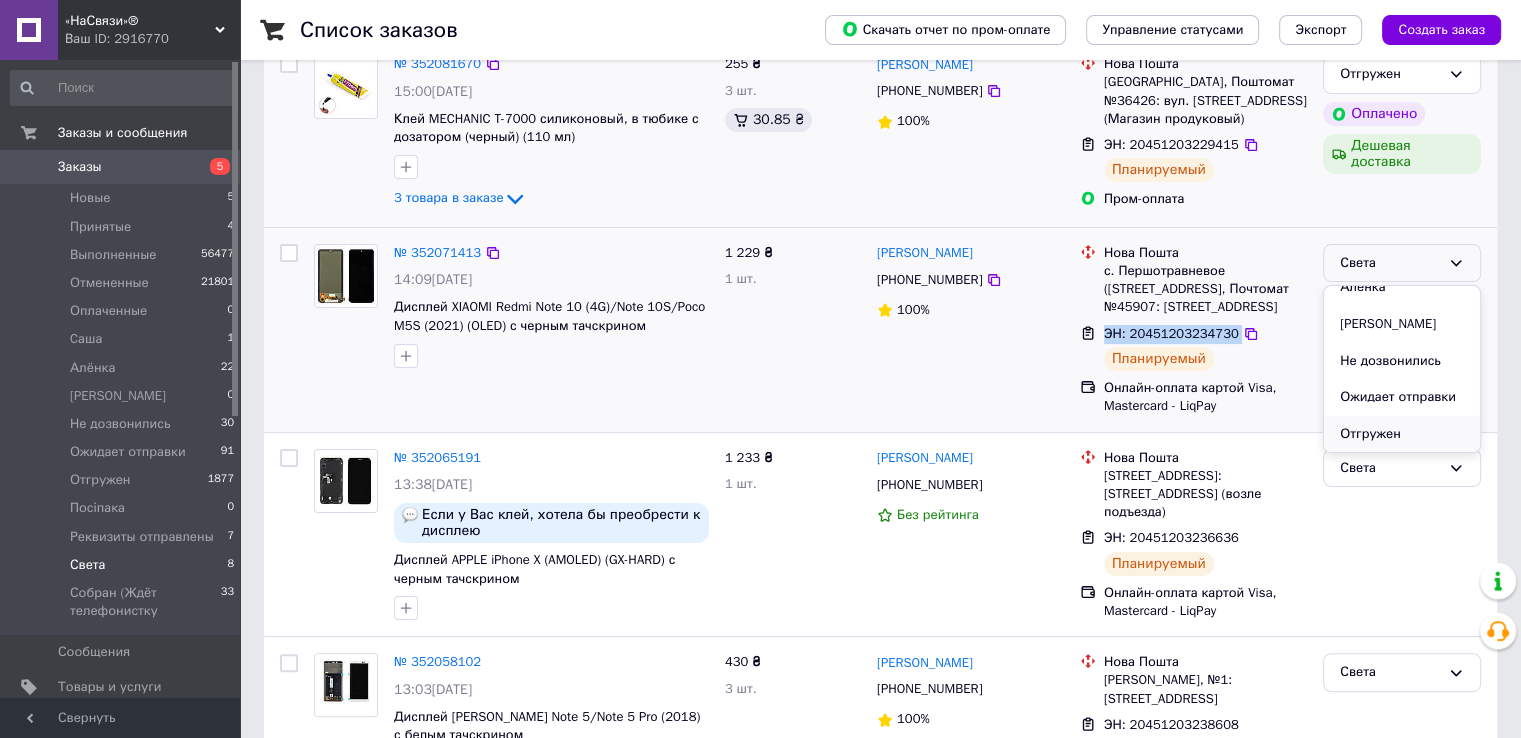 click on "Отгружен" at bounding box center [1402, 434] 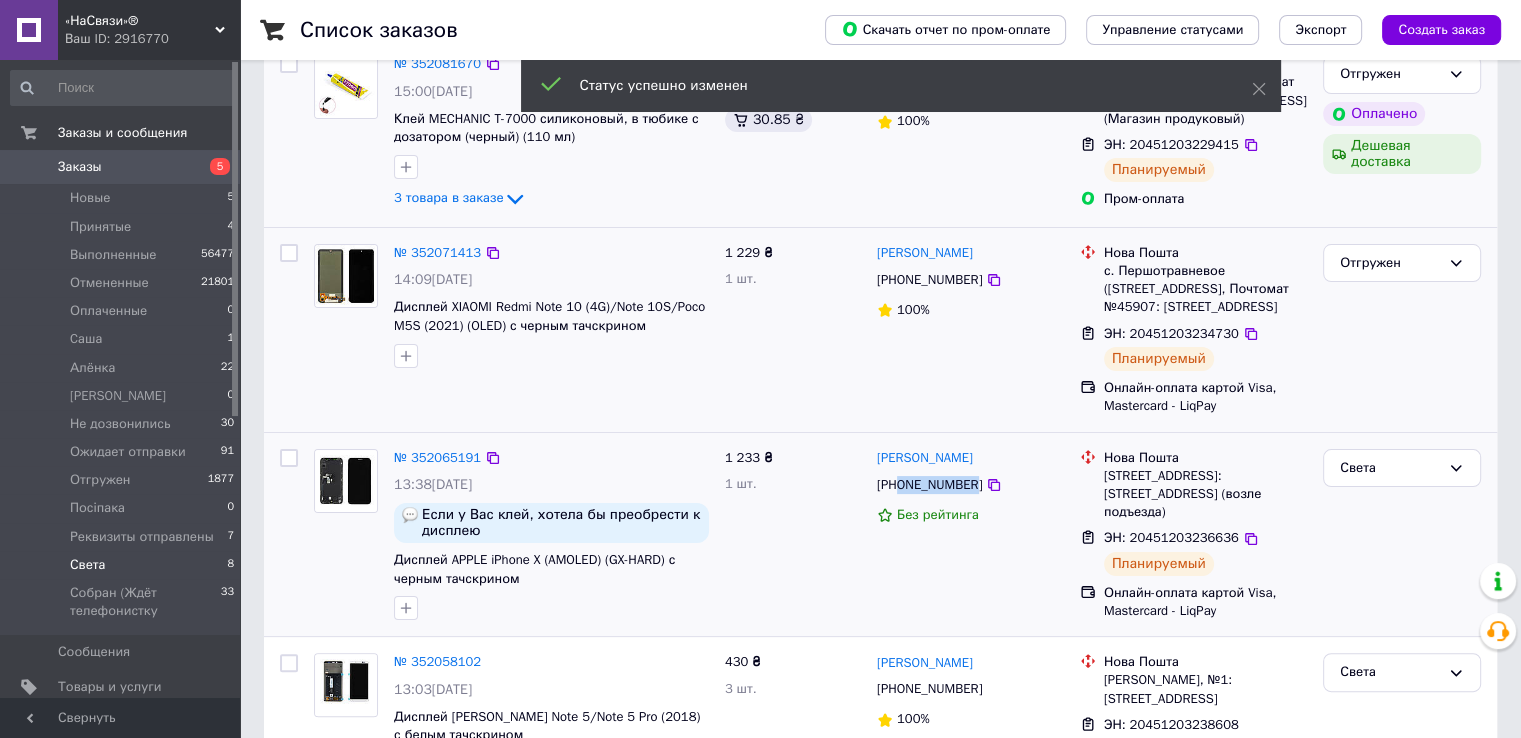 drag, startPoint x: 897, startPoint y: 503, endPoint x: 960, endPoint y: 498, distance: 63.1981 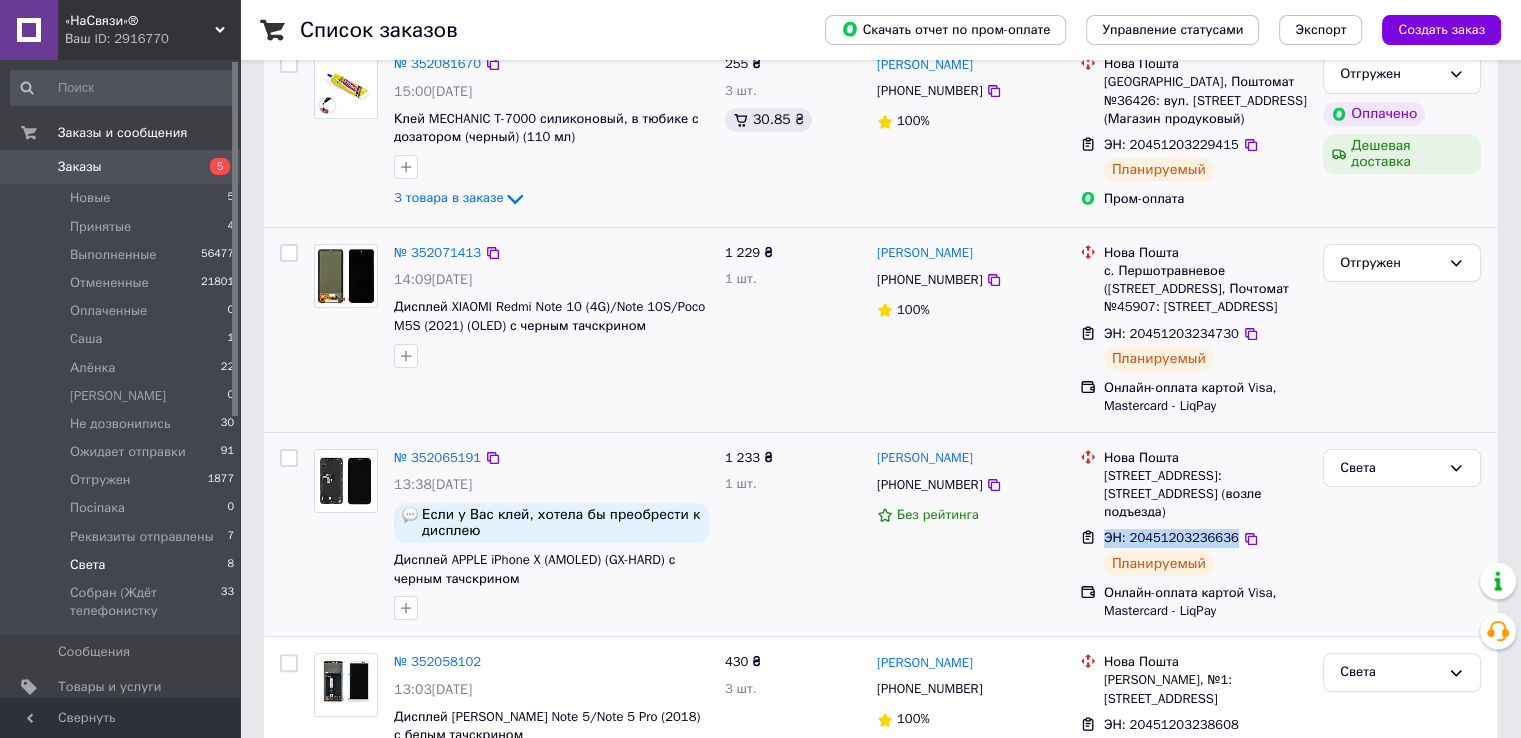 drag, startPoint x: 1097, startPoint y: 555, endPoint x: 1222, endPoint y: 556, distance: 125.004 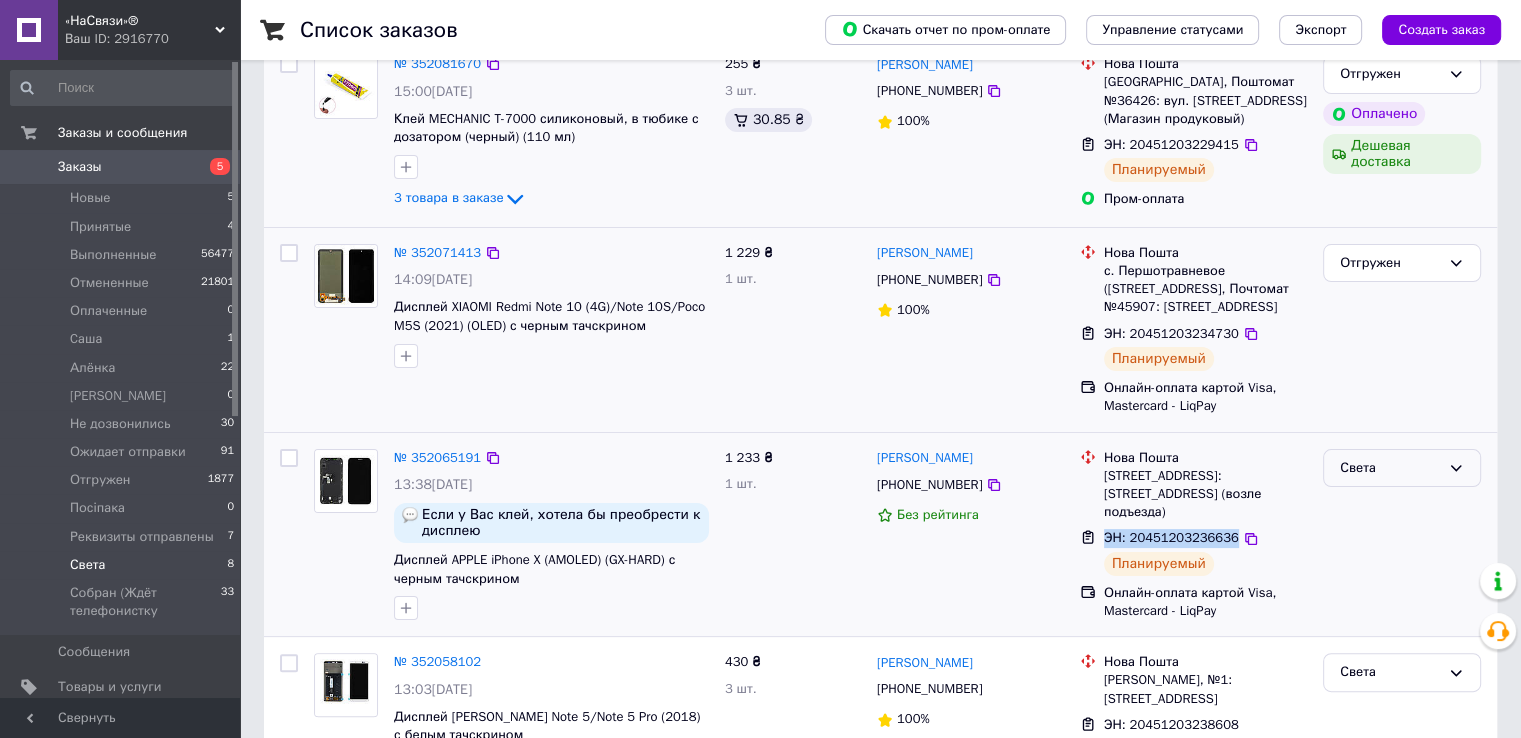 click on "Света" at bounding box center (1390, 468) 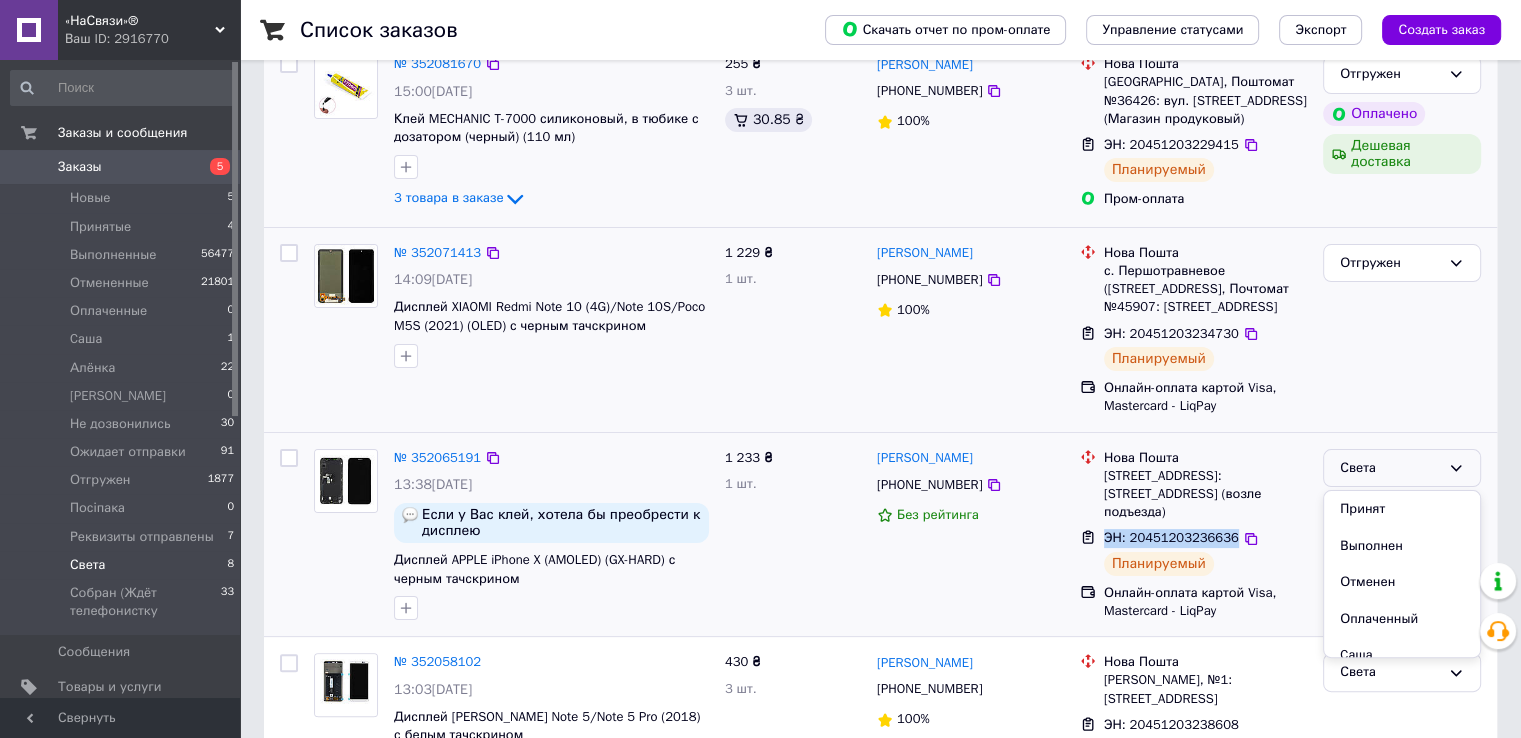 scroll, scrollTop: 200, scrollLeft: 0, axis: vertical 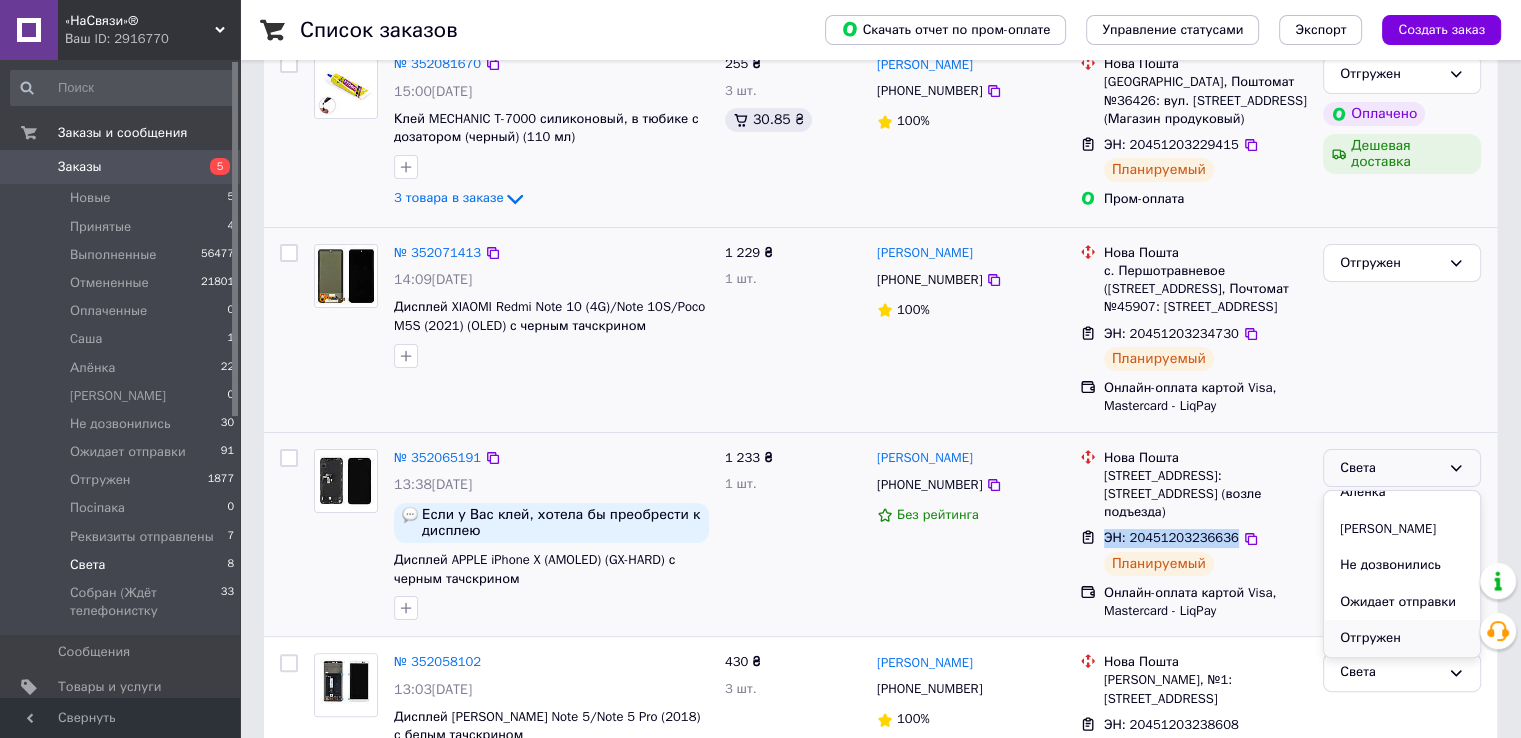 click on "Отгружен" at bounding box center [1402, 638] 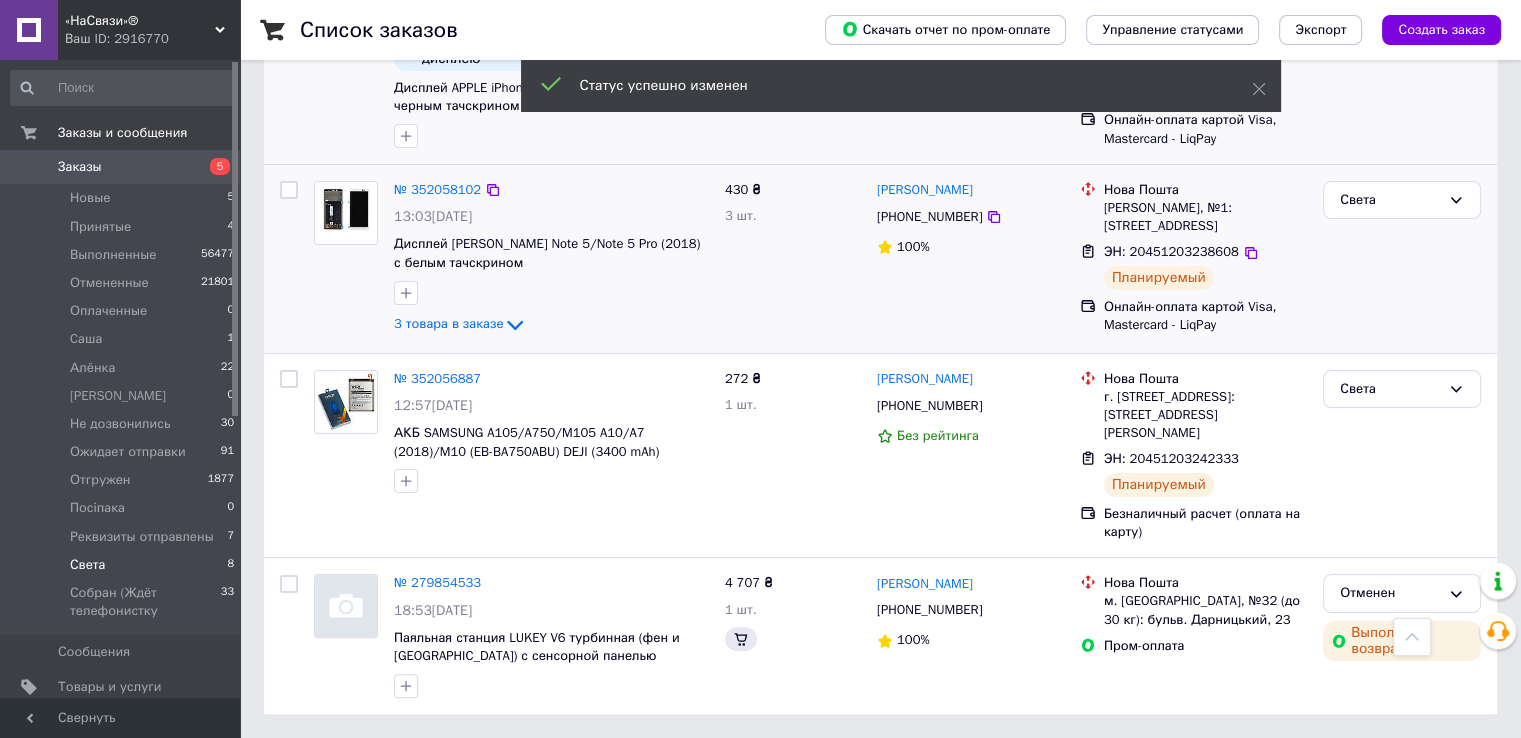 scroll, scrollTop: 136, scrollLeft: 0, axis: vertical 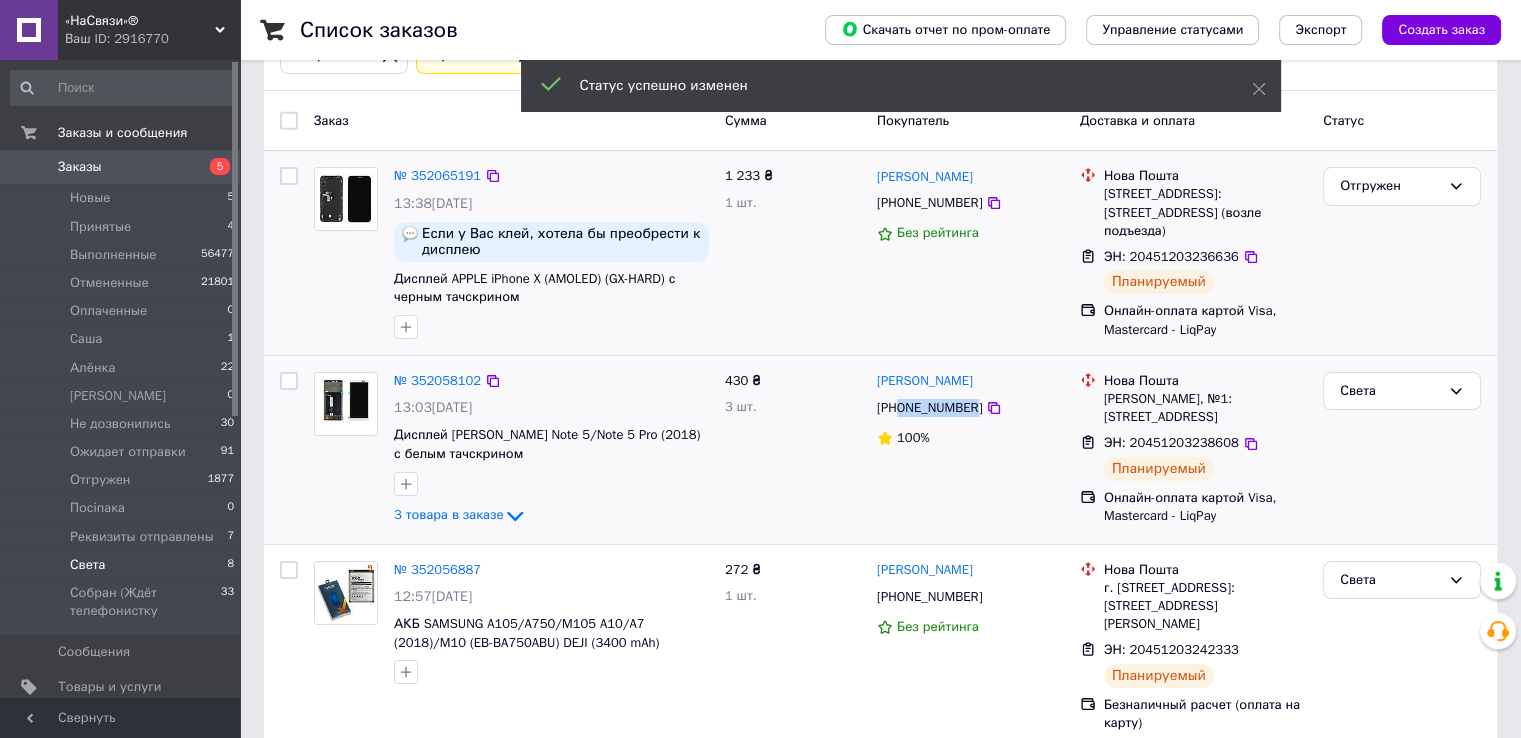 drag, startPoint x: 900, startPoint y: 406, endPoint x: 968, endPoint y: 405, distance: 68.007355 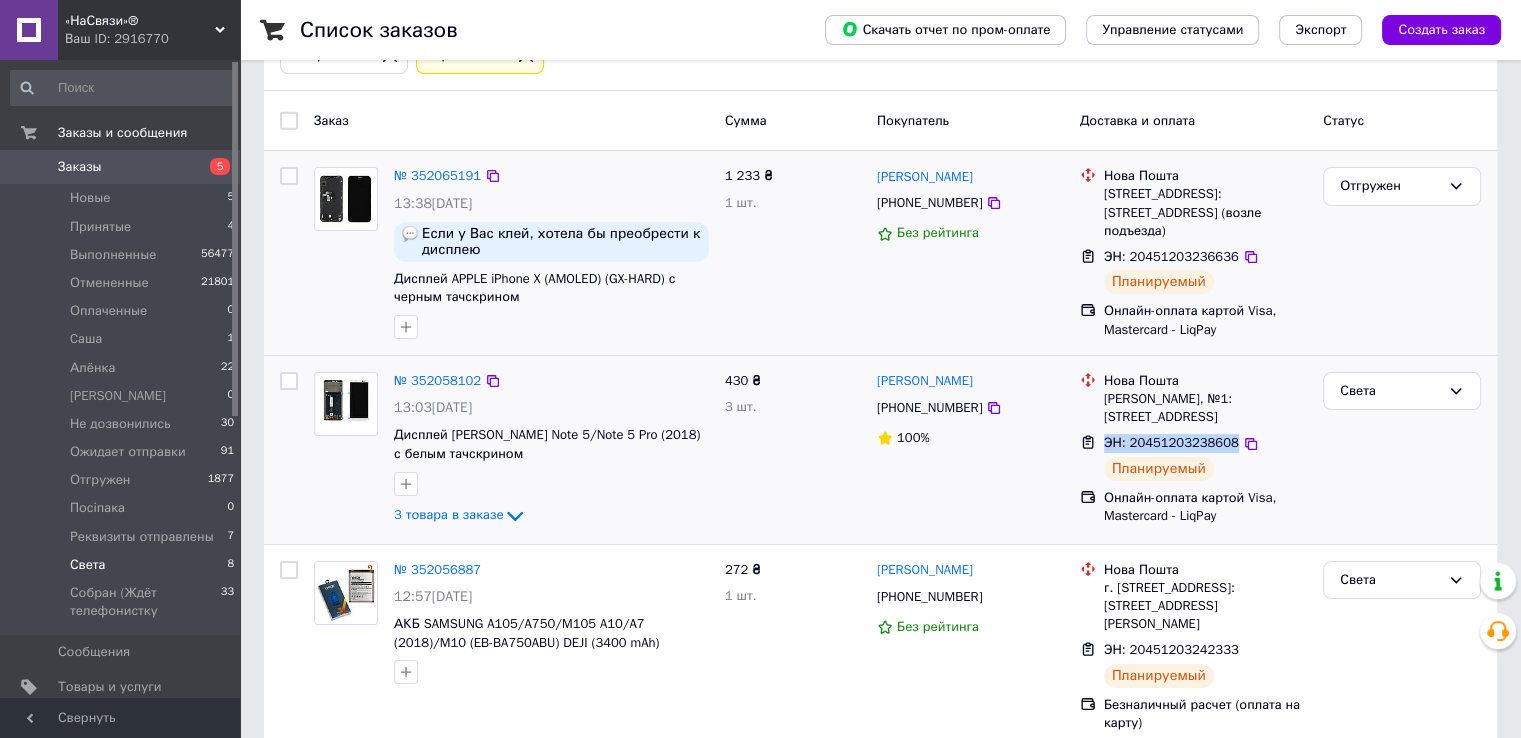 drag, startPoint x: 1096, startPoint y: 428, endPoint x: 1213, endPoint y: 430, distance: 117.01709 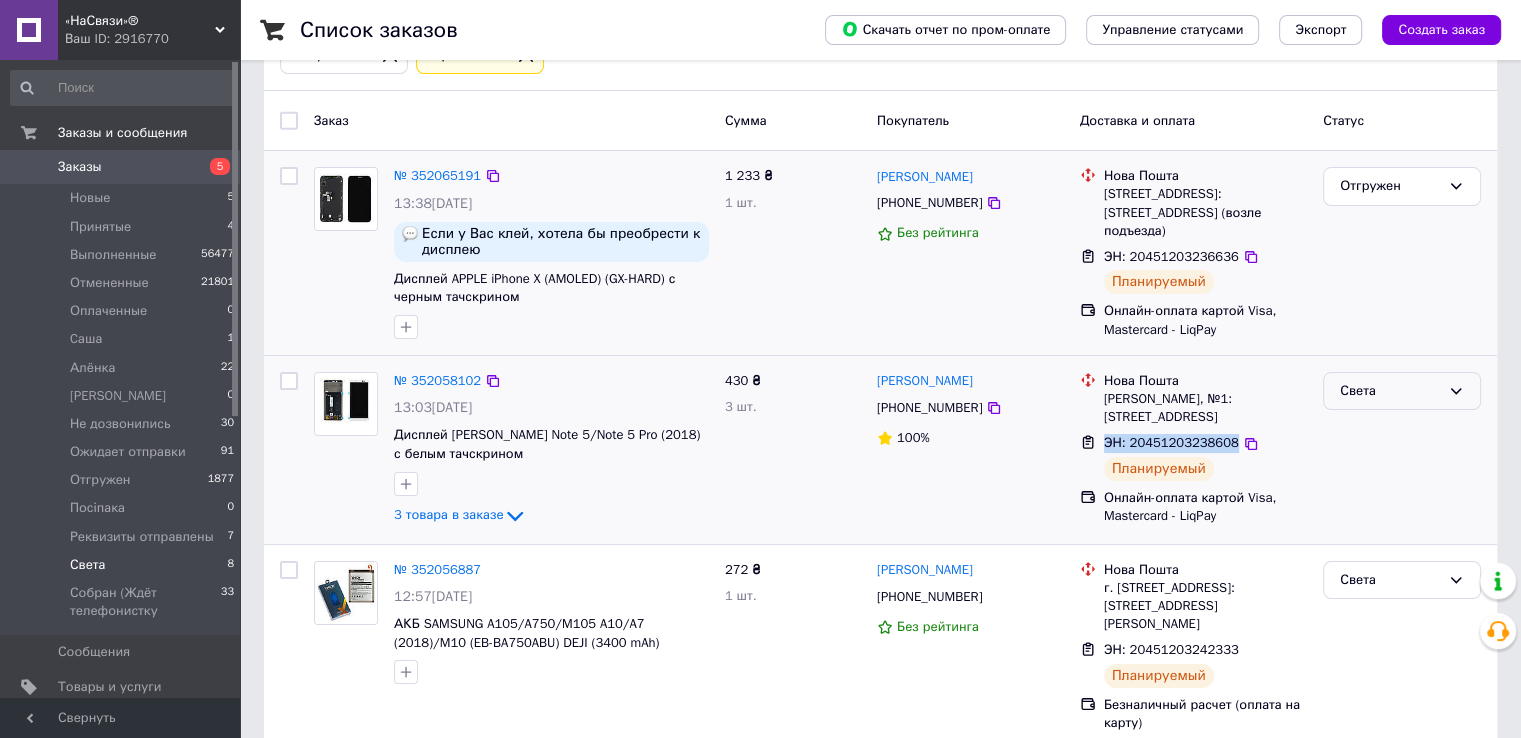 click on "Света" at bounding box center (1390, 391) 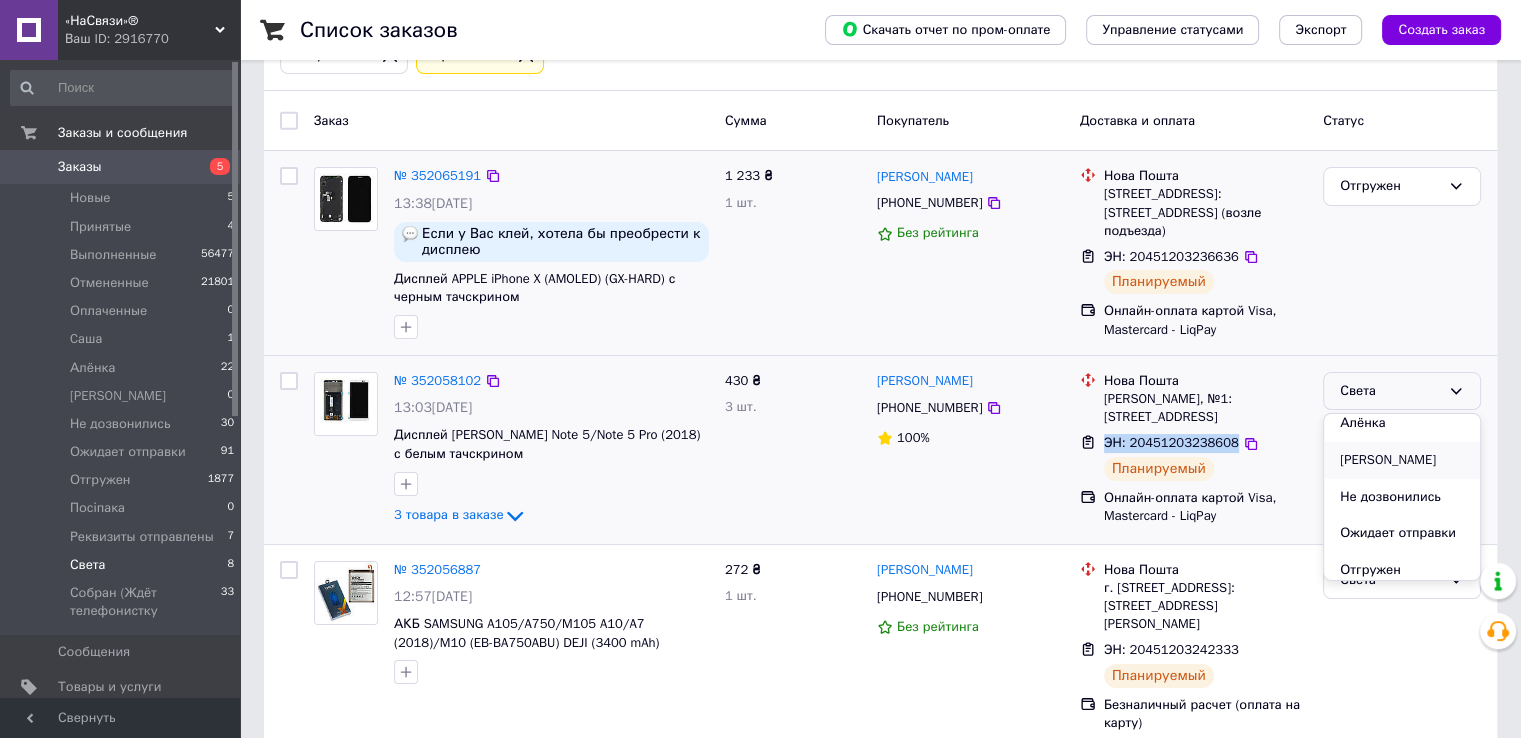scroll, scrollTop: 200, scrollLeft: 0, axis: vertical 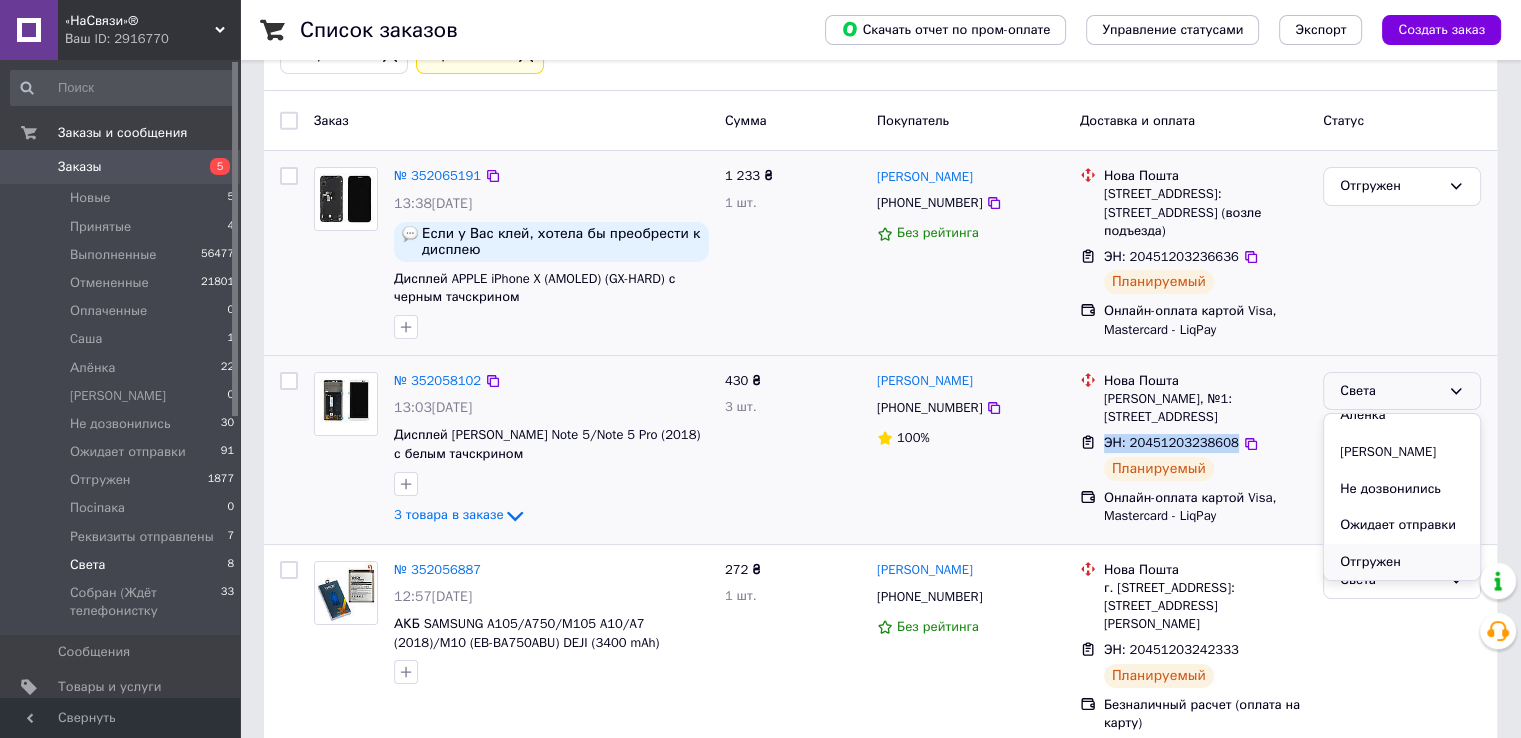 click on "Отгружен" at bounding box center (1402, 562) 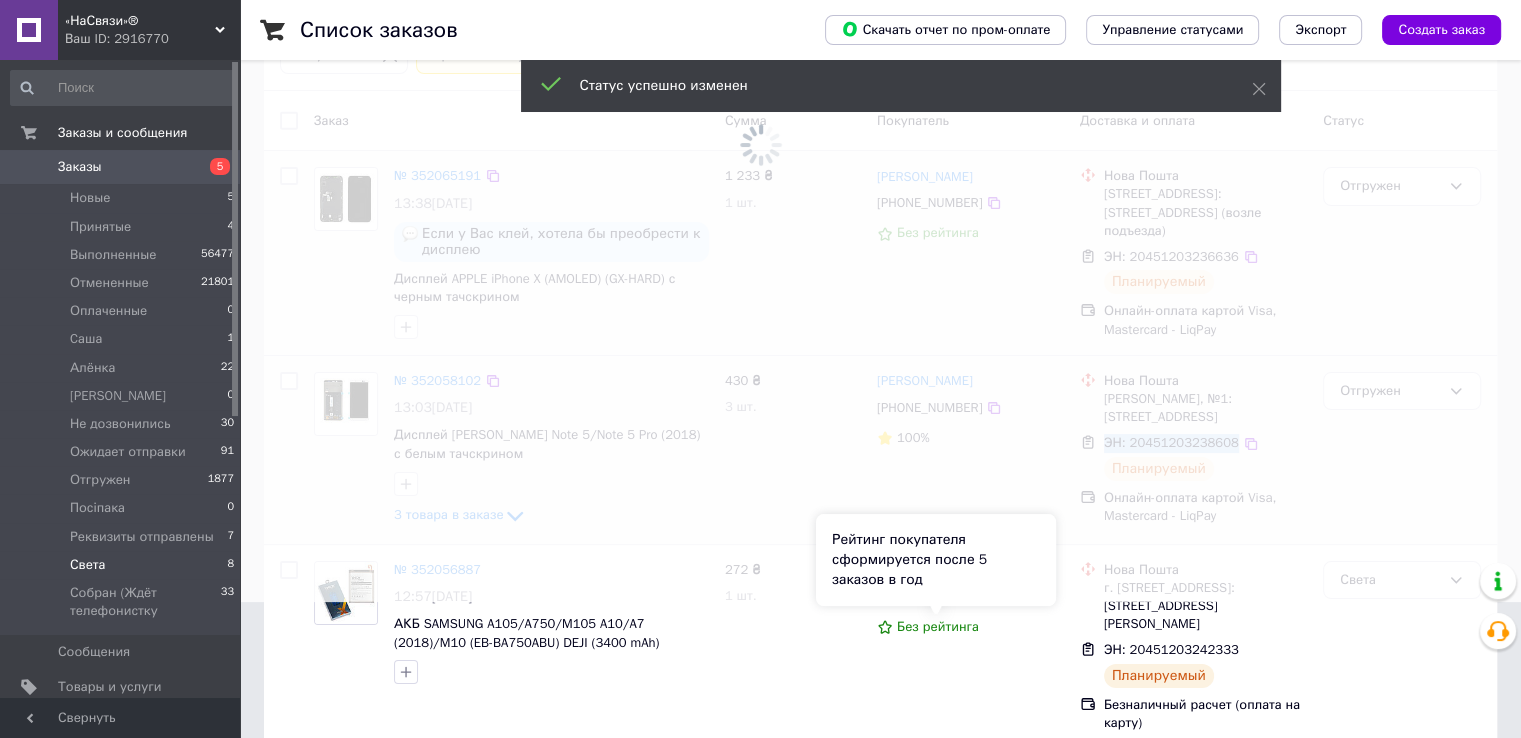 scroll, scrollTop: 103, scrollLeft: 0, axis: vertical 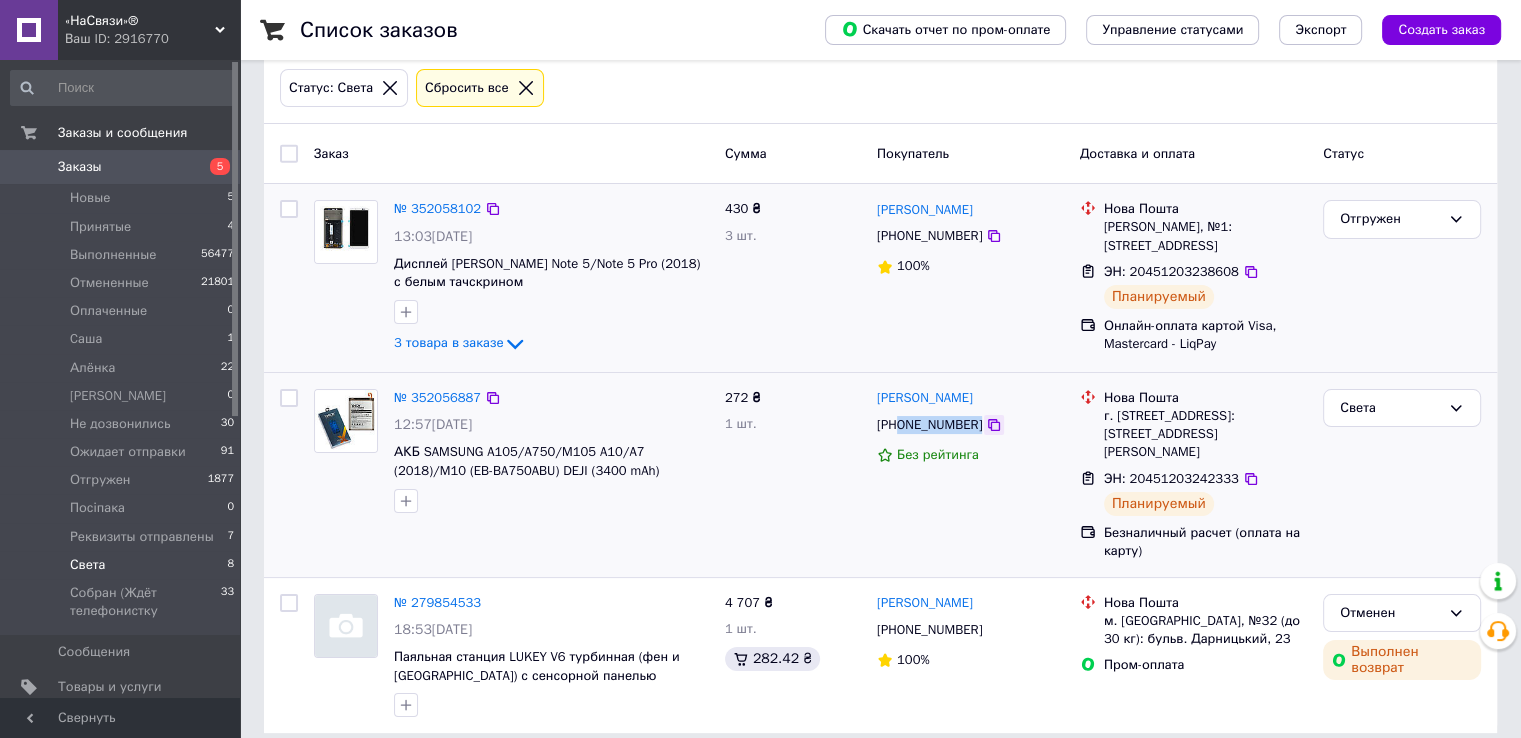 drag, startPoint x: 901, startPoint y: 425, endPoint x: 986, endPoint y: 424, distance: 85.00588 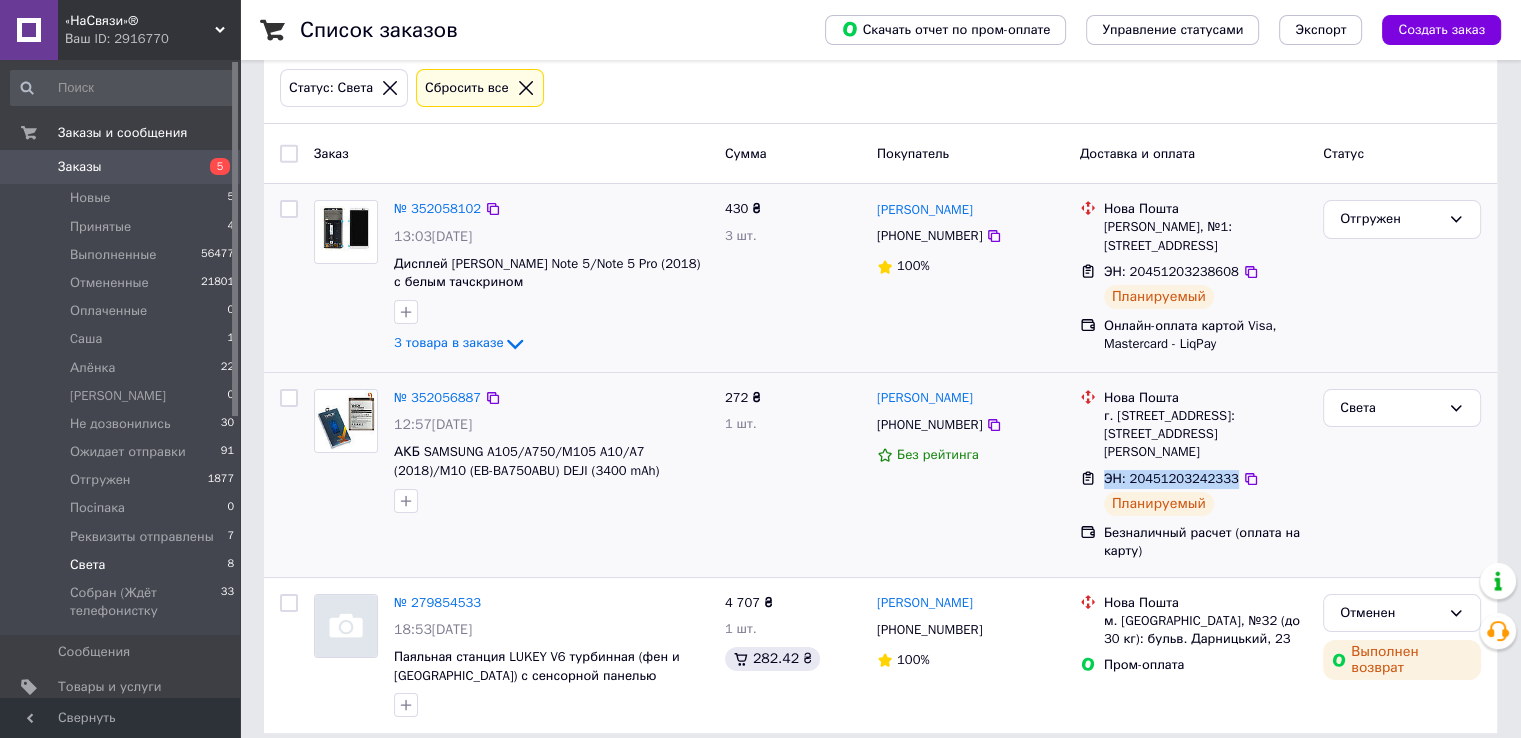 drag, startPoint x: 1104, startPoint y: 458, endPoint x: 1212, endPoint y: 461, distance: 108.04166 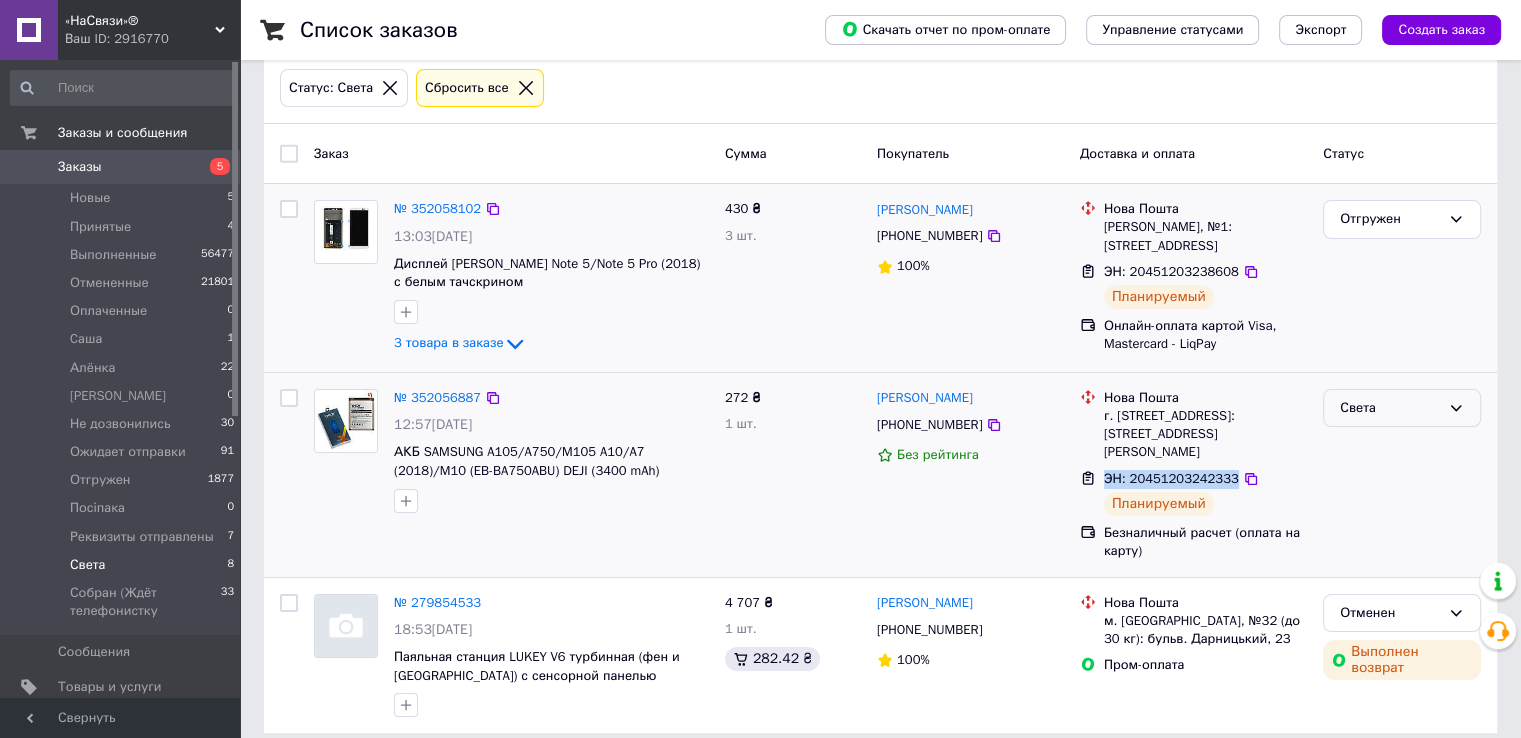 click on "Света" at bounding box center [1390, 408] 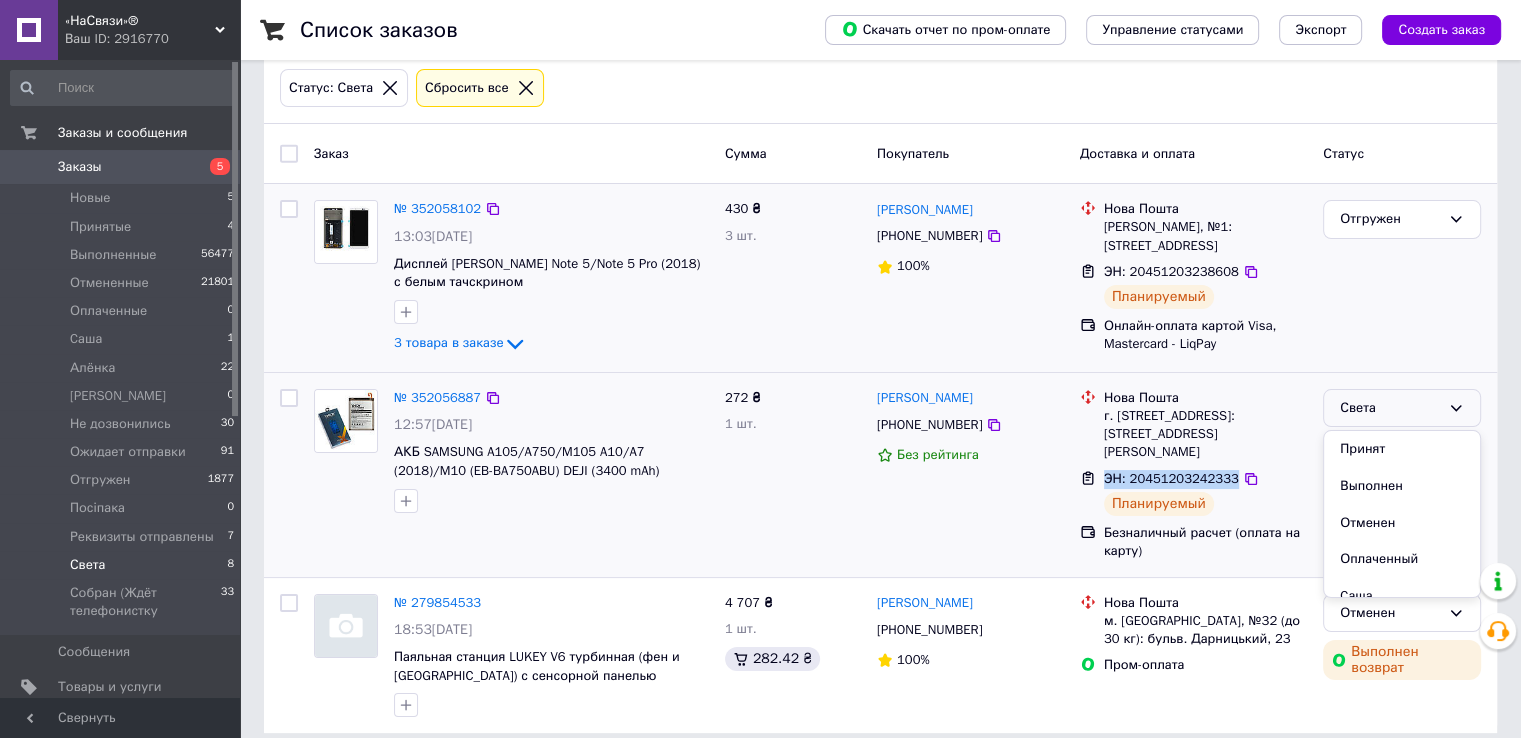 scroll, scrollTop: 200, scrollLeft: 0, axis: vertical 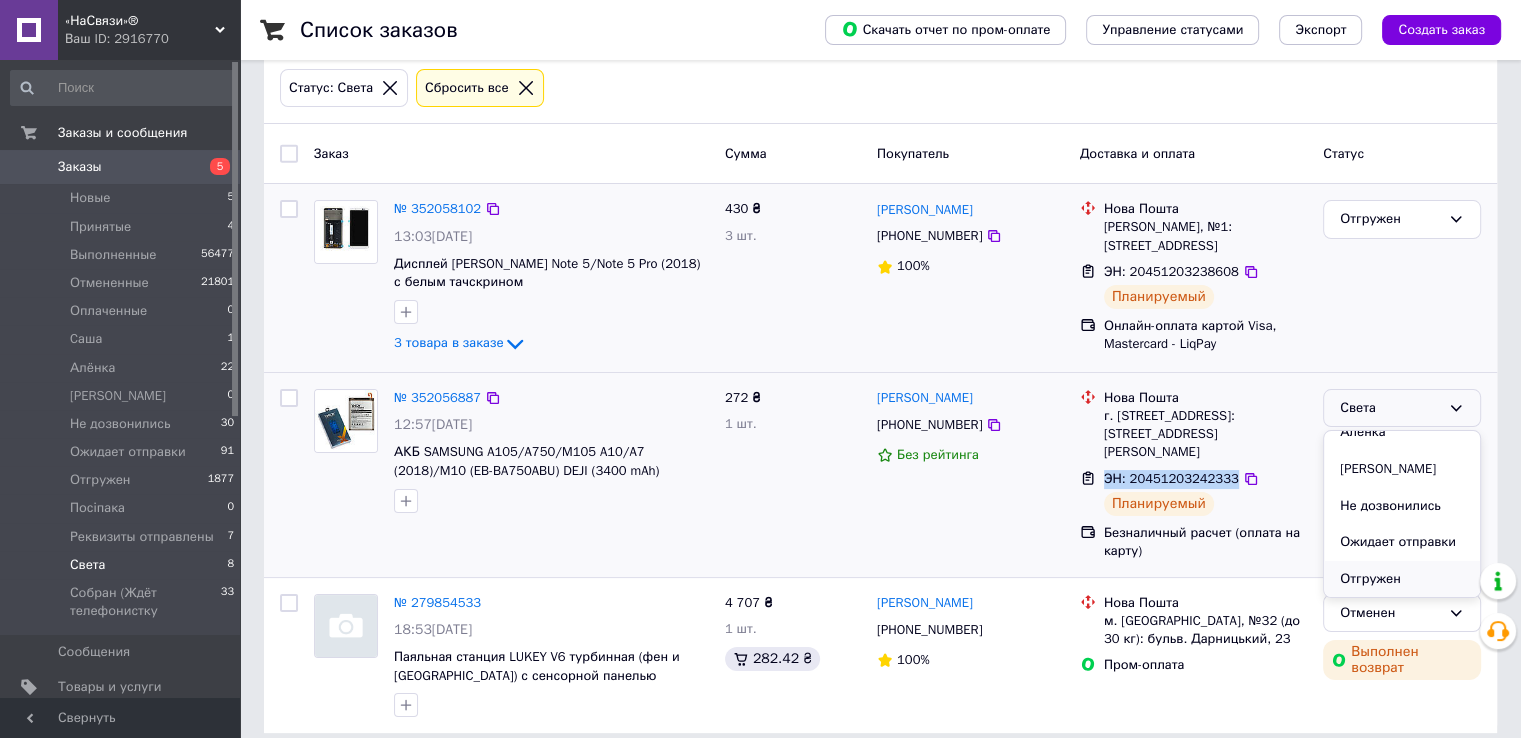 click on "Отгружен" at bounding box center (1402, 579) 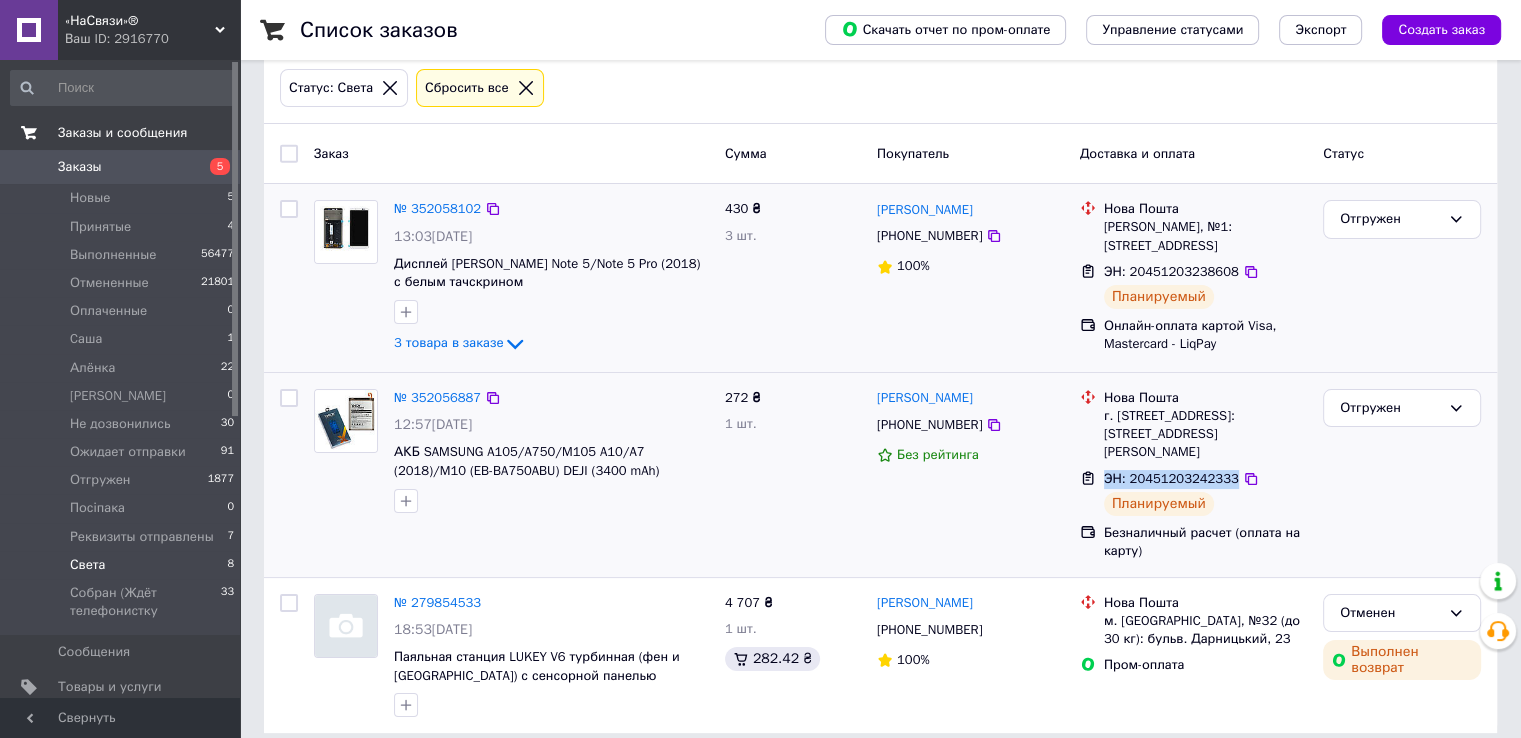 click on "Заказы и сообщения" at bounding box center (122, 133) 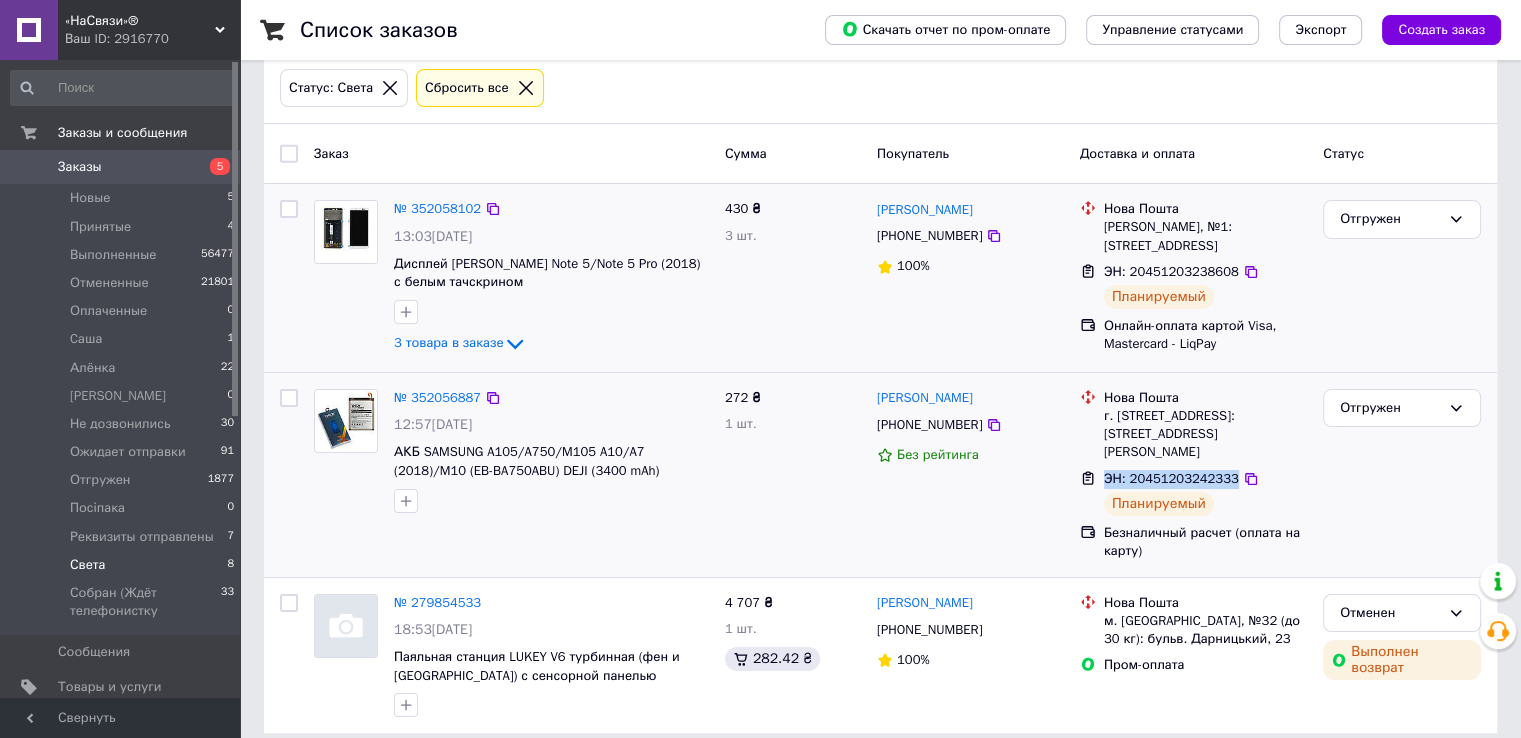 click on "Заказы" at bounding box center [121, 167] 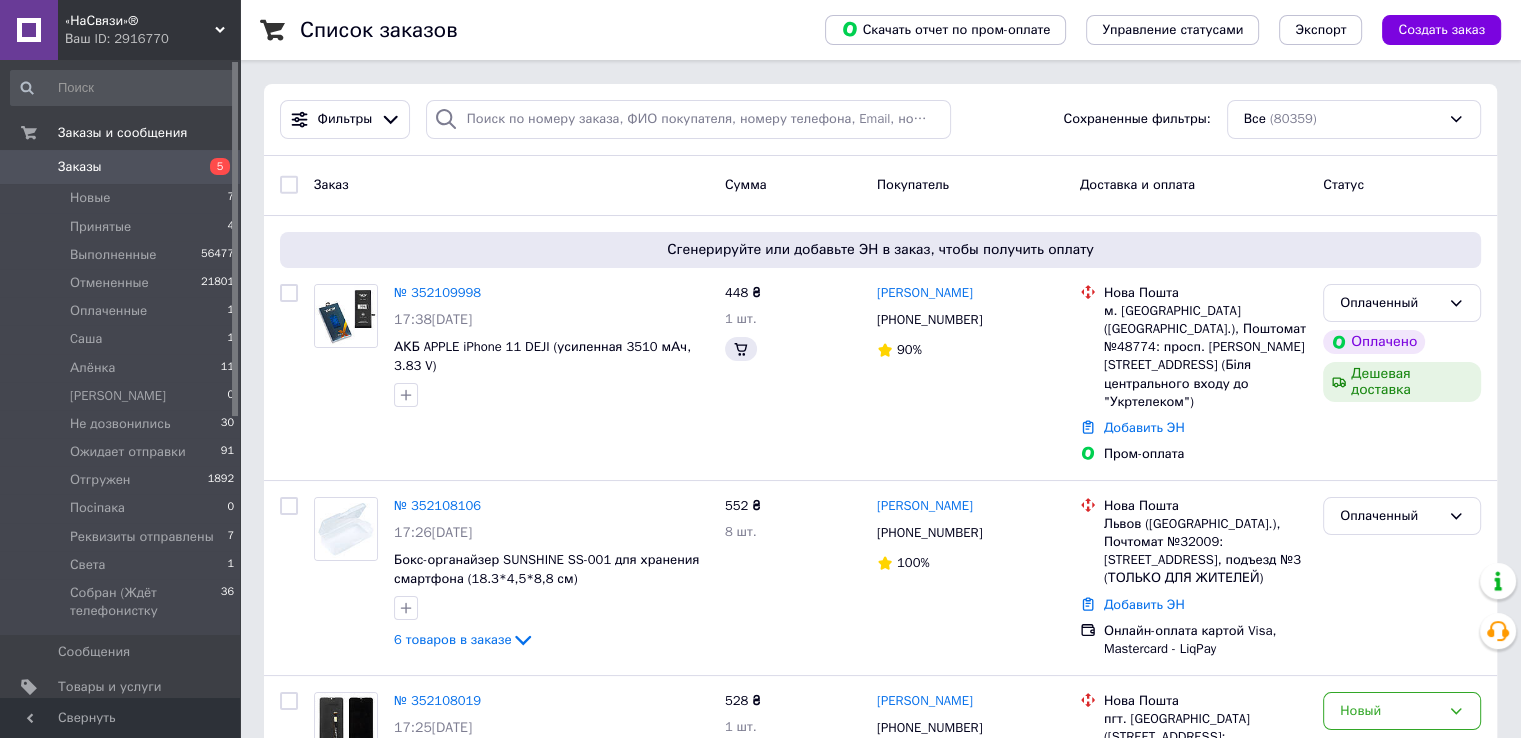click on "Заказы" at bounding box center (80, 167) 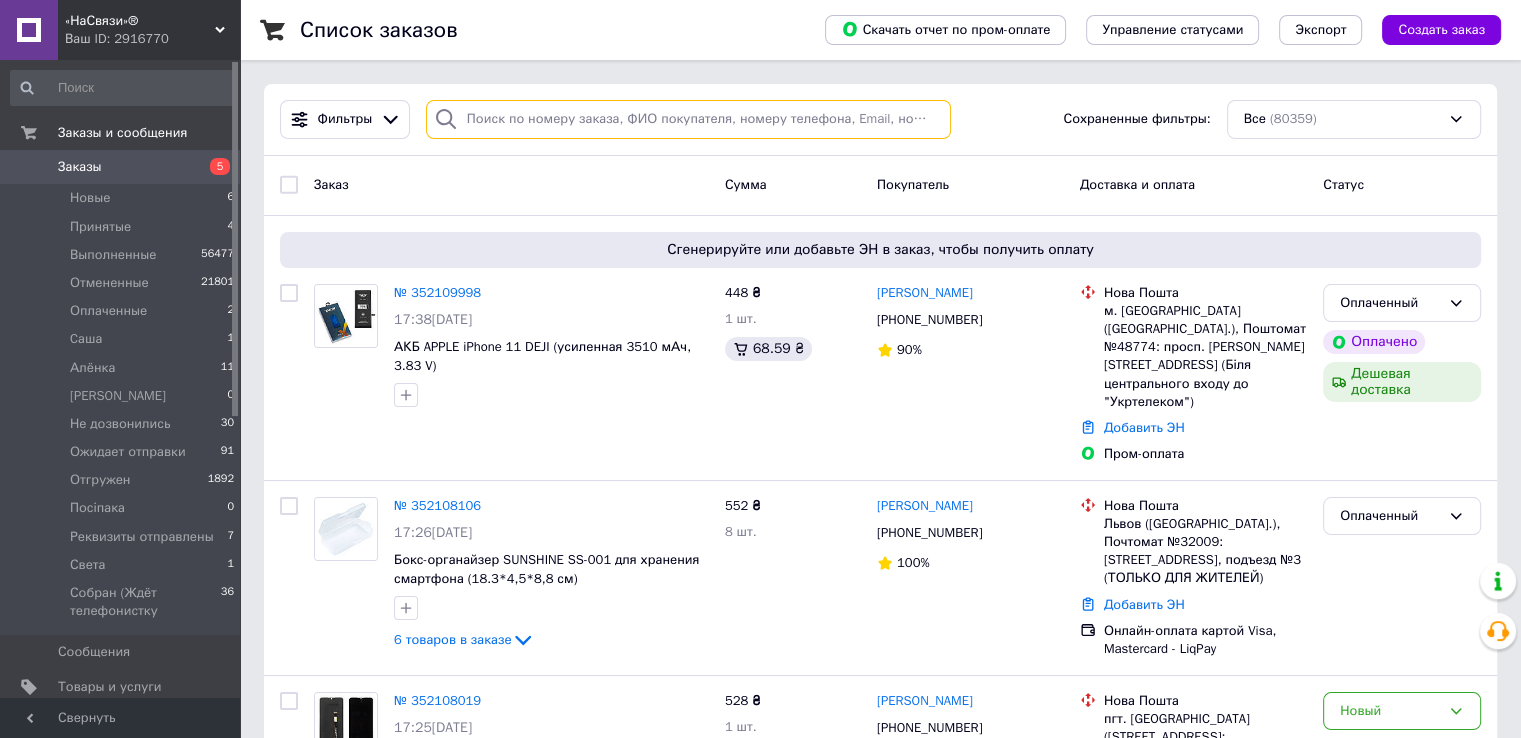 click at bounding box center (688, 119) 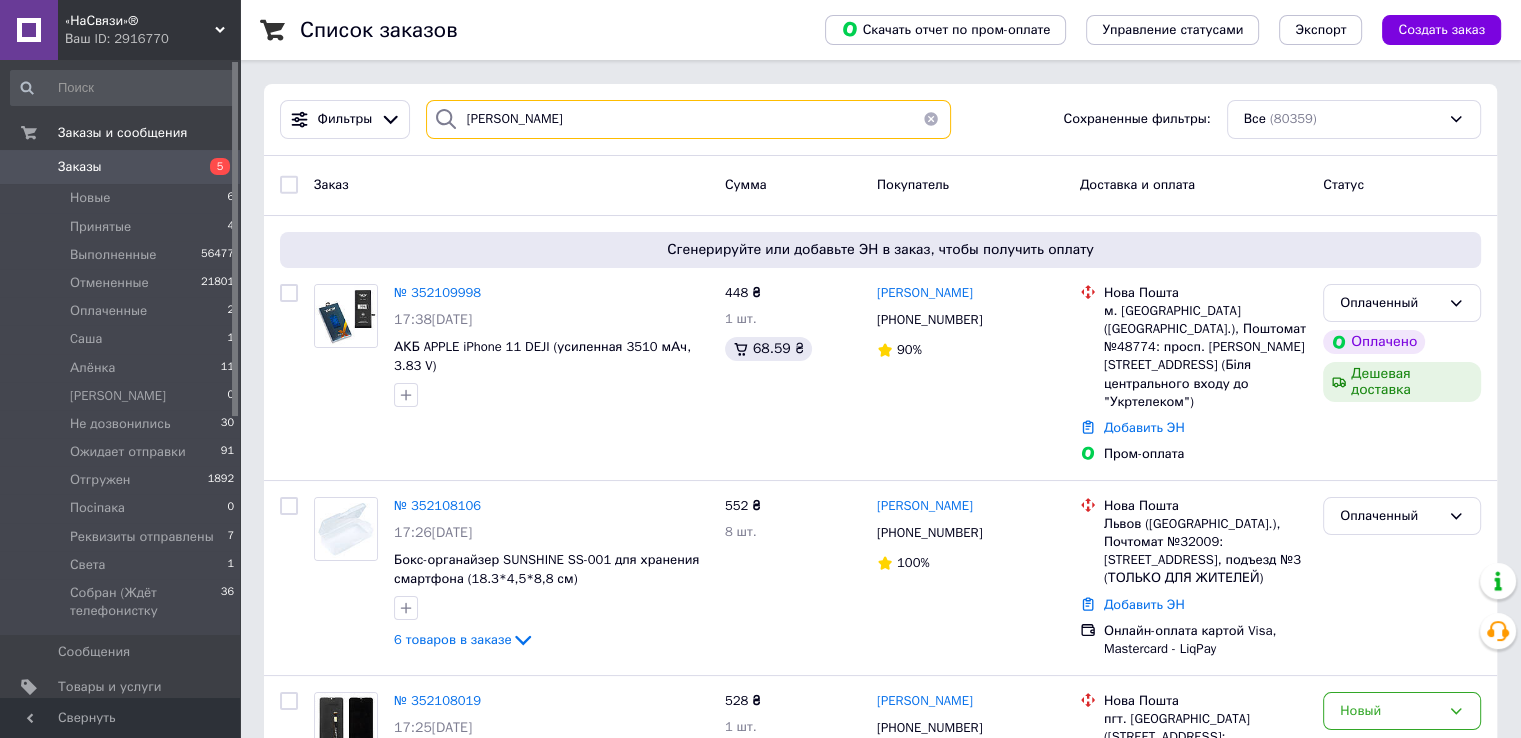 type on "[PERSON_NAME]" 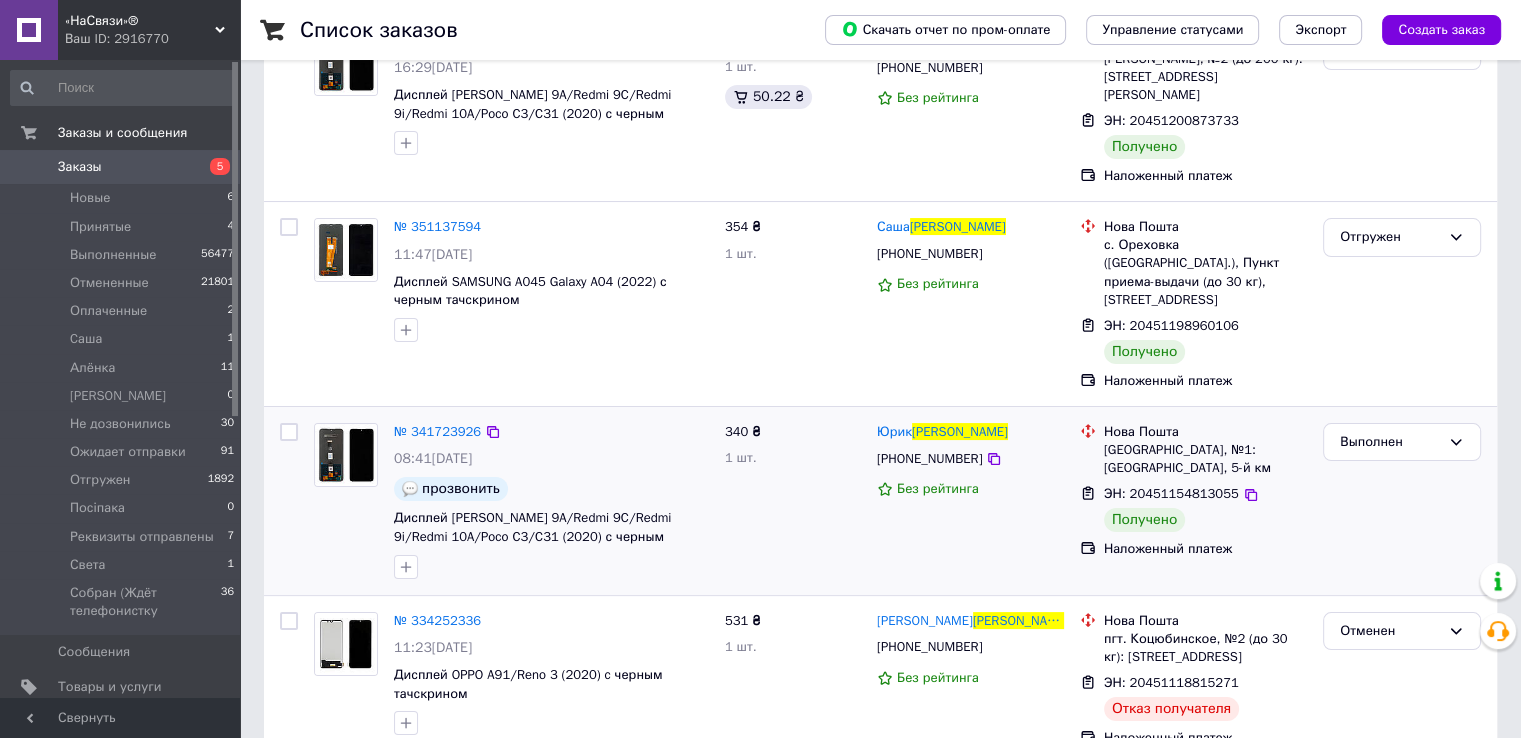 scroll, scrollTop: 0, scrollLeft: 0, axis: both 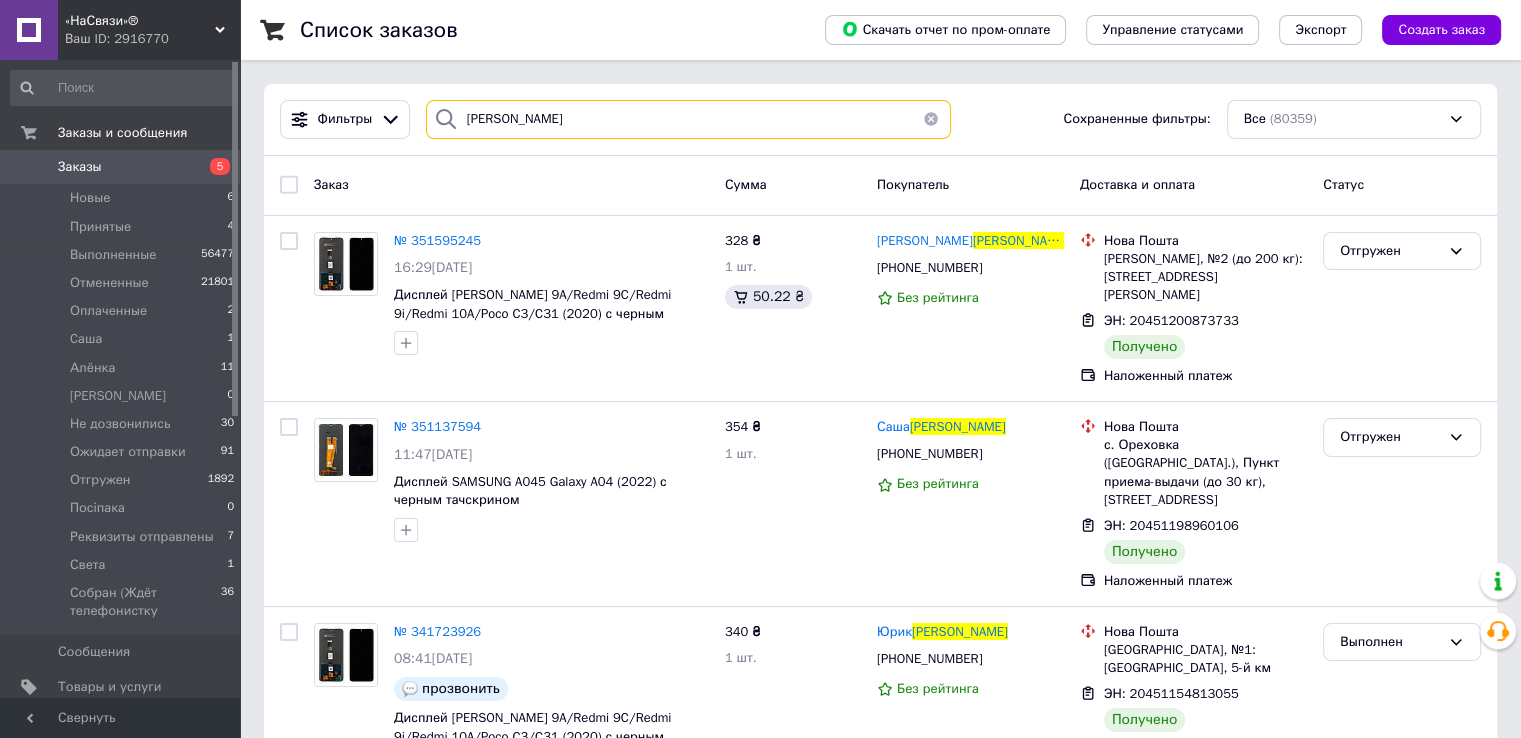 drag, startPoint x: 546, startPoint y: 119, endPoint x: 428, endPoint y: 117, distance: 118.016945 